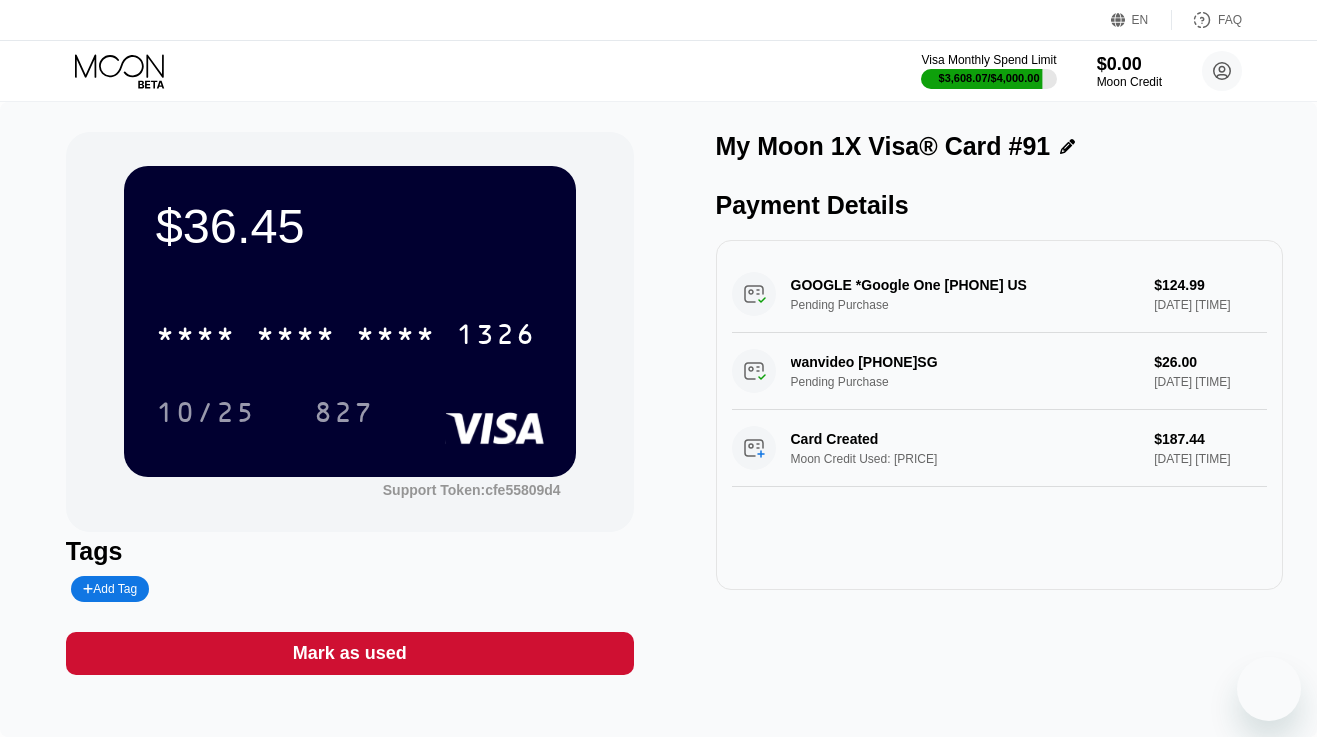 scroll, scrollTop: 0, scrollLeft: 0, axis: both 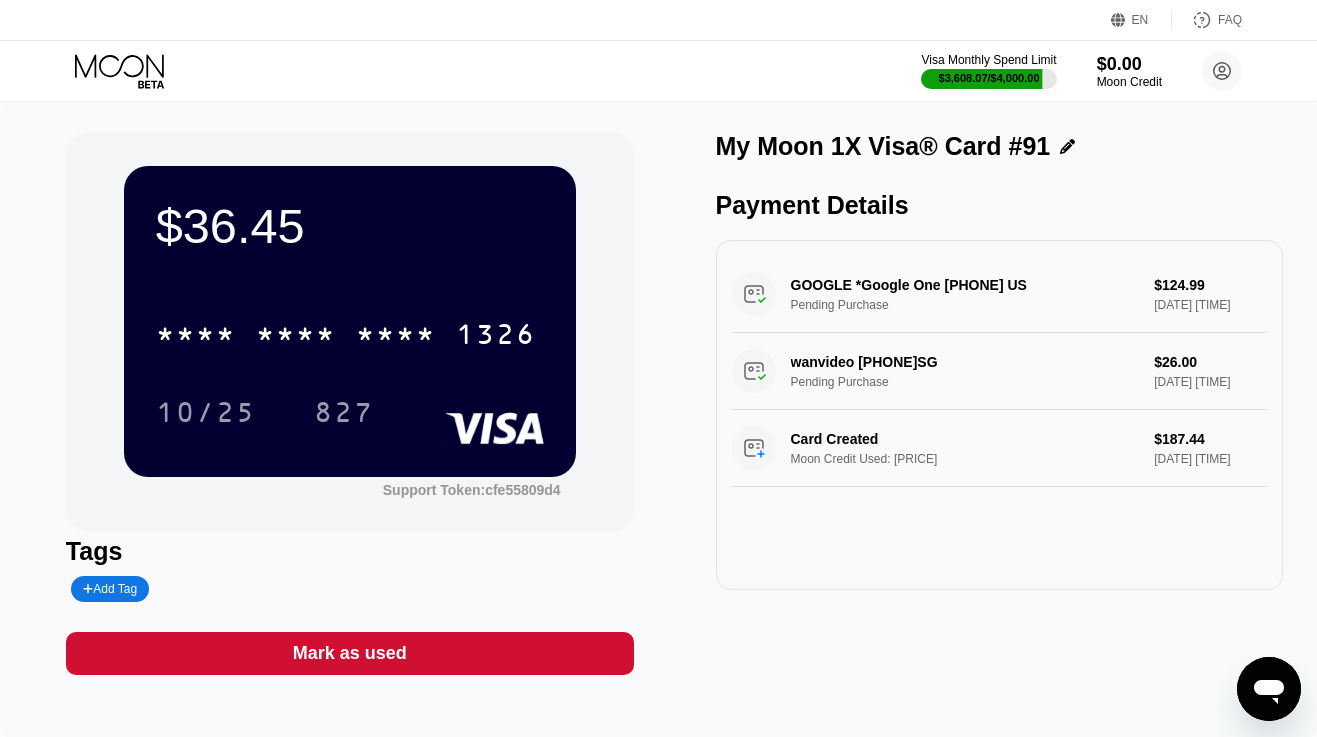 click 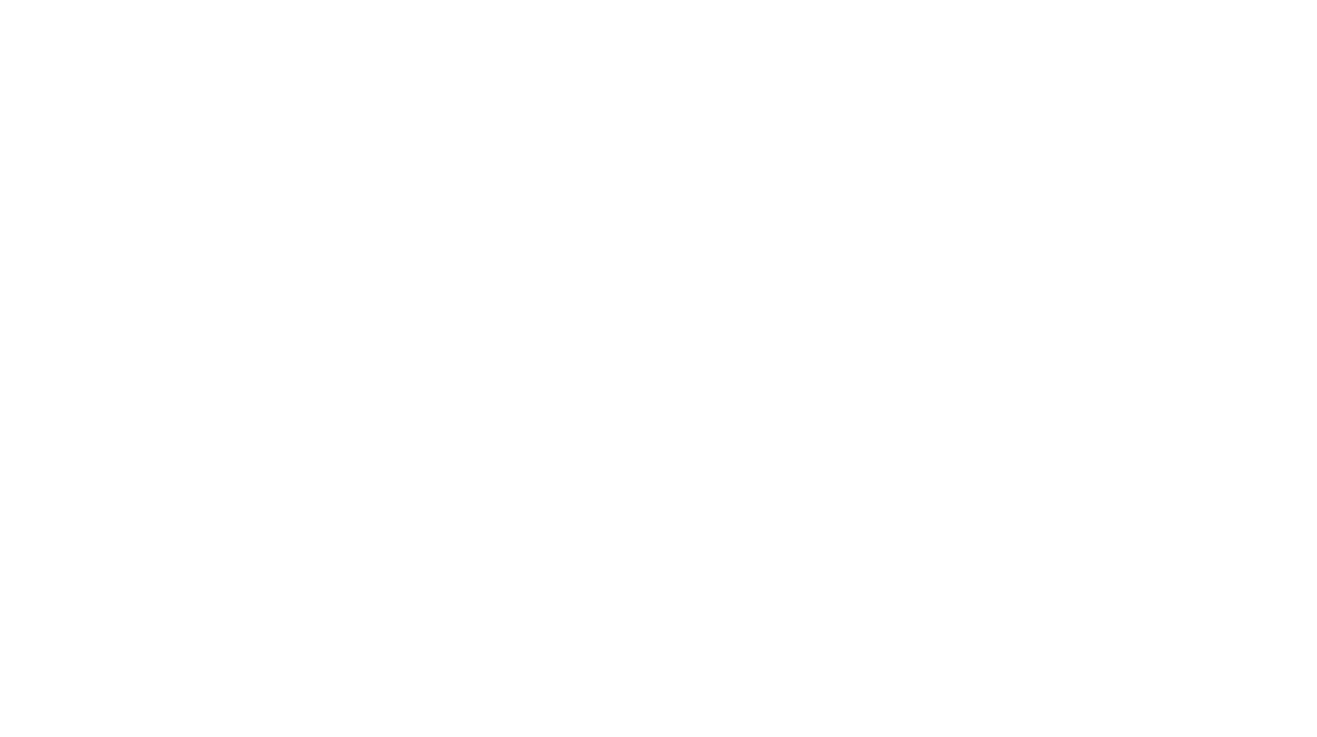 scroll, scrollTop: 0, scrollLeft: 0, axis: both 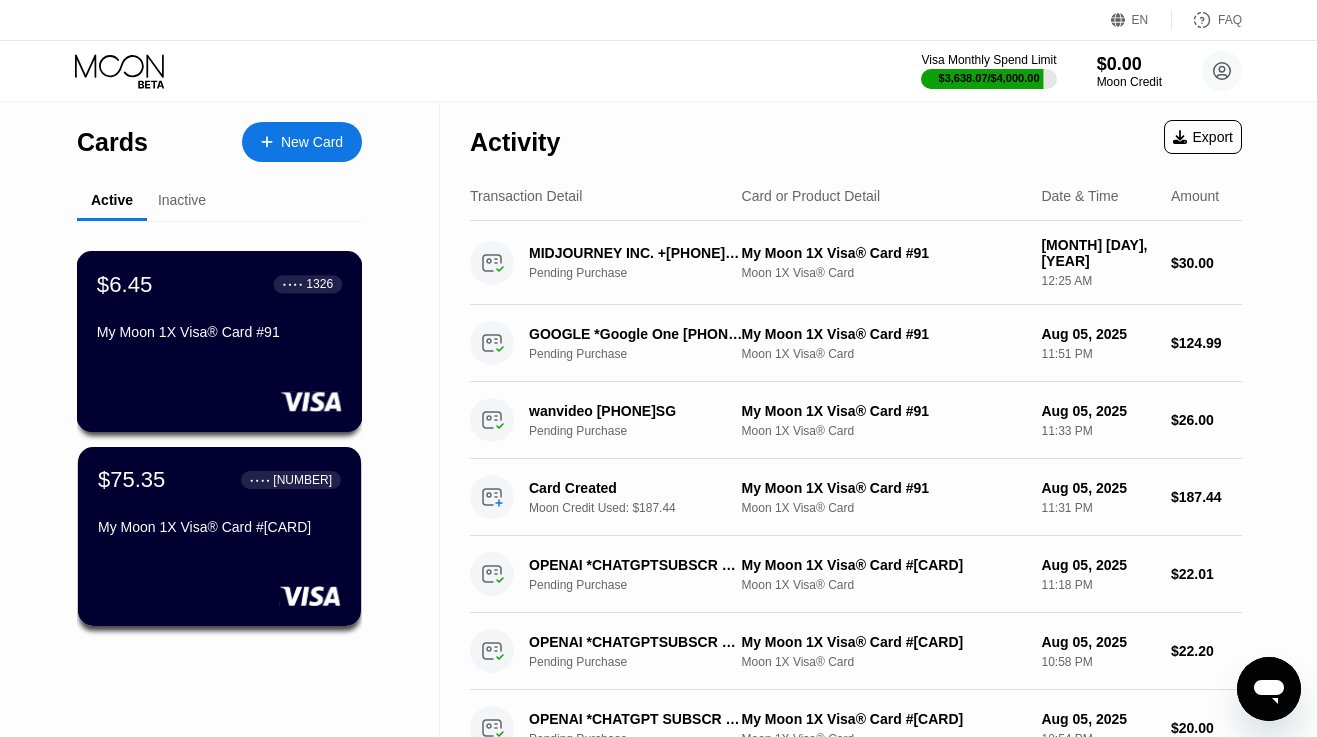 click on "My Moon 1X Visa® Card #91" at bounding box center [219, 332] 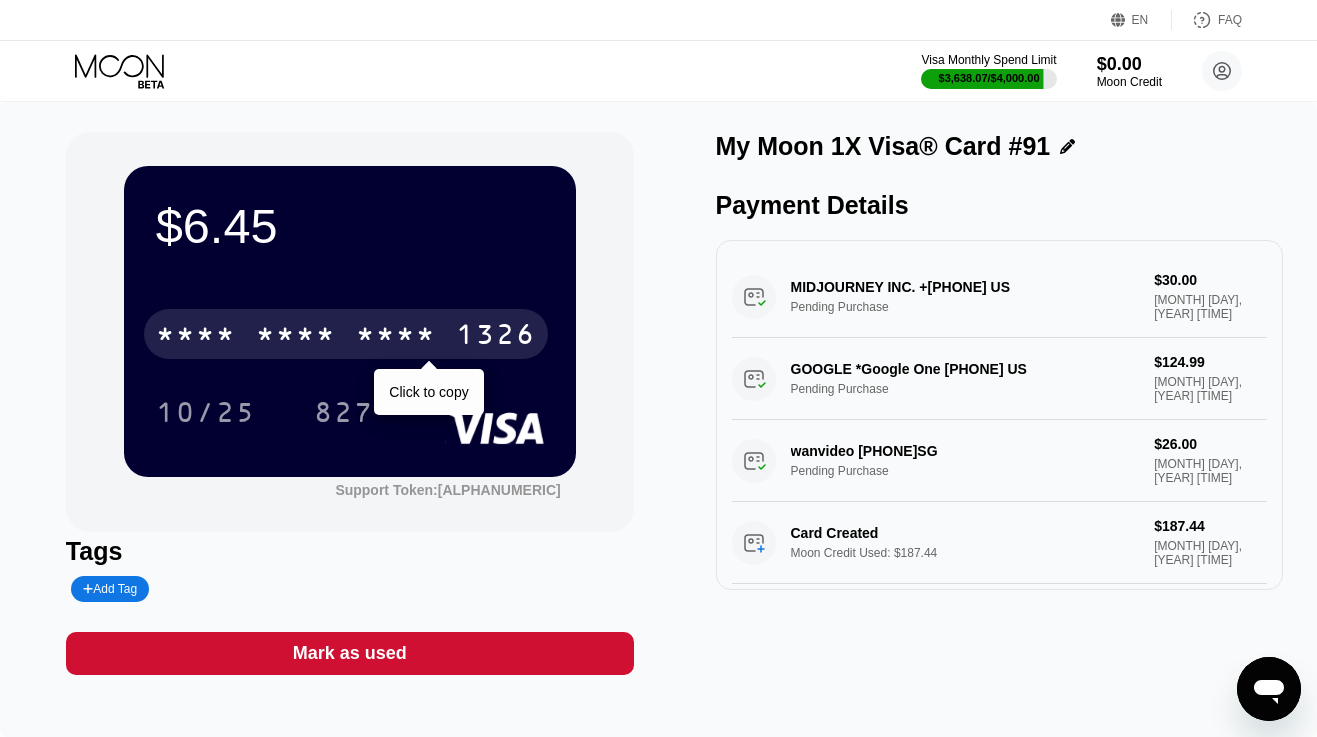 click on "* * * * * * * * * * * * 1326" at bounding box center (346, 334) 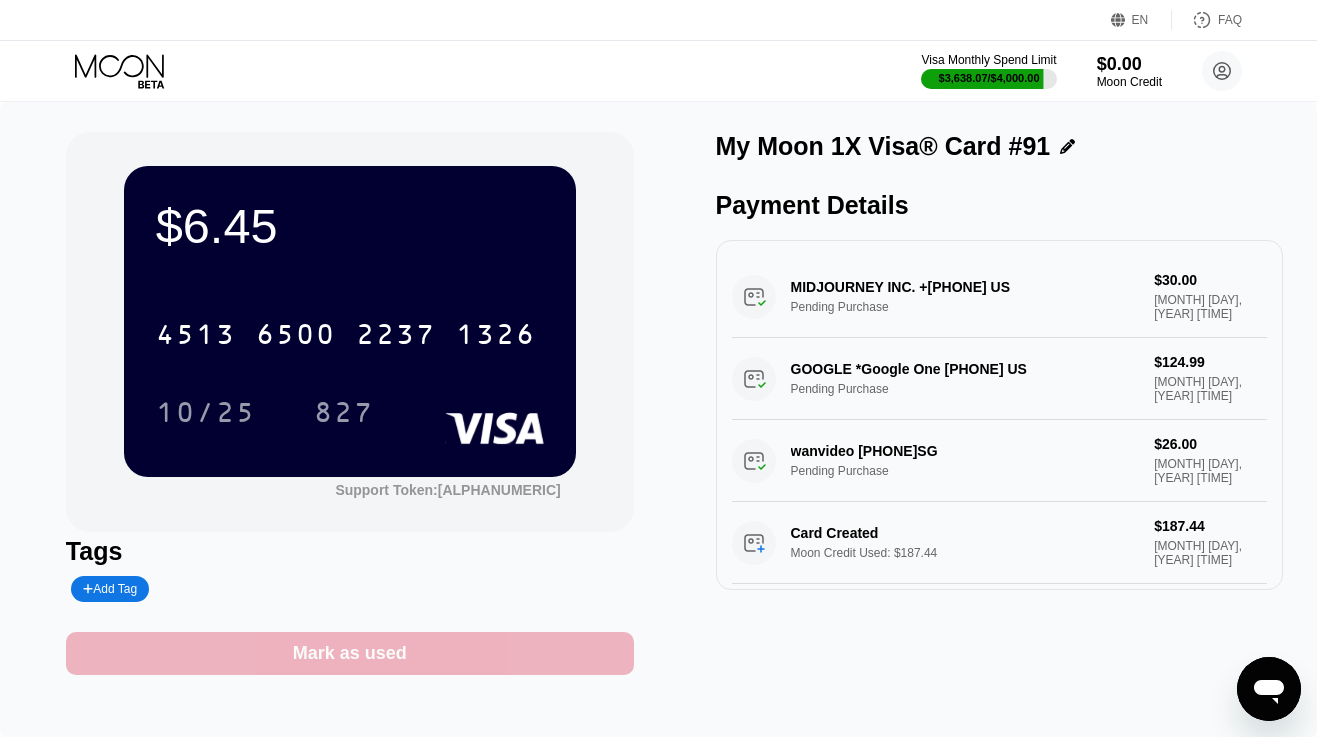 click on "Mark as used" at bounding box center [350, 653] 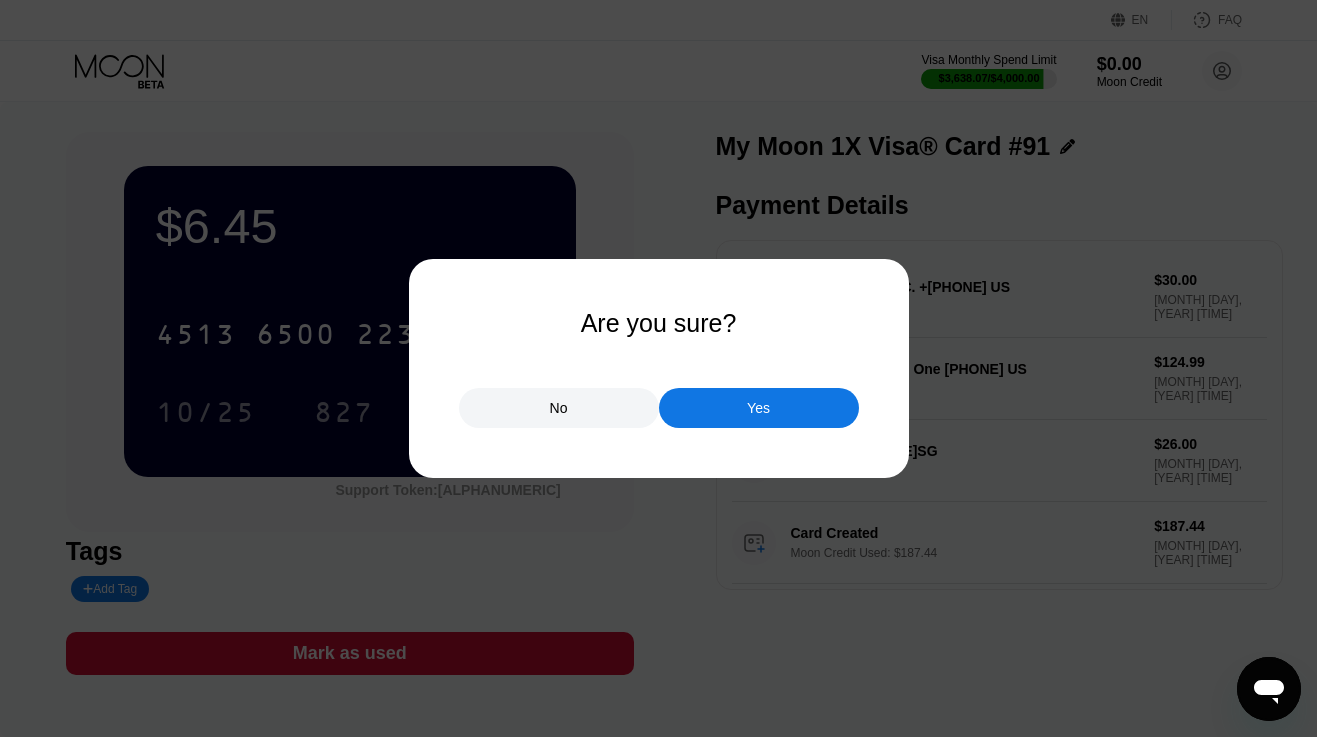 click on "Yes" at bounding box center [758, 408] 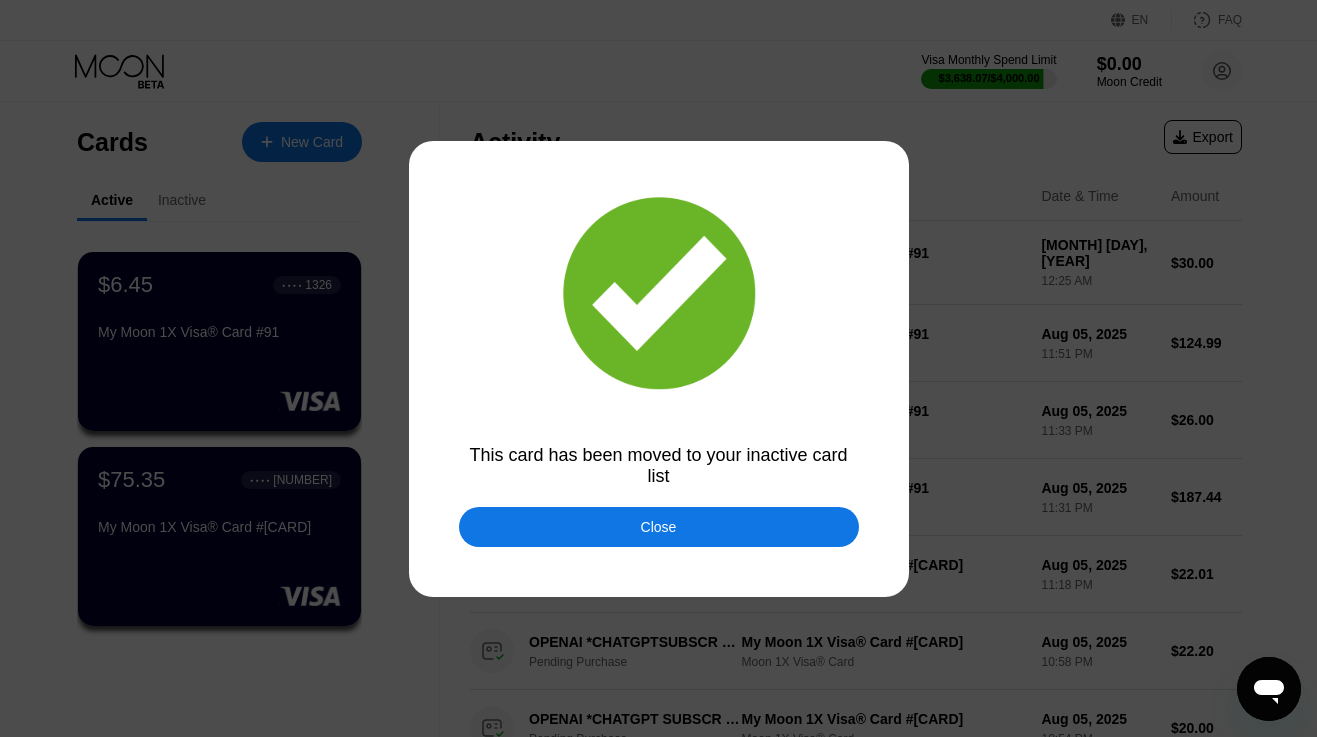 click on "Close" at bounding box center (659, 527) 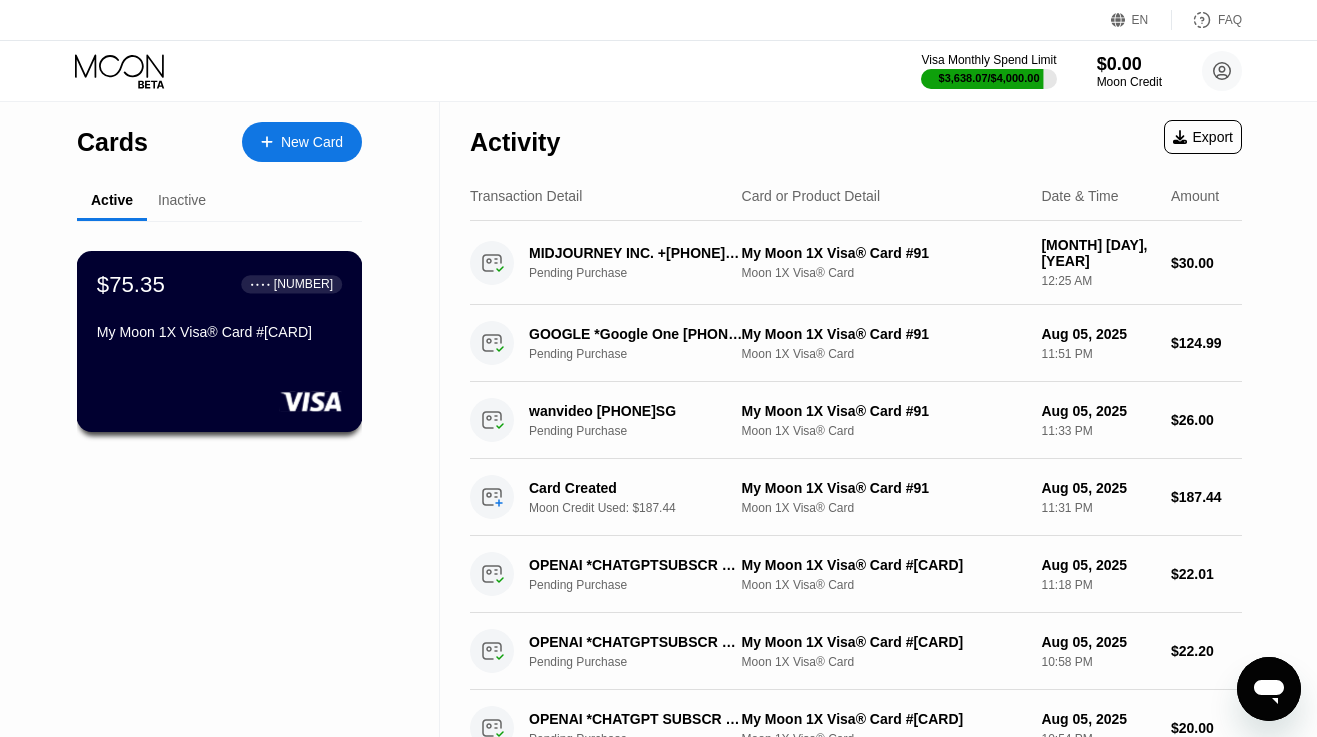 click on "My Moon 1X Visa® Card #90" at bounding box center [219, 336] 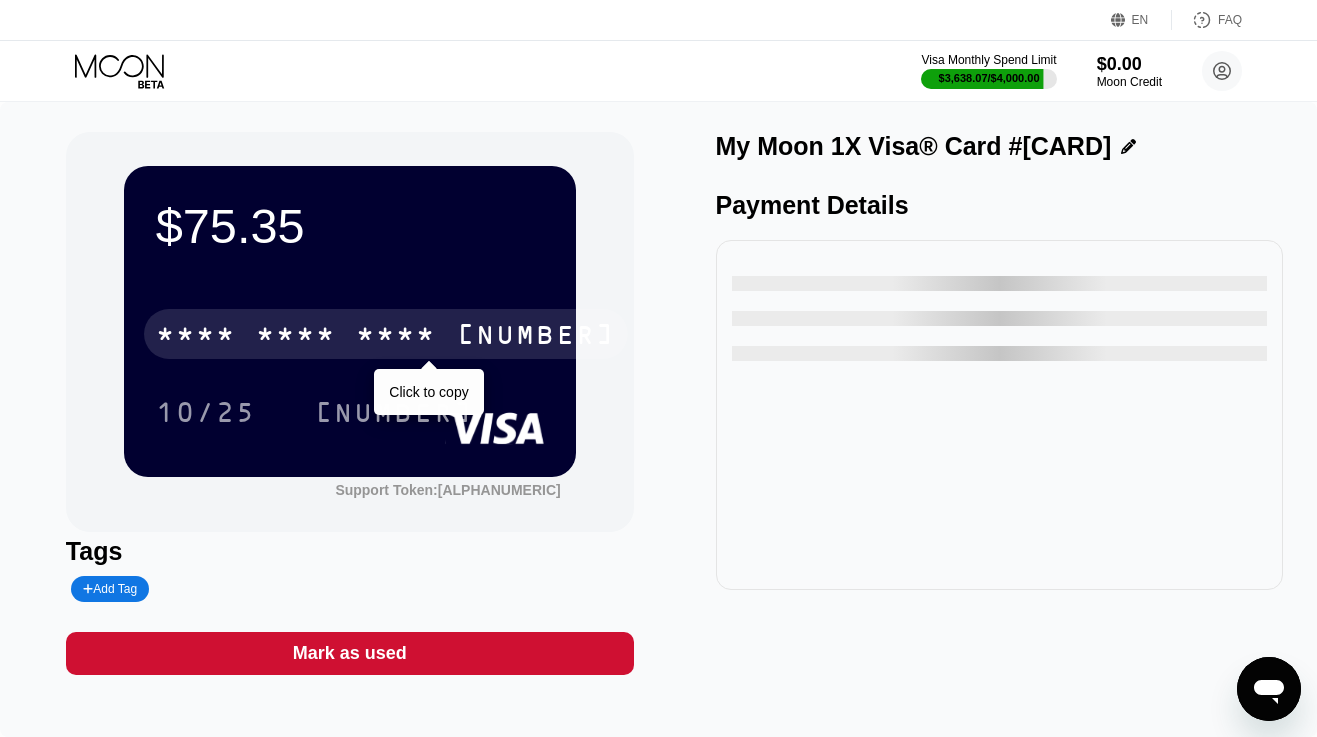 click on "* * * * * * * * * * * * 8893" at bounding box center [386, 334] 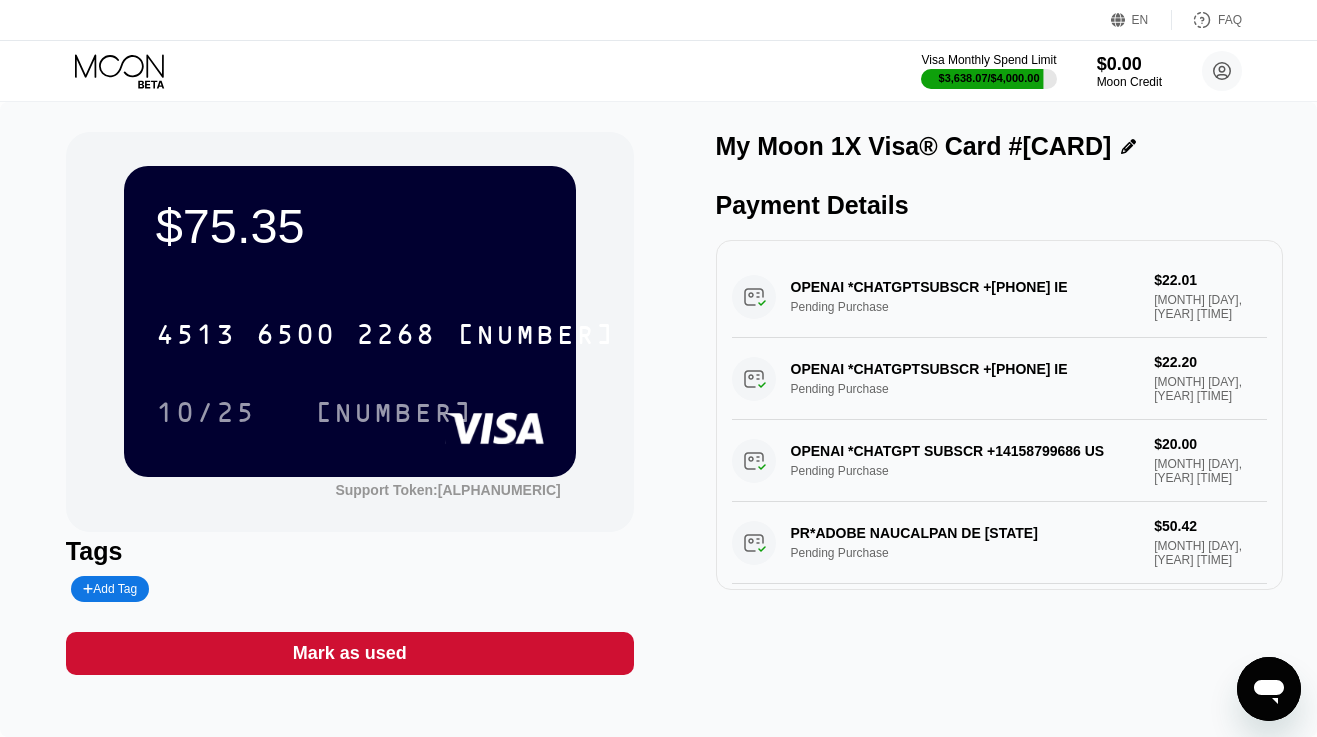 click 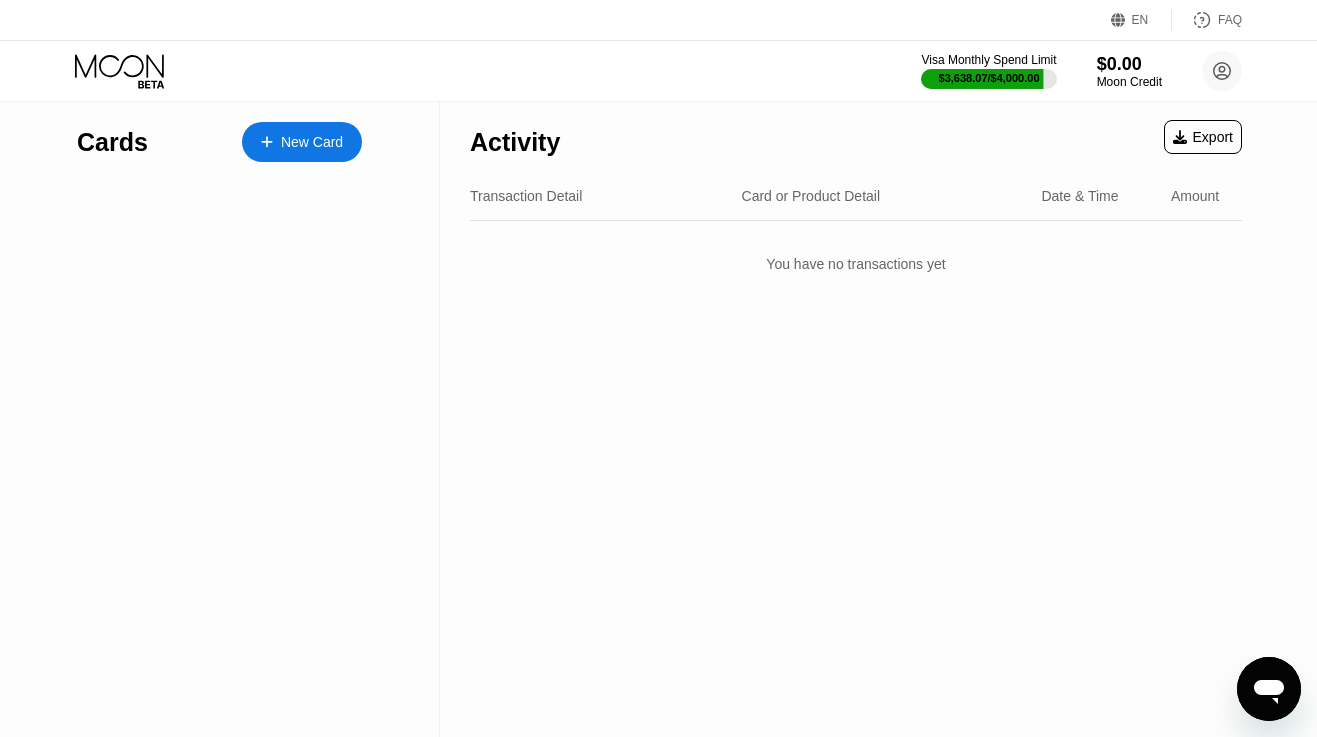 click 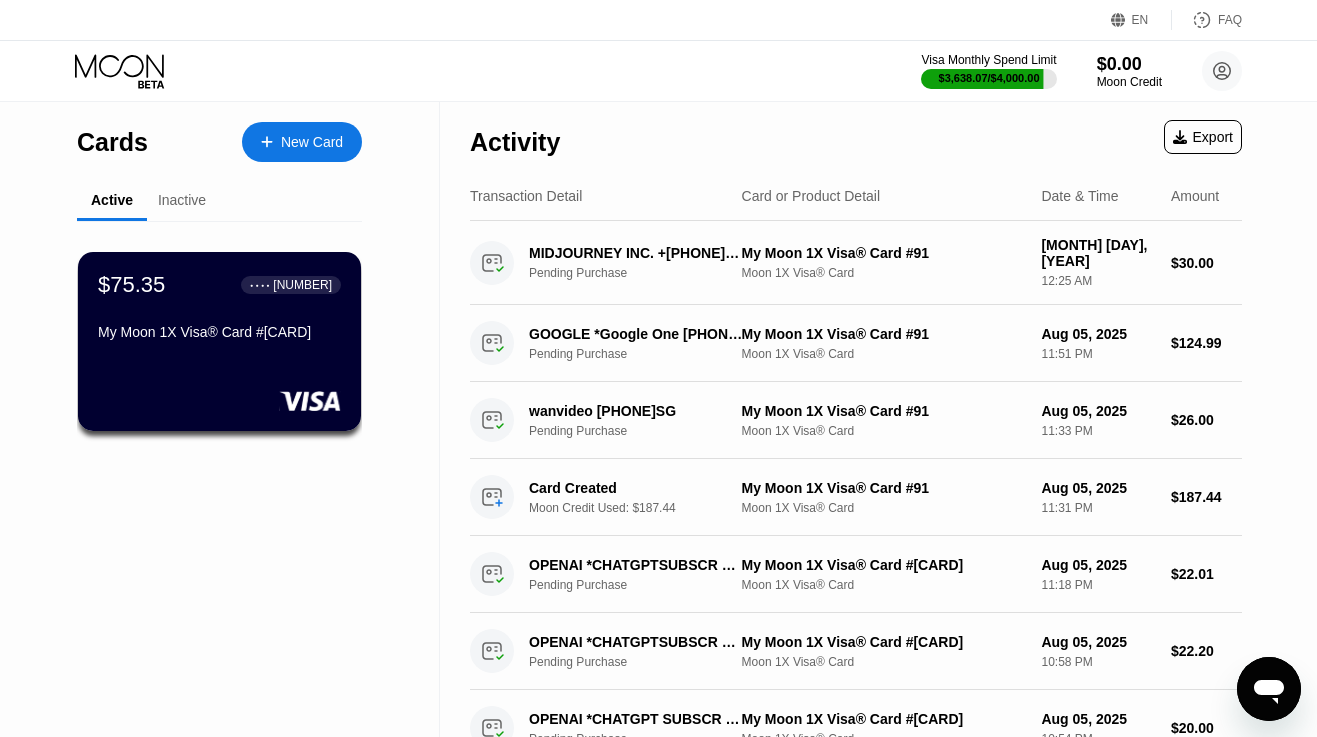click on "Inactive" at bounding box center [182, 200] 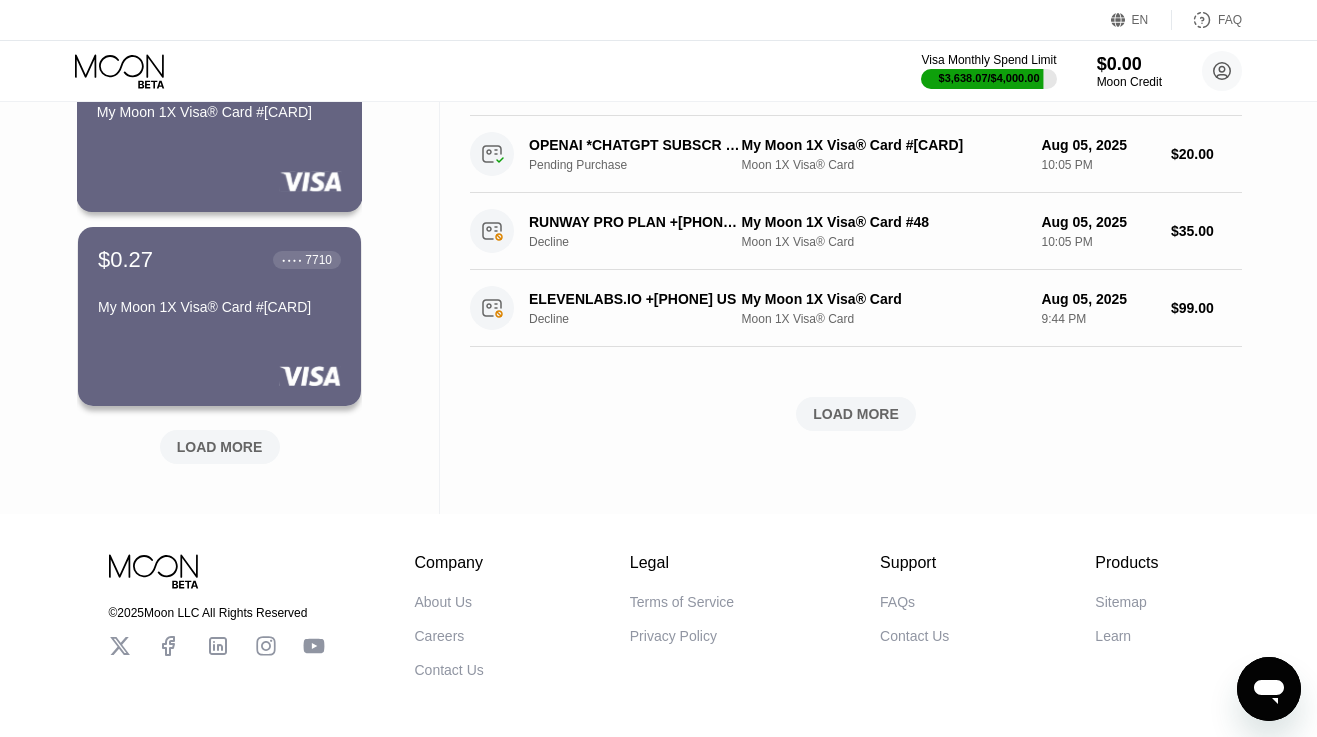 scroll, scrollTop: 811, scrollLeft: 0, axis: vertical 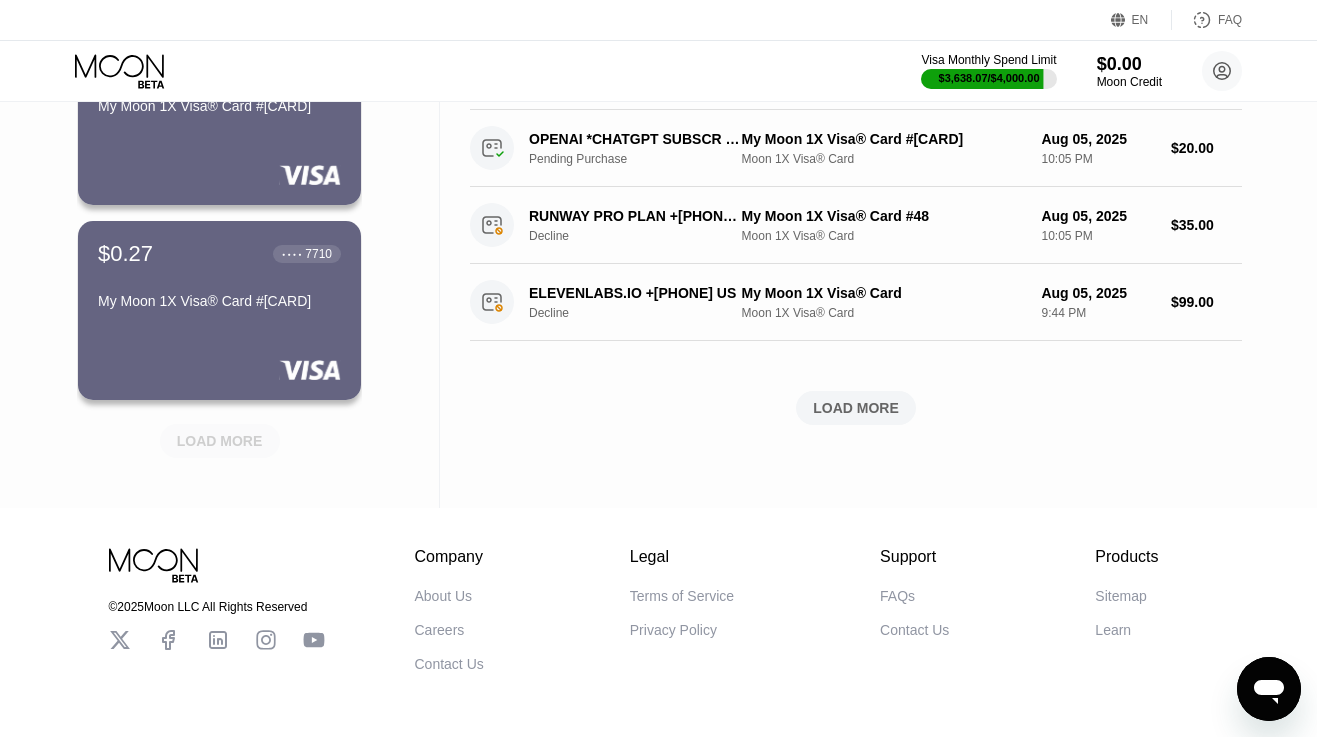 click on "LOAD MORE" at bounding box center (220, 441) 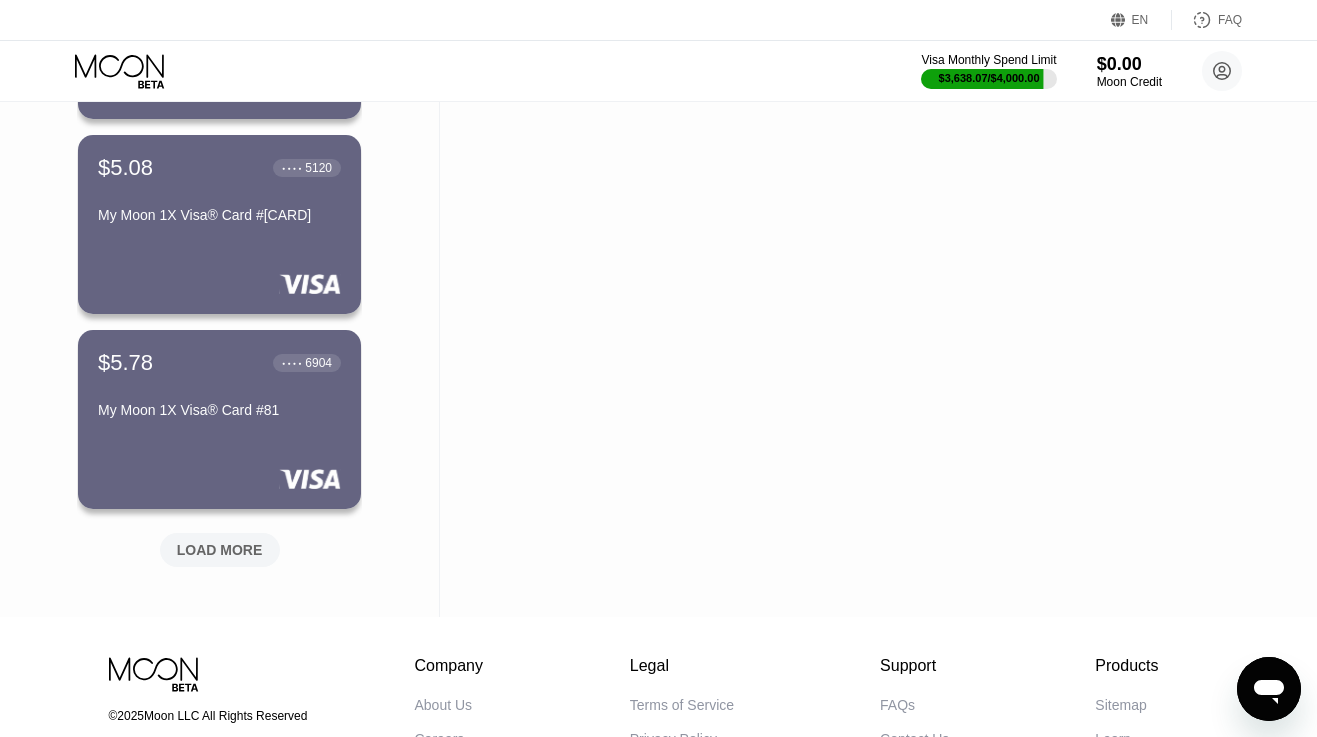 scroll, scrollTop: 1699, scrollLeft: 0, axis: vertical 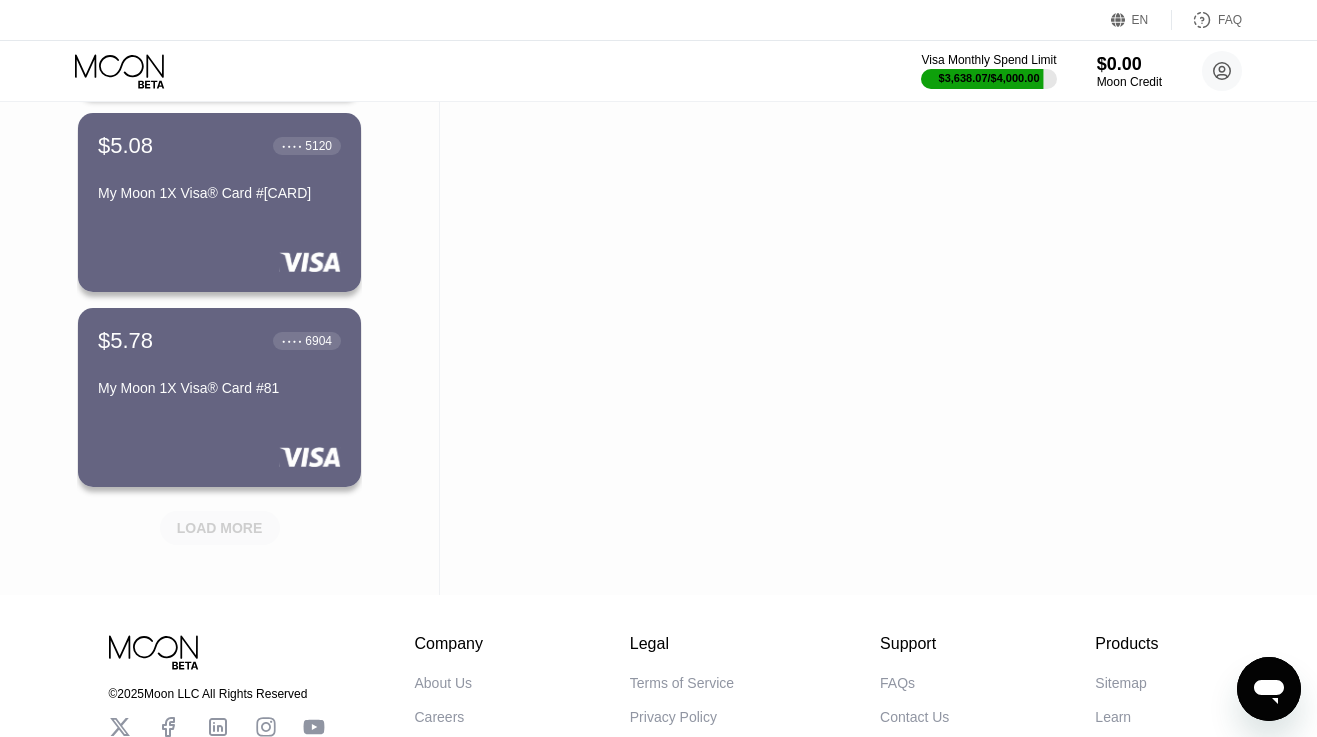click on "LOAD MORE" at bounding box center (220, 528) 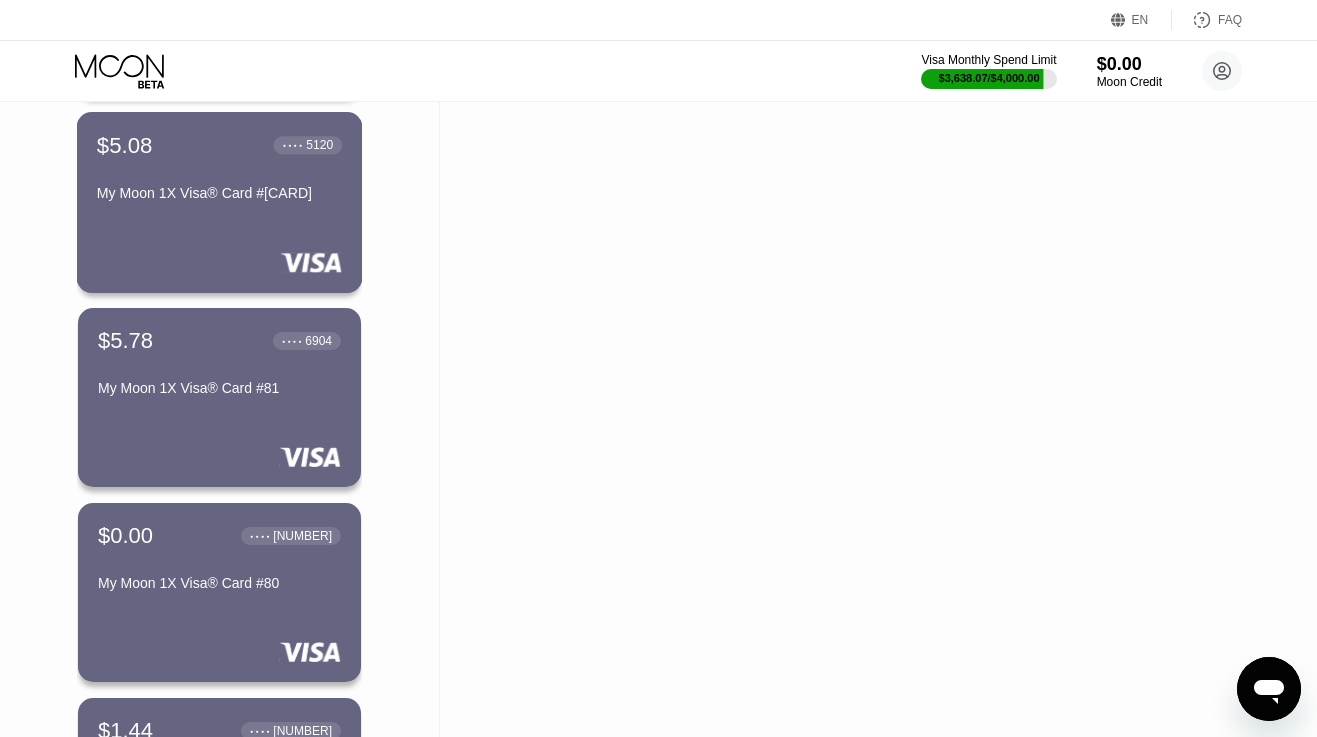 click on "My Moon 1X Visa® Card #82" at bounding box center (219, 193) 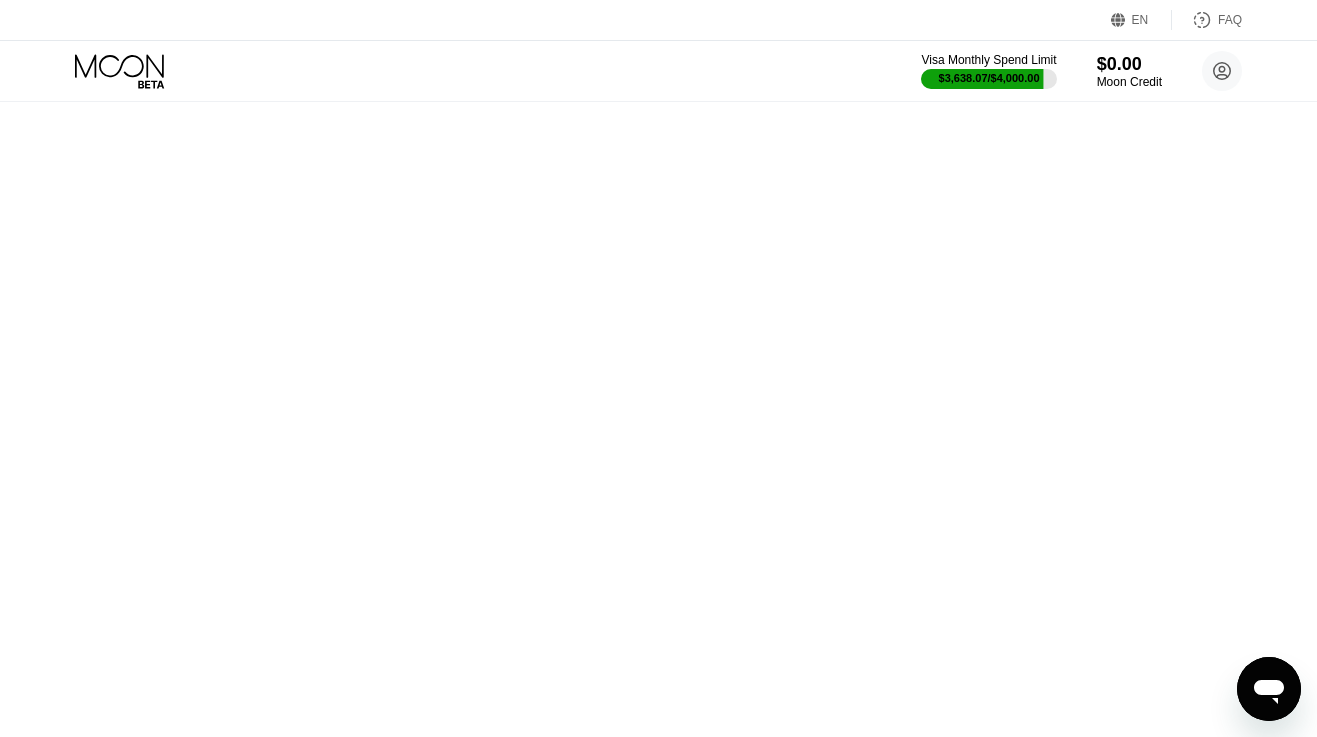 scroll, scrollTop: 0, scrollLeft: 0, axis: both 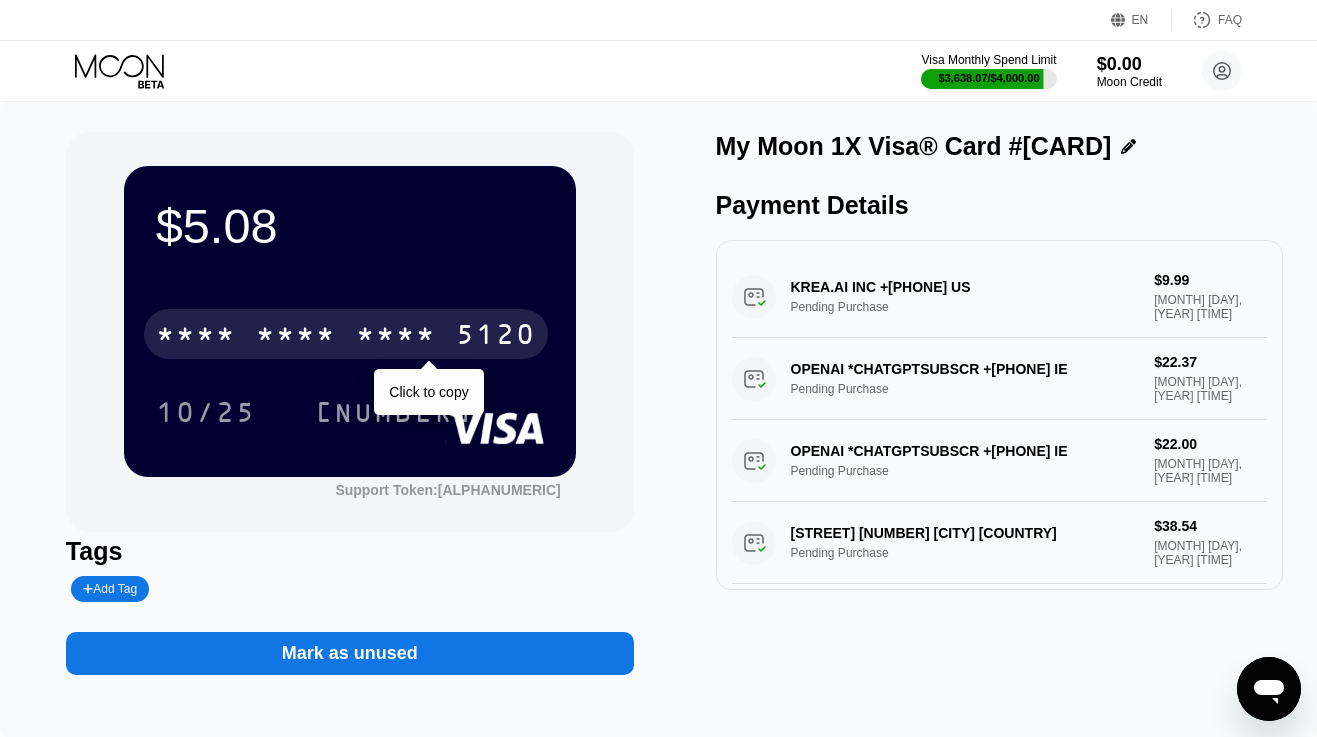 click on "* * * * * * * * * * * * 5120" at bounding box center (346, 334) 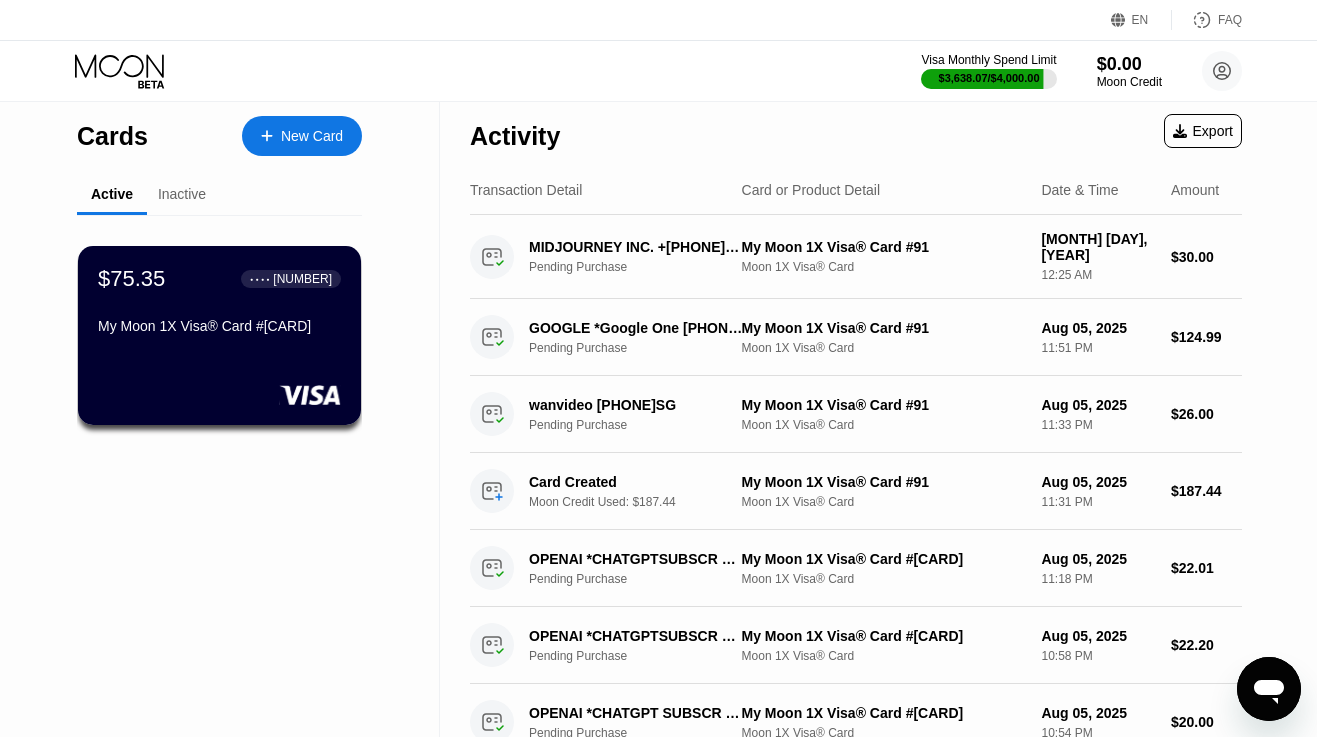 scroll, scrollTop: 7, scrollLeft: 0, axis: vertical 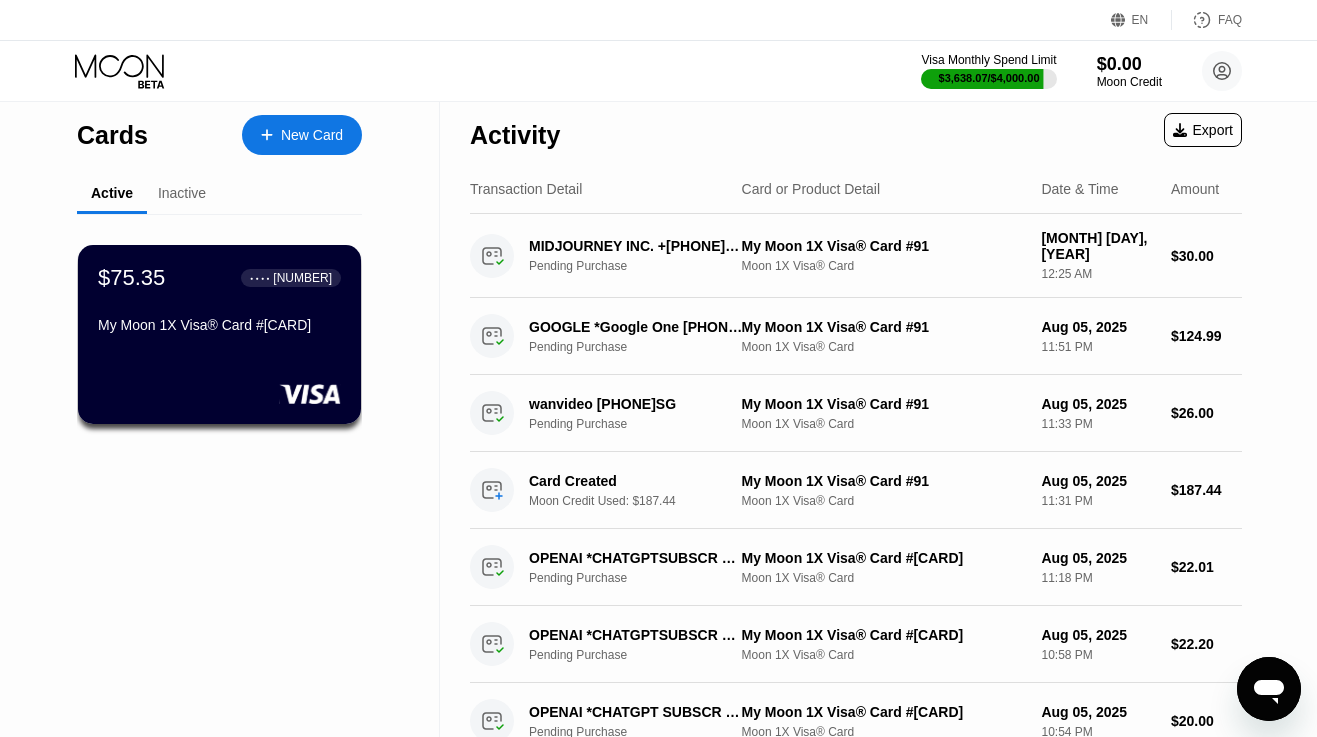 click on "Inactive" at bounding box center [182, 194] 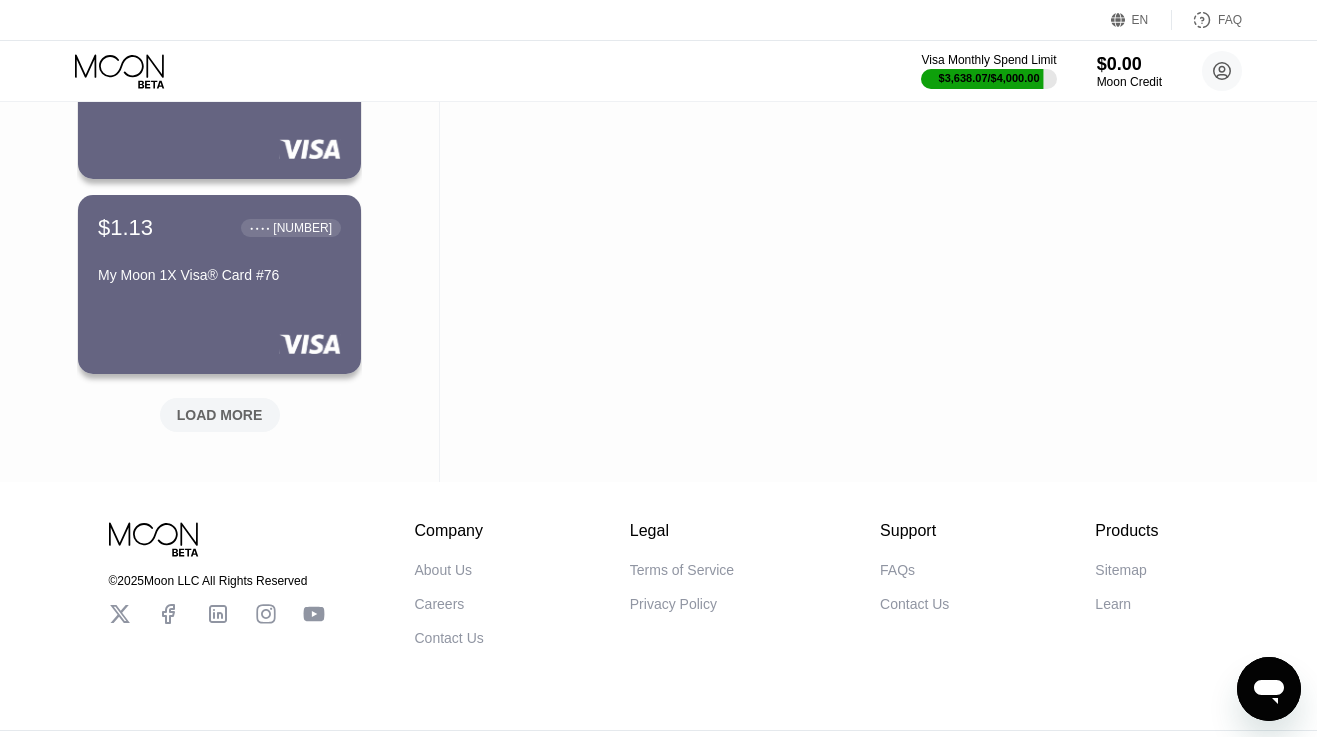 scroll, scrollTop: 2777, scrollLeft: 0, axis: vertical 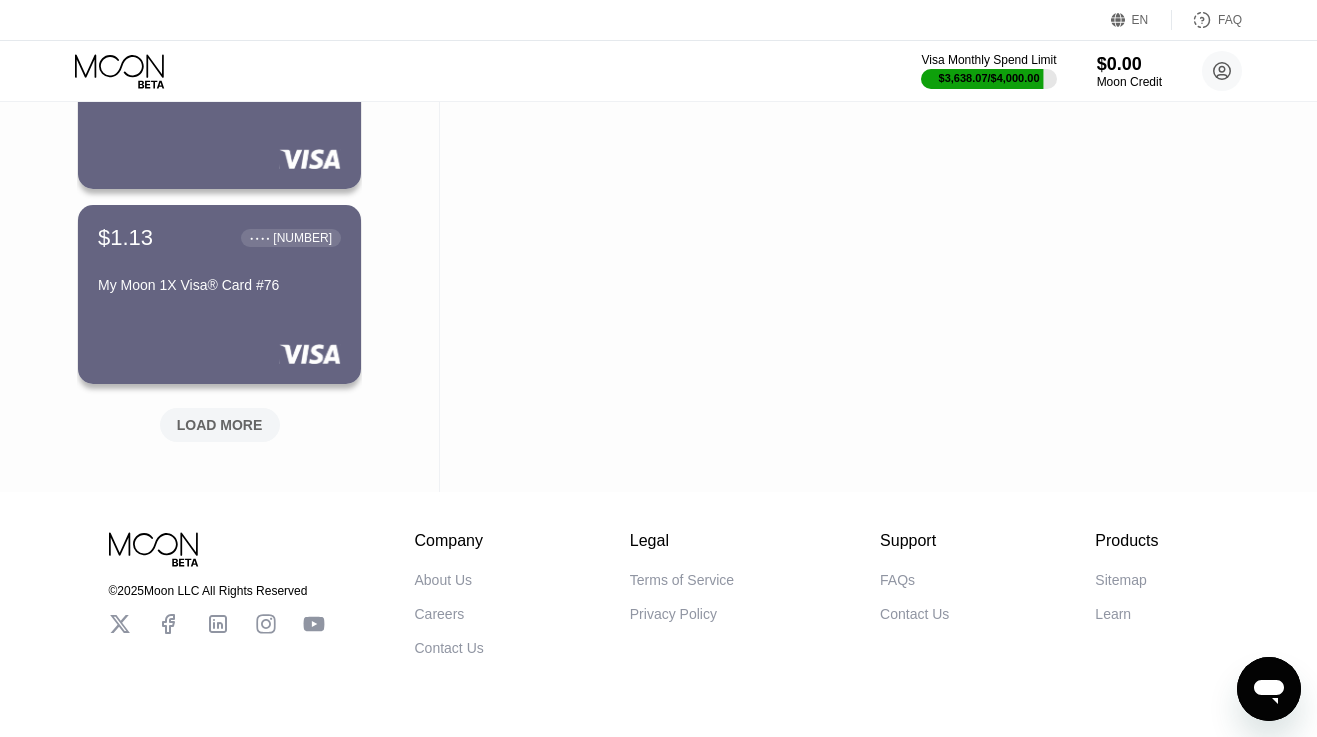 click on "LOAD MORE" at bounding box center (220, 425) 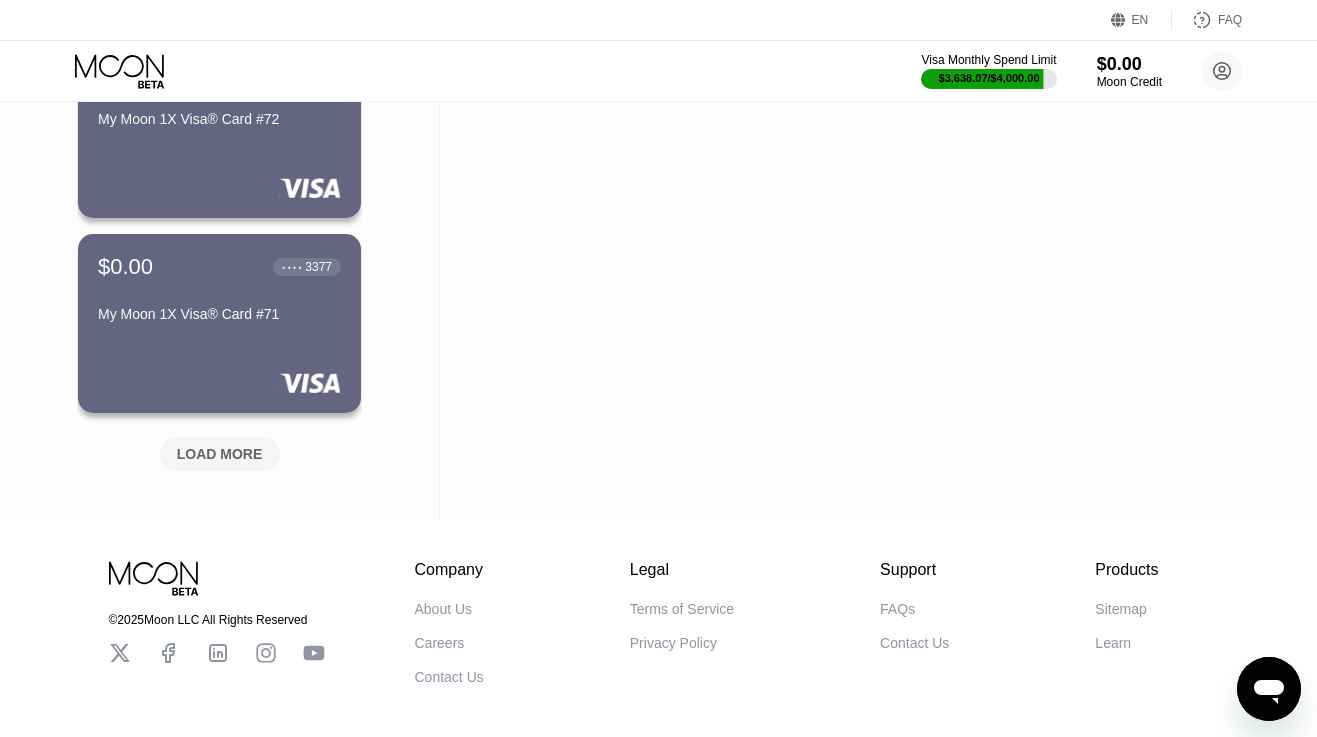 scroll, scrollTop: 3758, scrollLeft: 0, axis: vertical 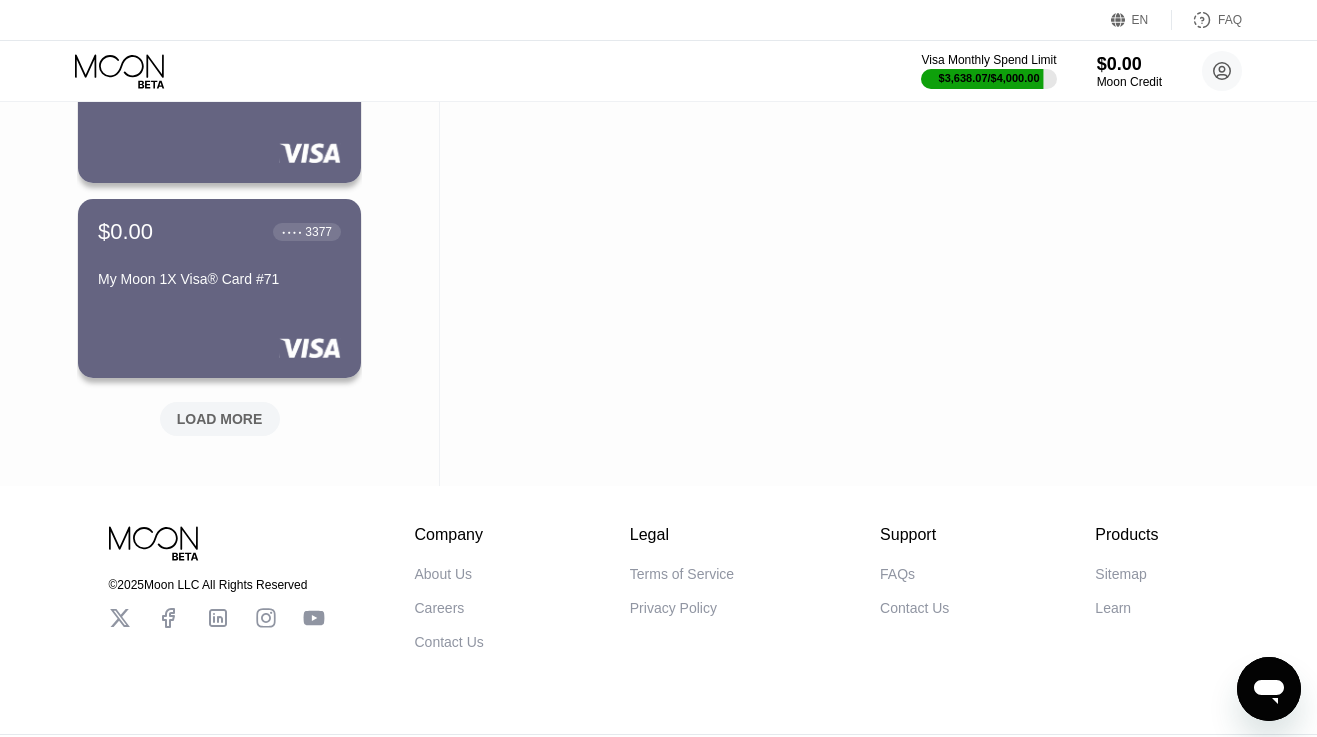 click on "LOAD MORE" at bounding box center (220, 419) 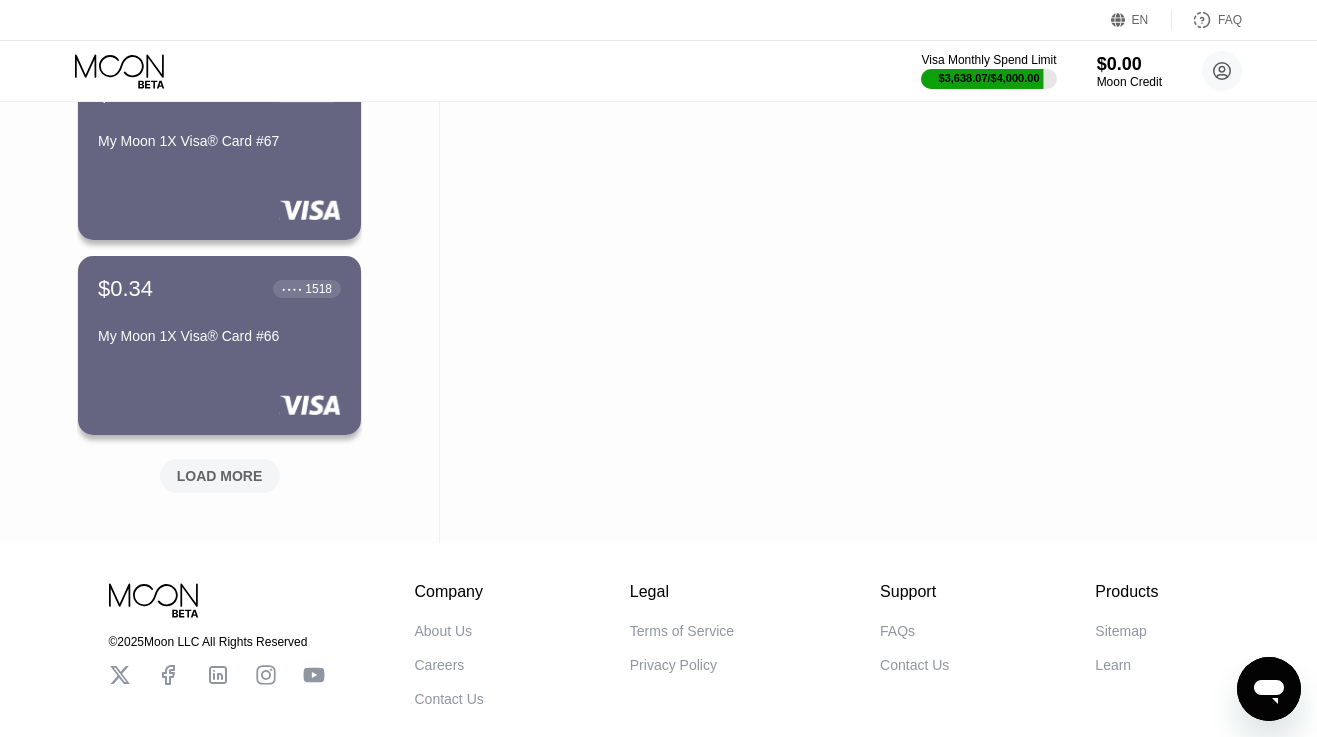scroll, scrollTop: 4695, scrollLeft: 0, axis: vertical 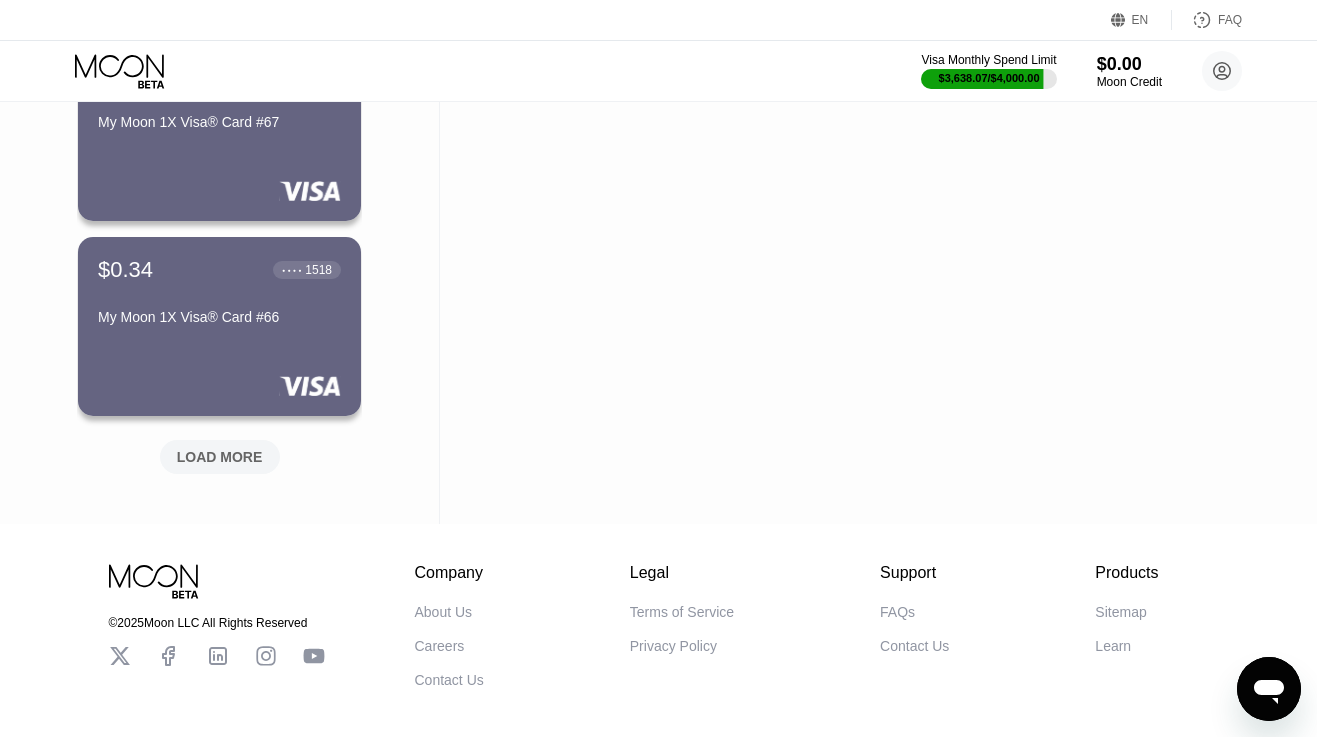 click on "LOAD MORE" at bounding box center [220, 457] 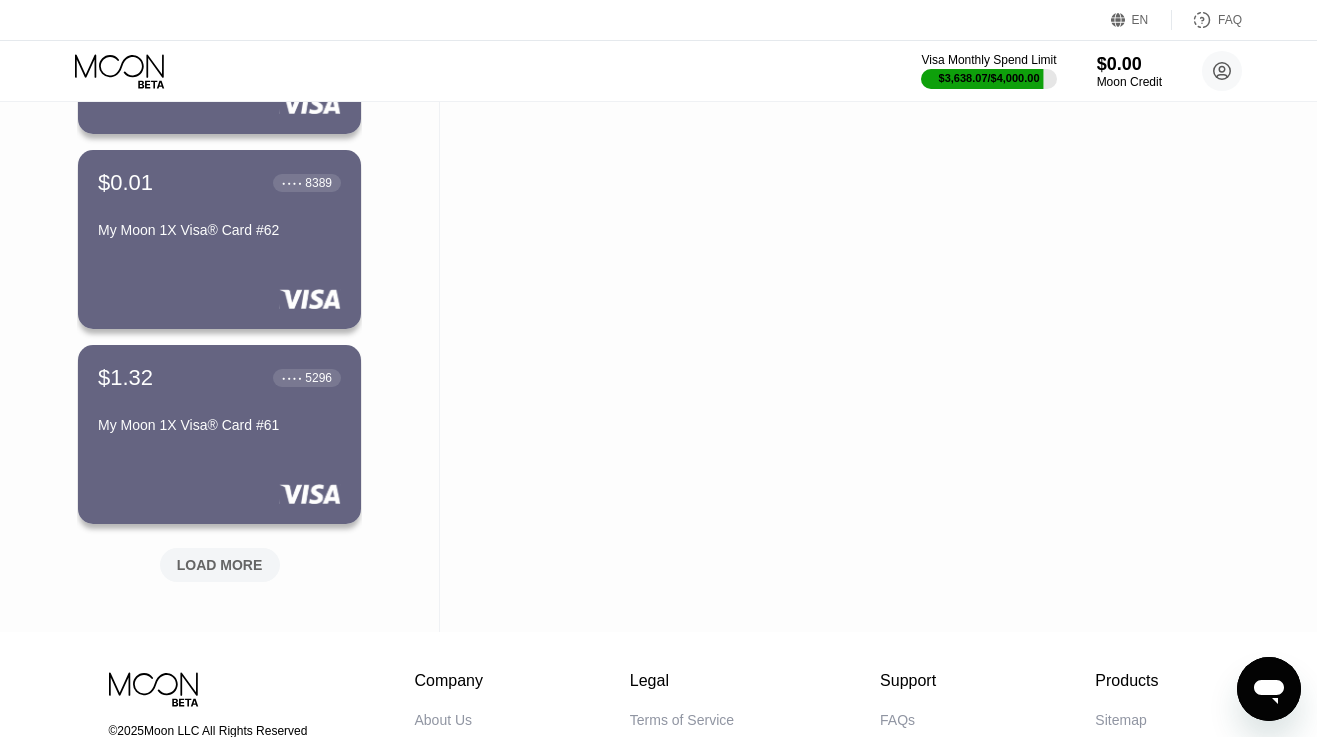 scroll, scrollTop: 5588, scrollLeft: 0, axis: vertical 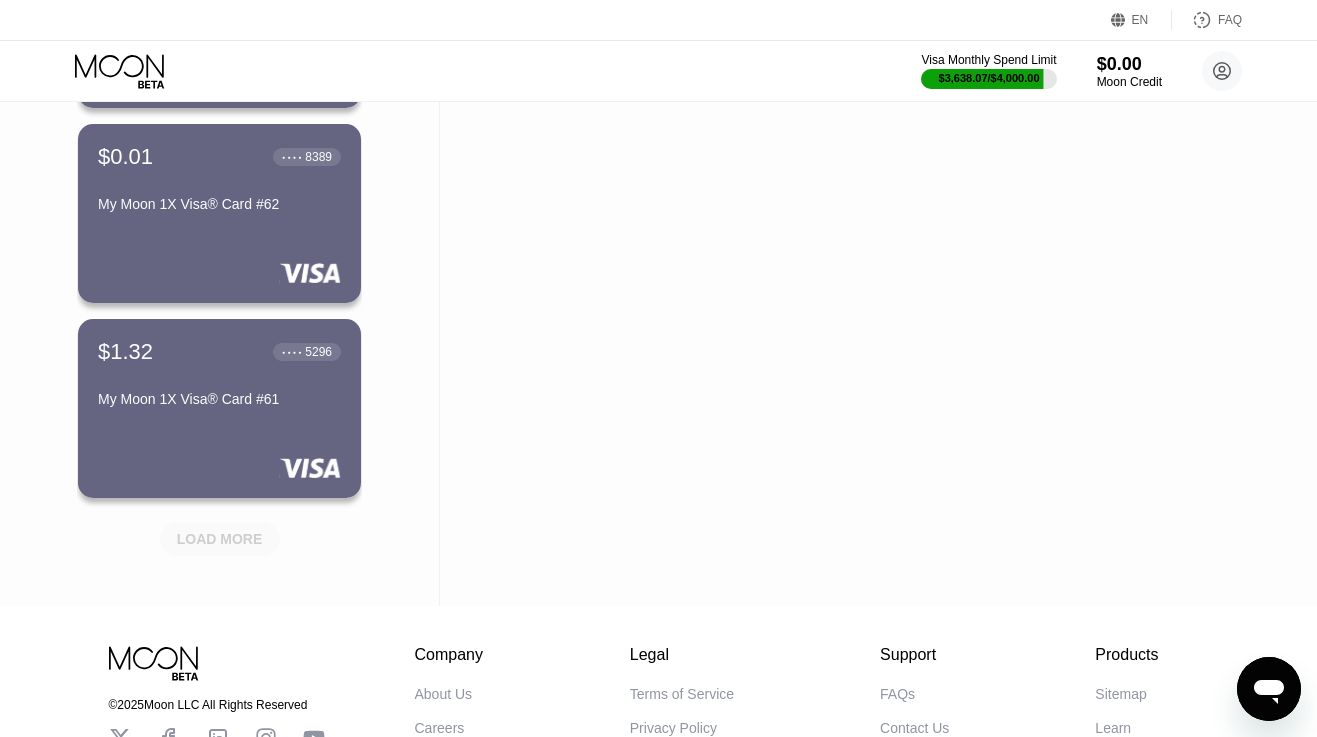 click on "LOAD MORE" at bounding box center (220, 539) 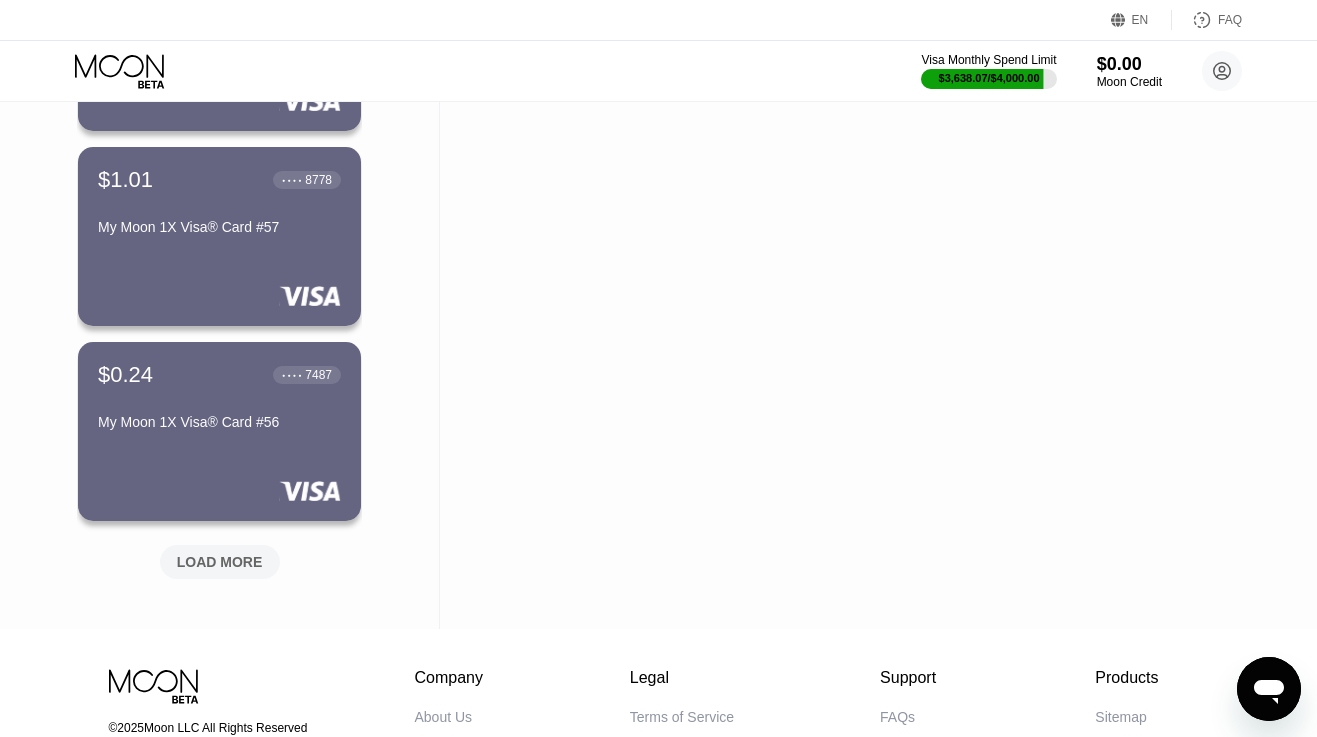 scroll, scrollTop: 6549, scrollLeft: 0, axis: vertical 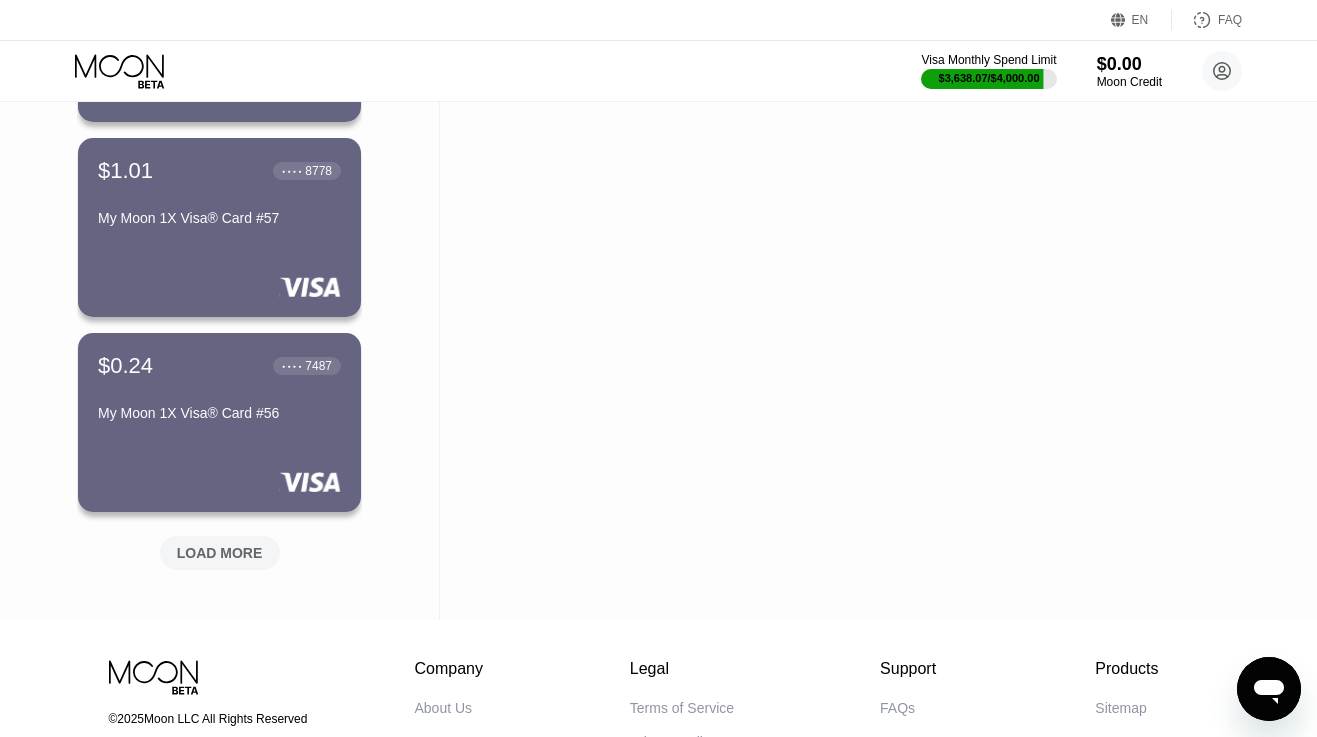 click on "LOAD MORE" at bounding box center [220, 549] 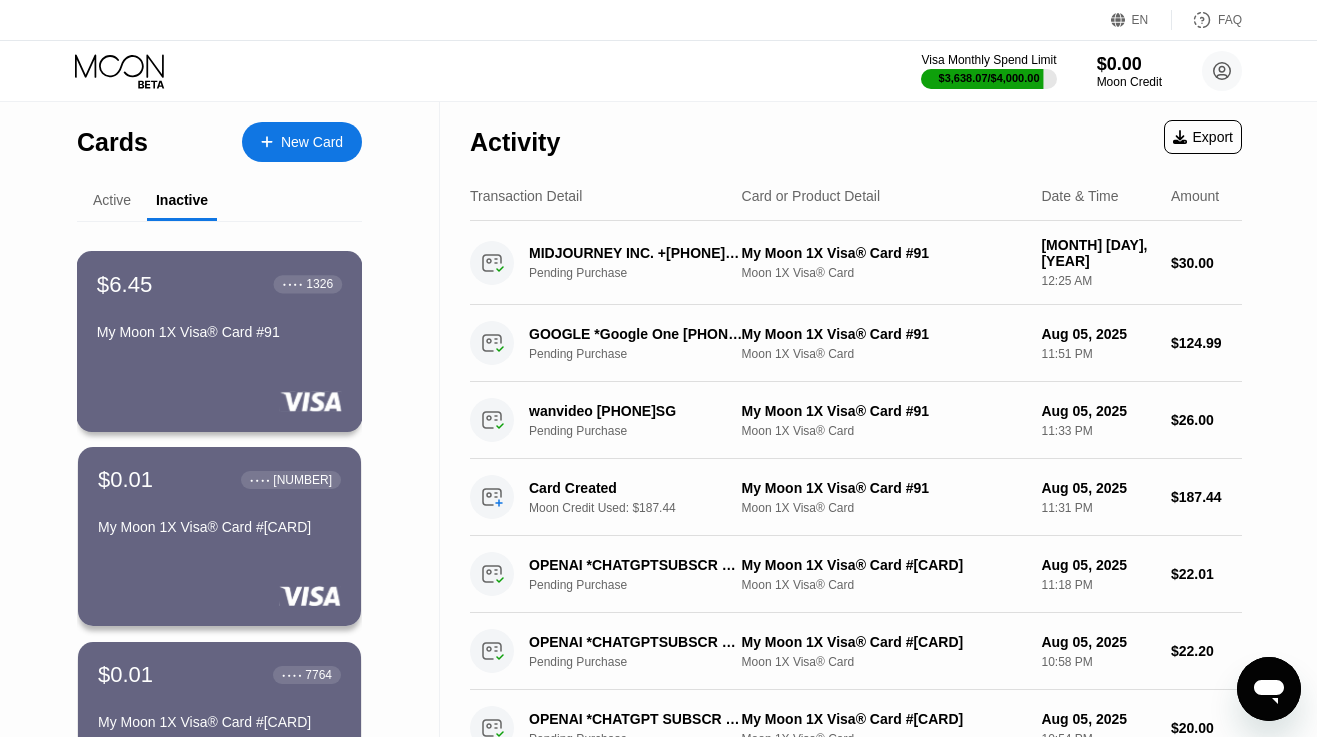 scroll, scrollTop: 0, scrollLeft: 0, axis: both 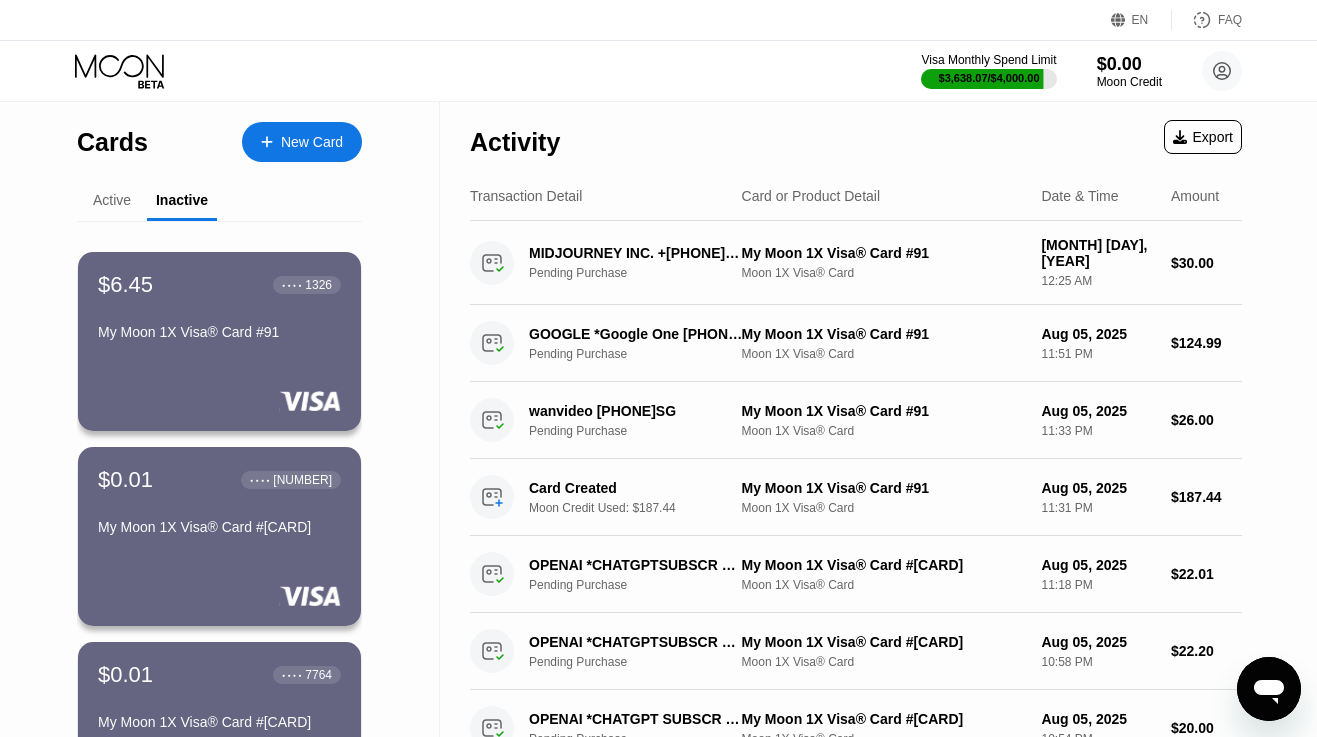 click on "Active" at bounding box center (112, 201) 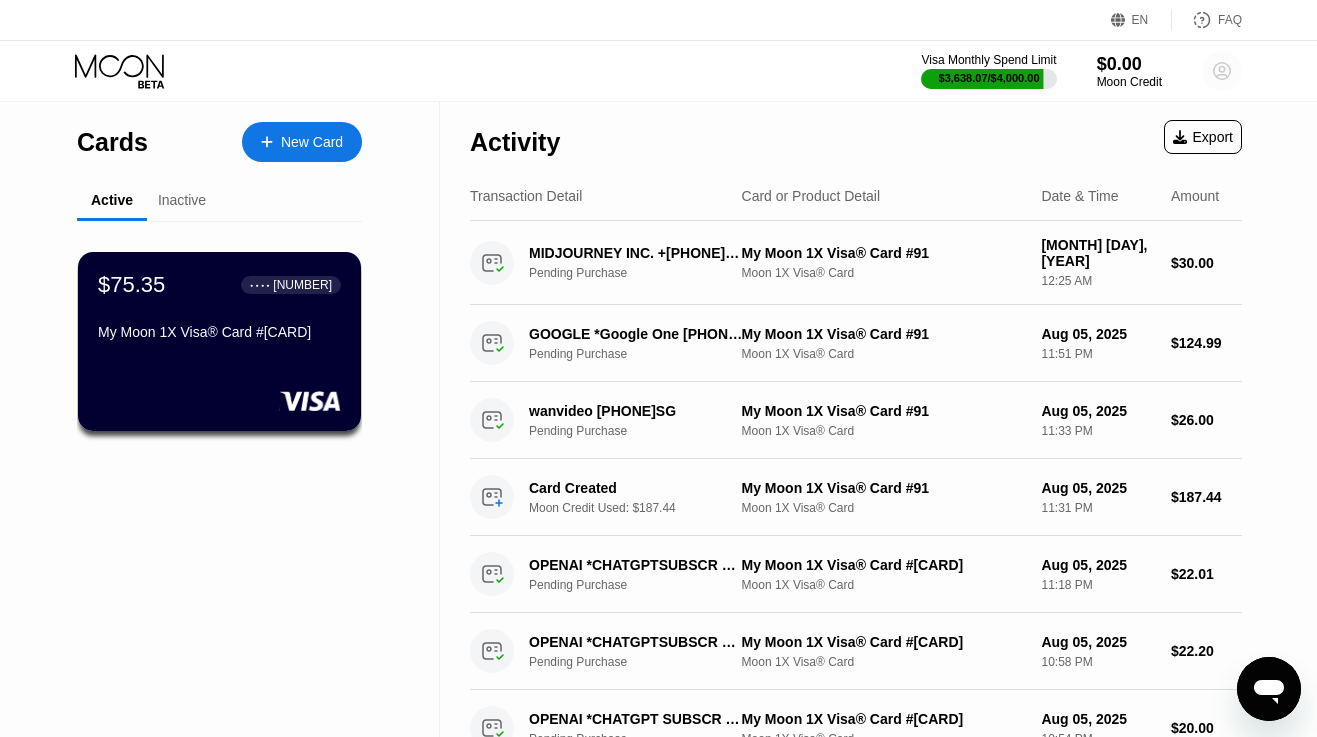click 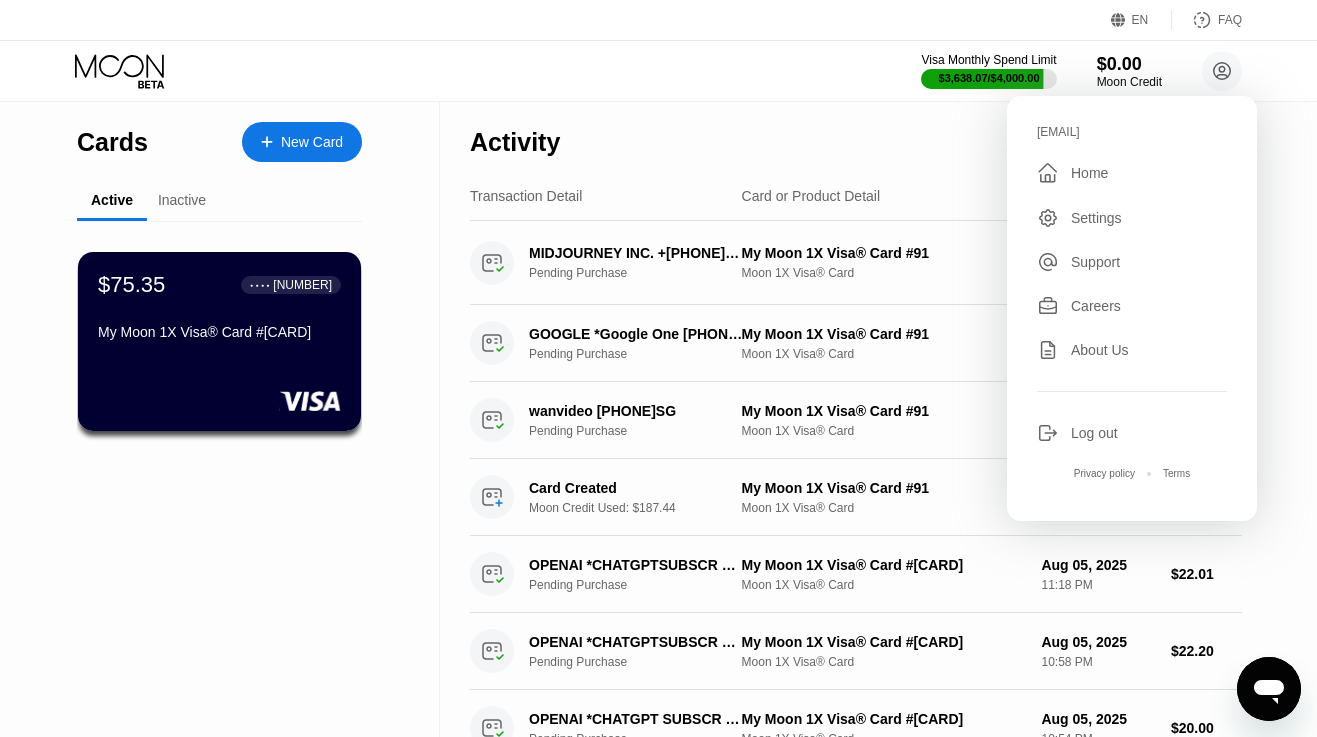 click on "Log out" at bounding box center [1094, 433] 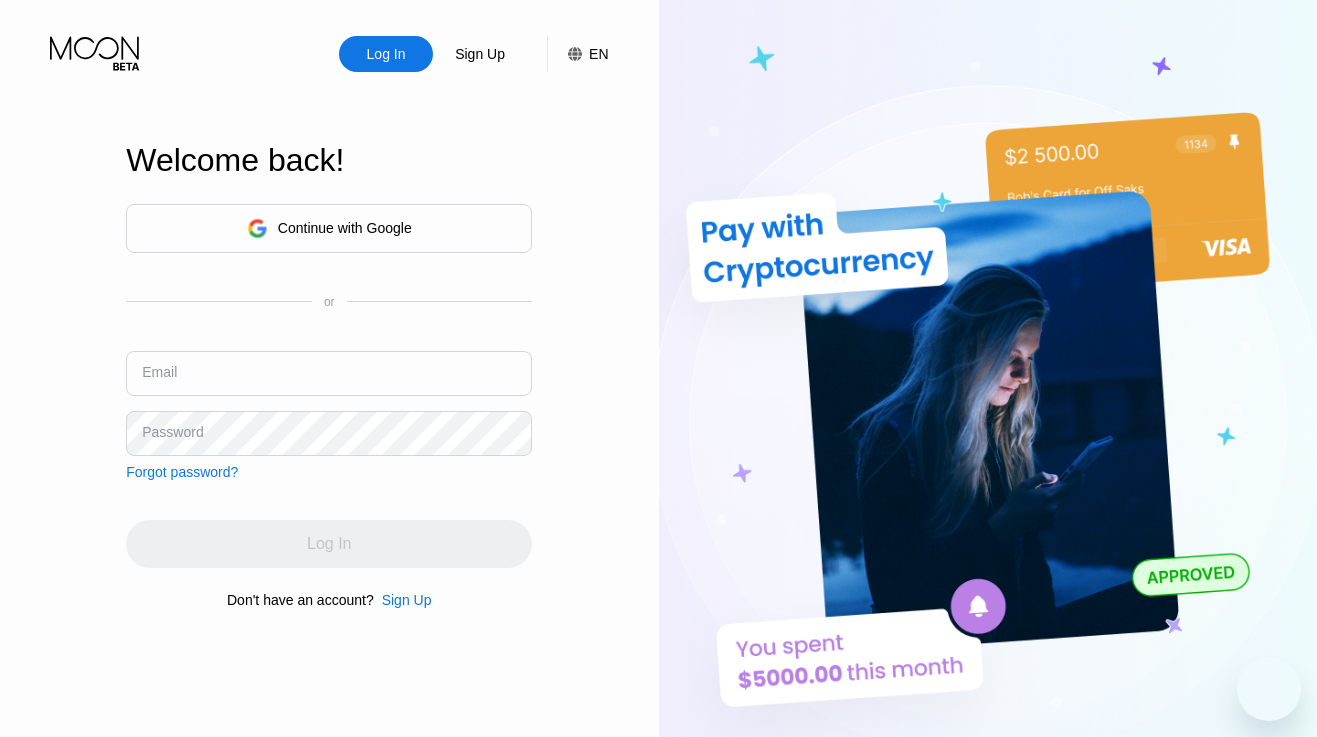 scroll, scrollTop: 0, scrollLeft: 0, axis: both 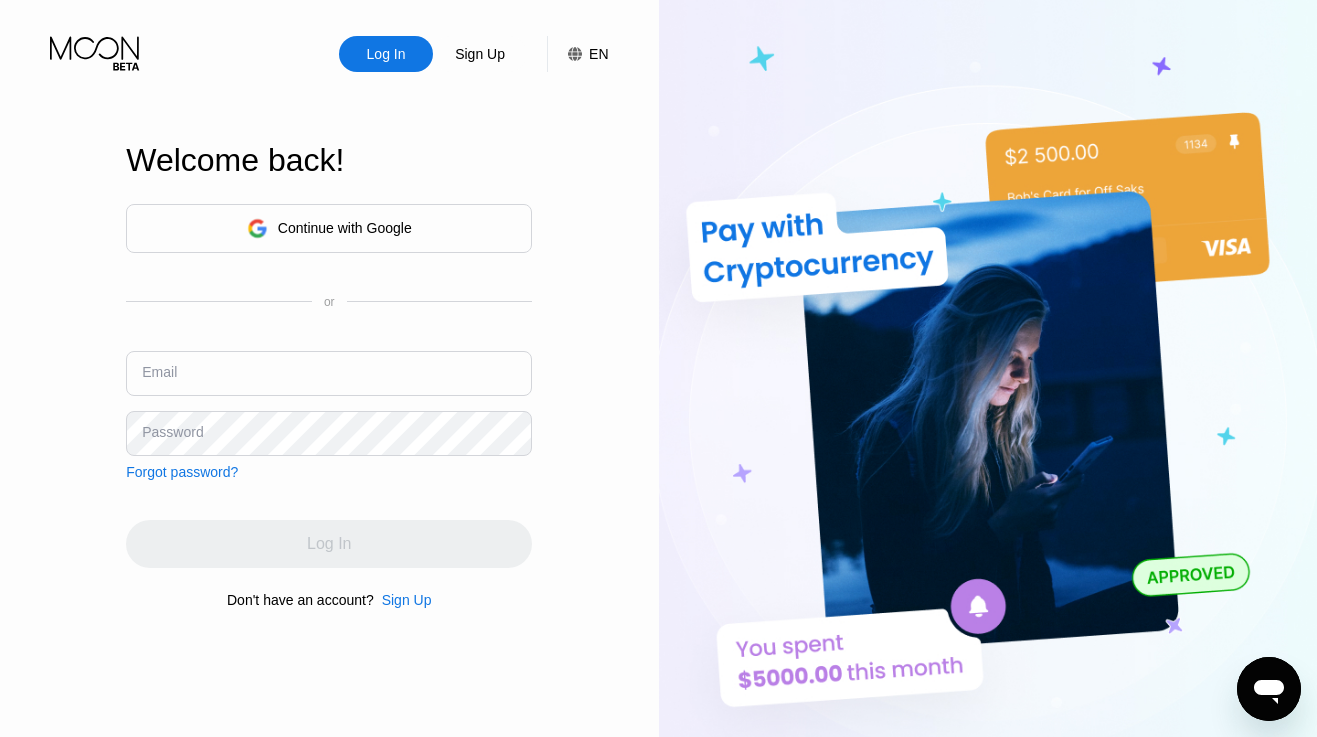 click on "Email" at bounding box center [159, 372] 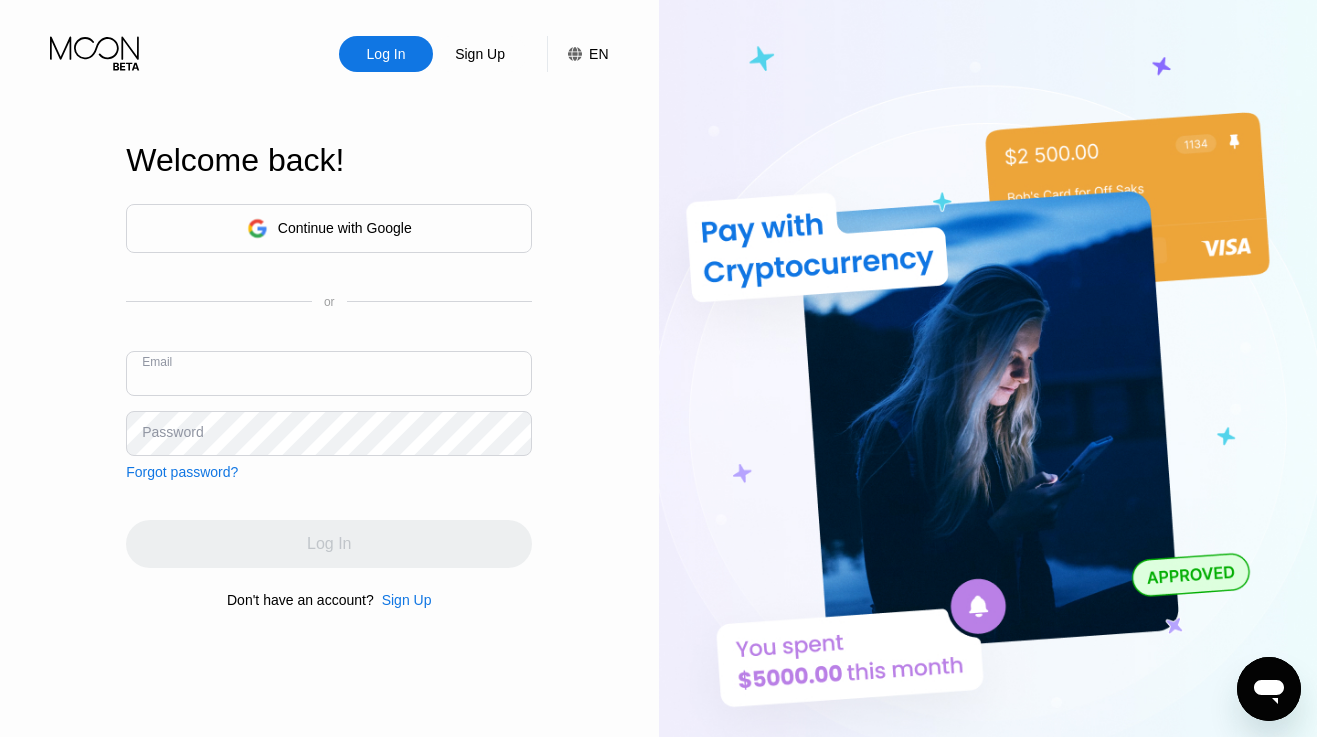 paste on "[EMAIL]" 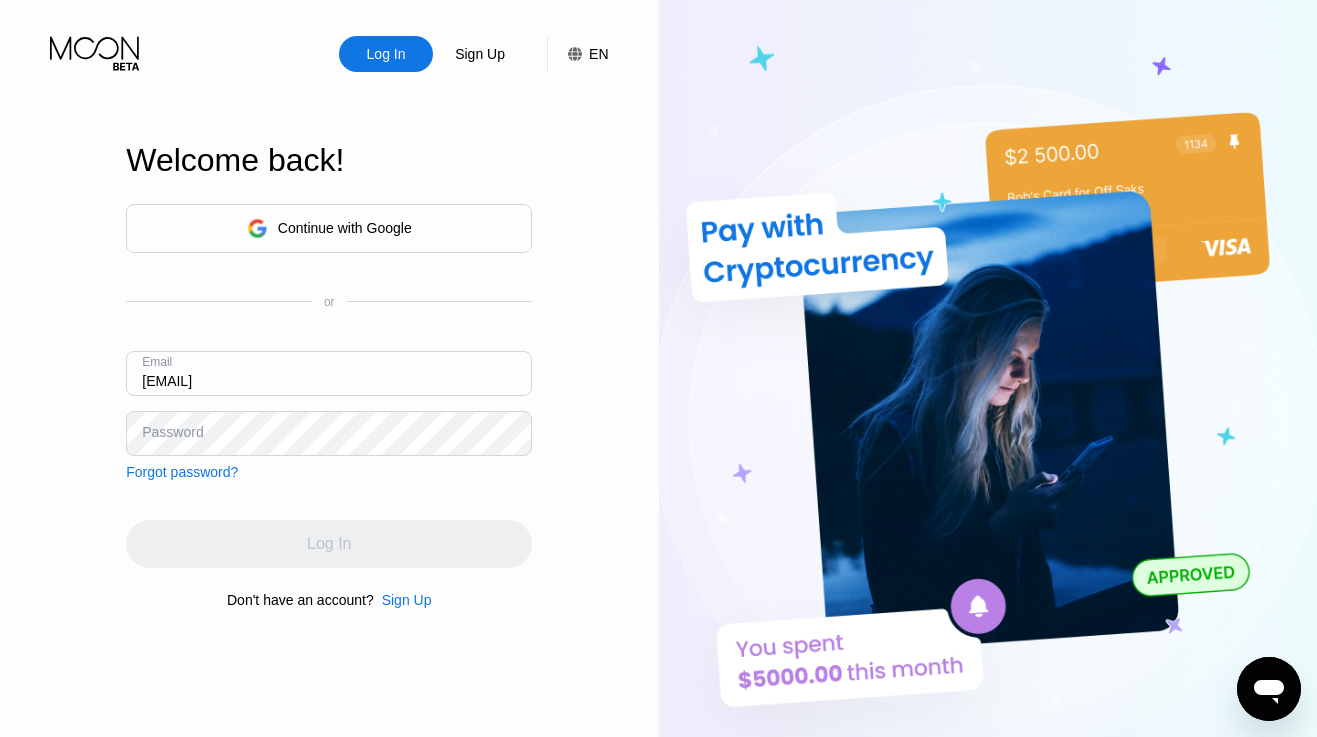 type on "[EMAIL]" 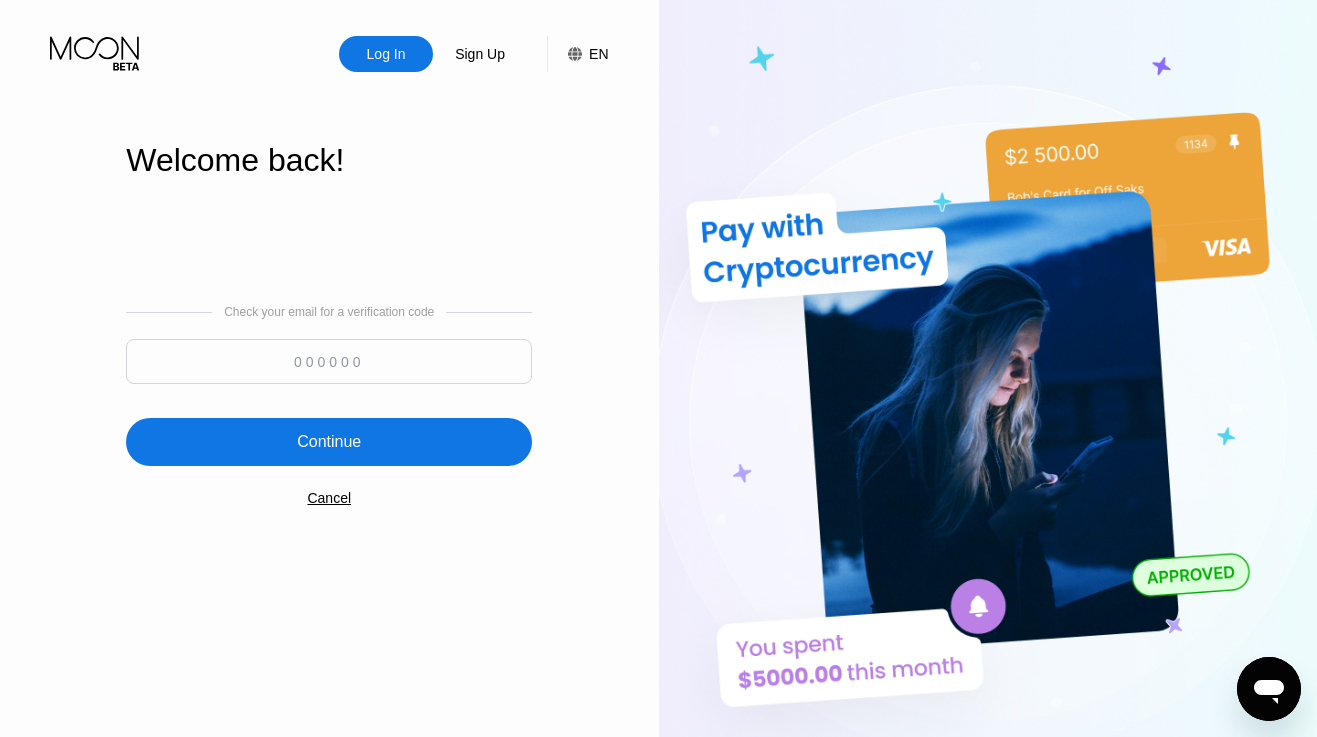 click at bounding box center (329, 361) 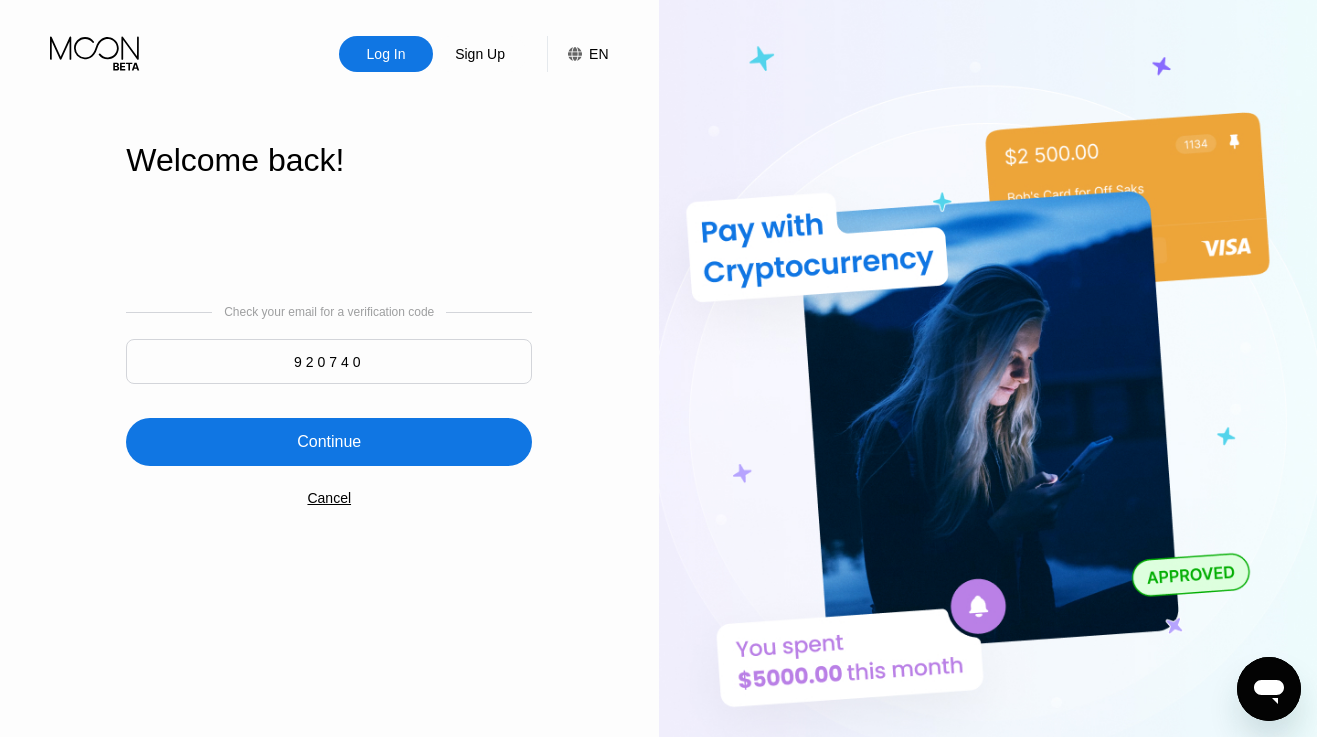 type on "920740" 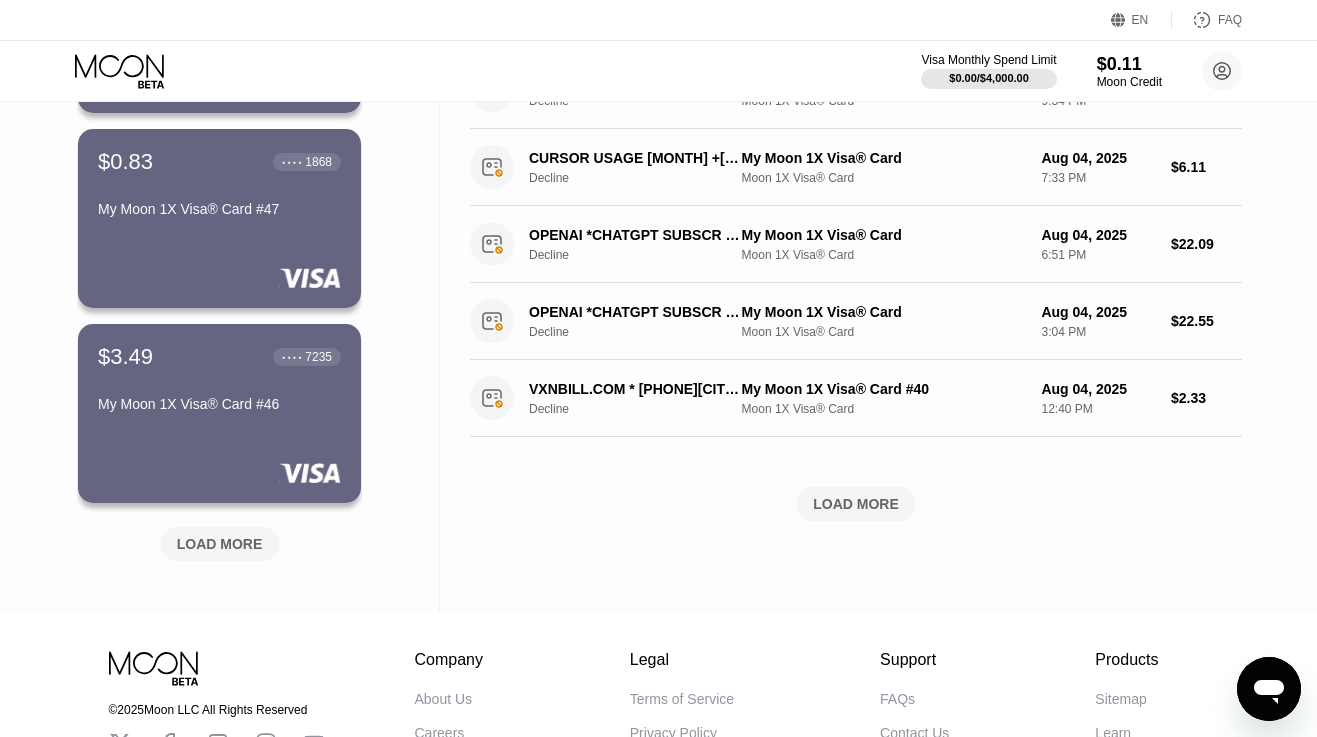 scroll, scrollTop: 767, scrollLeft: 0, axis: vertical 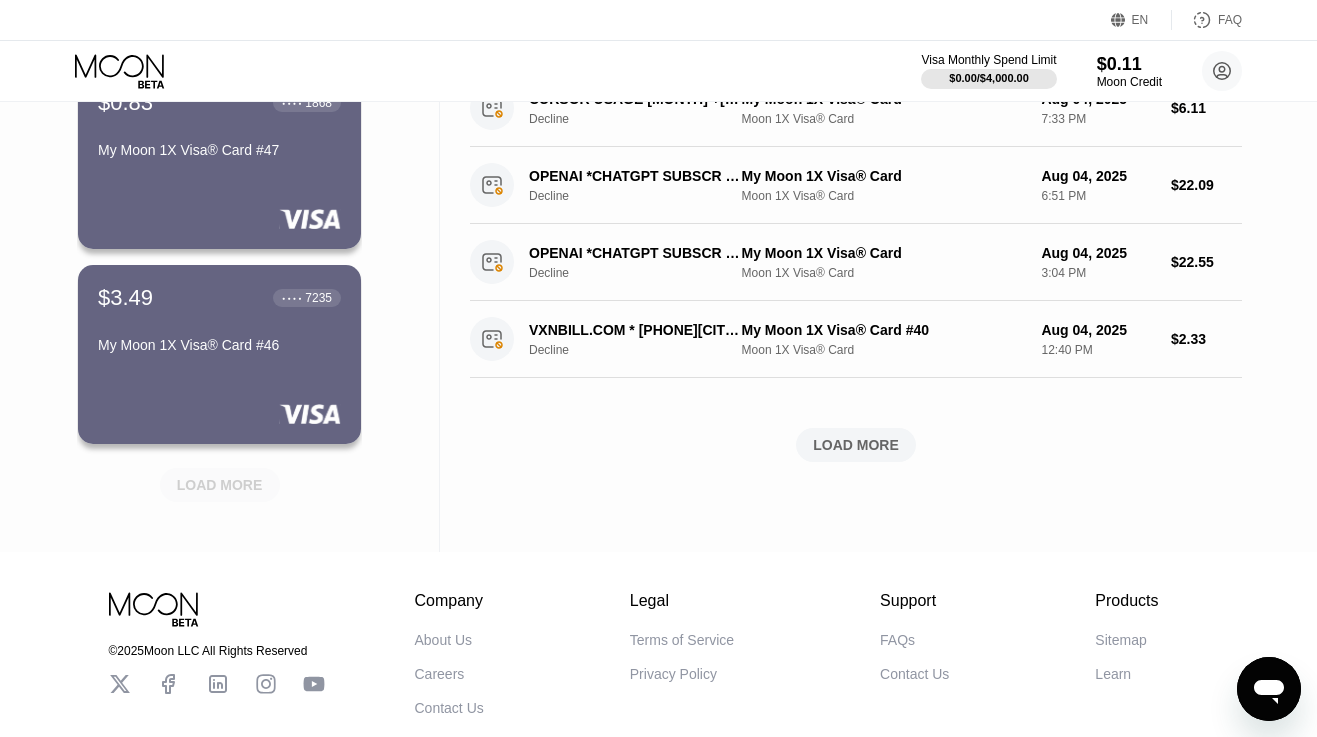 click on "LOAD MORE" at bounding box center [220, 485] 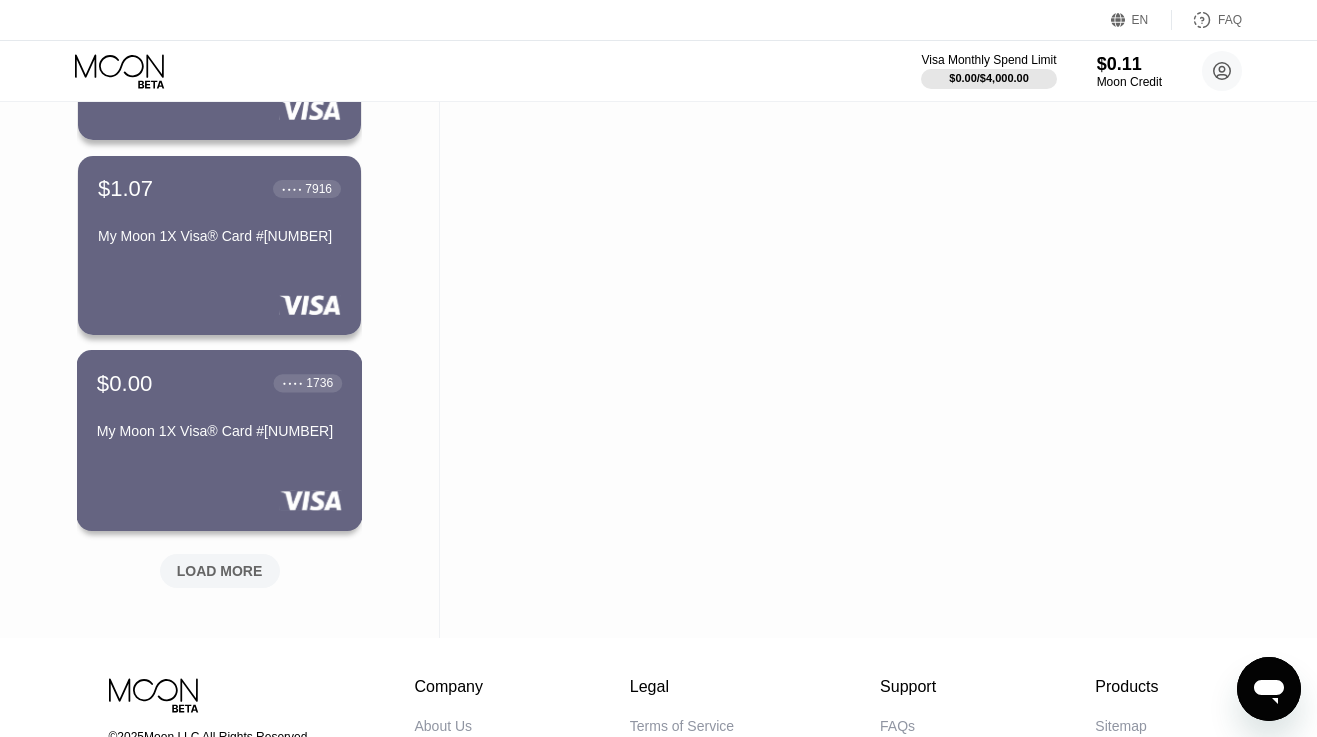 scroll, scrollTop: 1653, scrollLeft: 0, axis: vertical 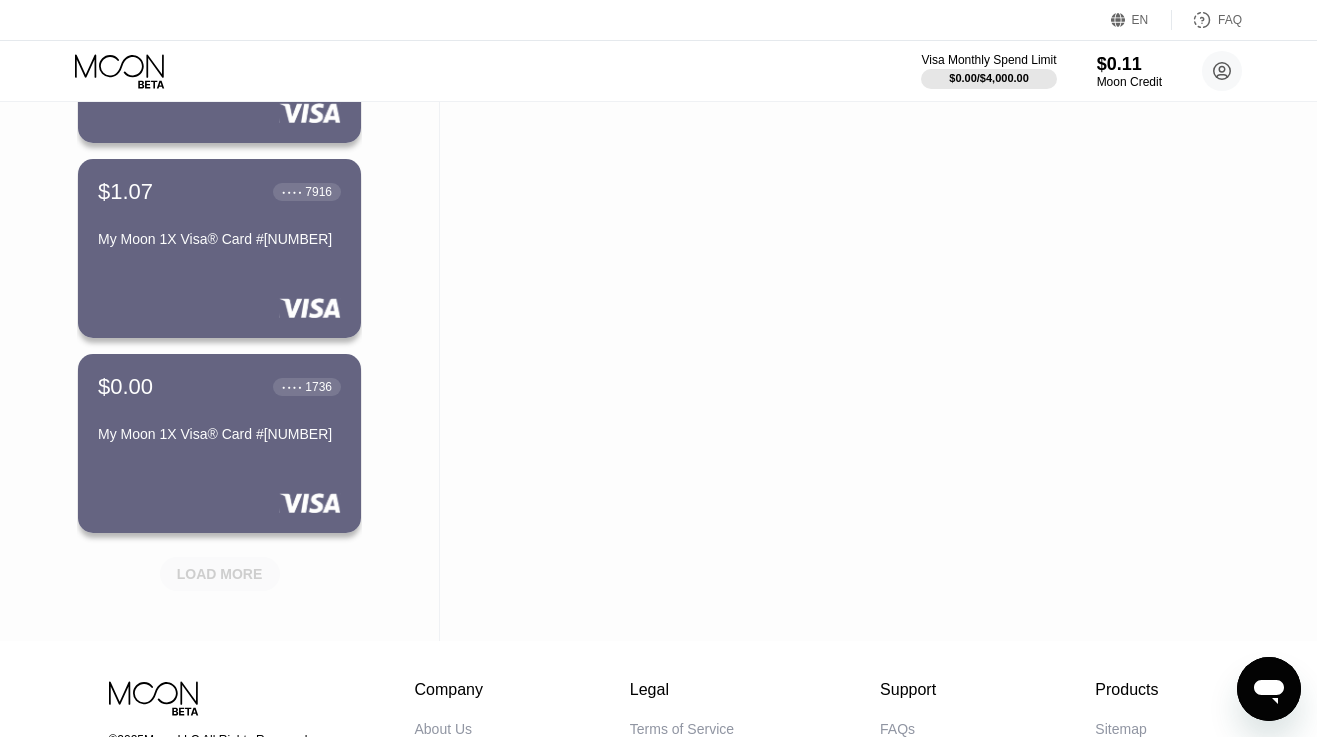 click on "LOAD MORE" at bounding box center (220, 570) 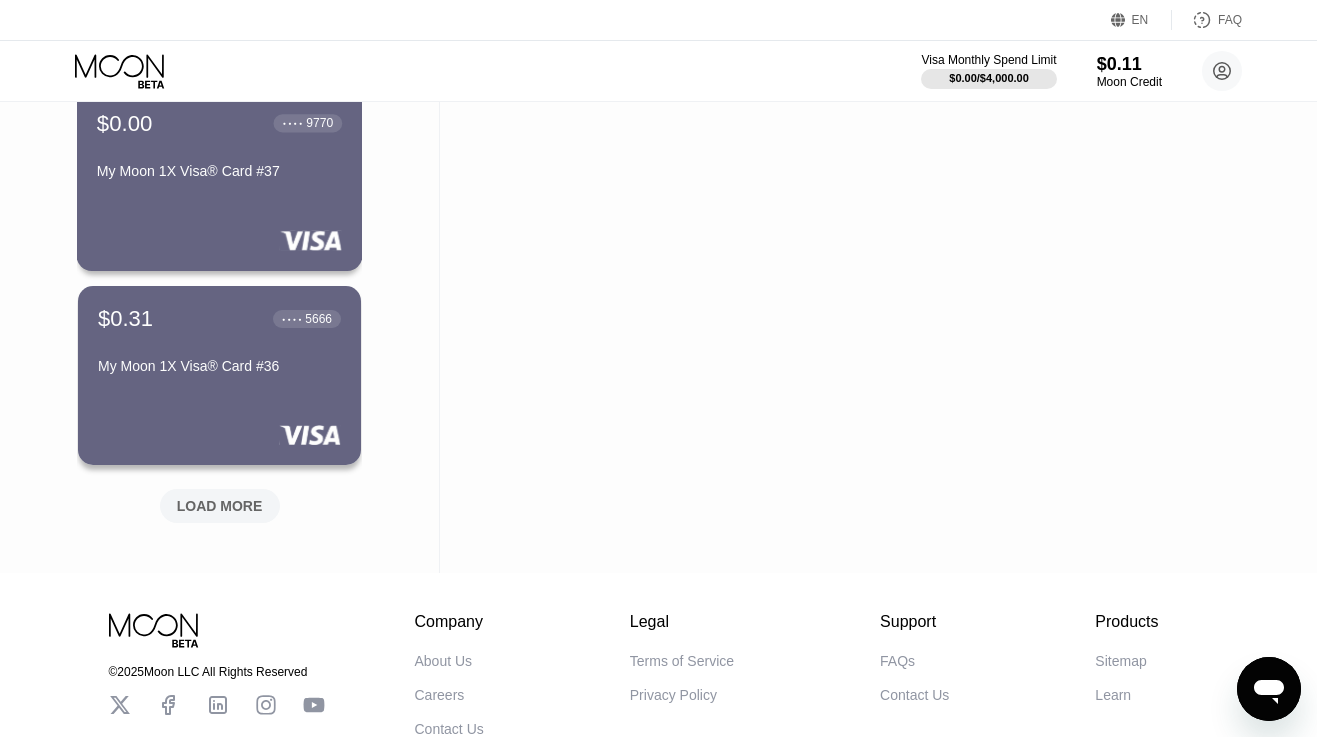 scroll, scrollTop: 2708, scrollLeft: 0, axis: vertical 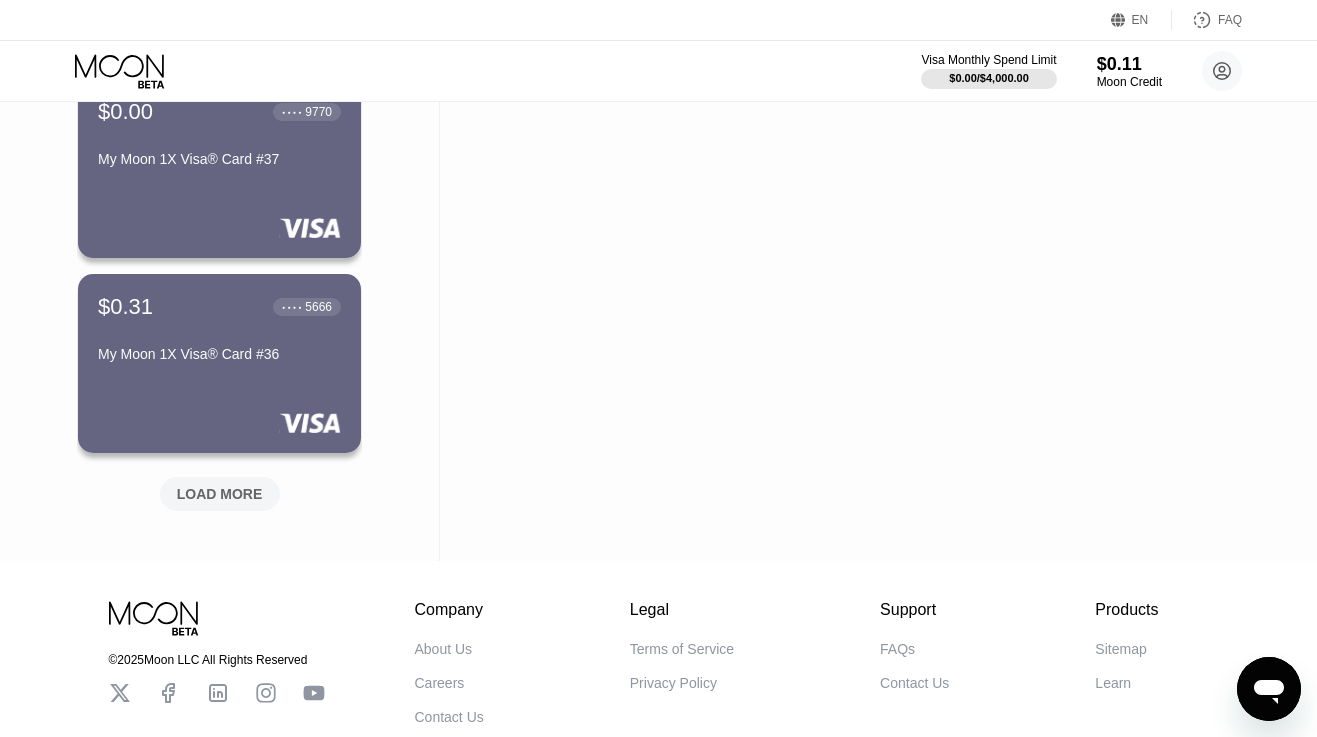 click on "LOAD MORE" at bounding box center (220, 494) 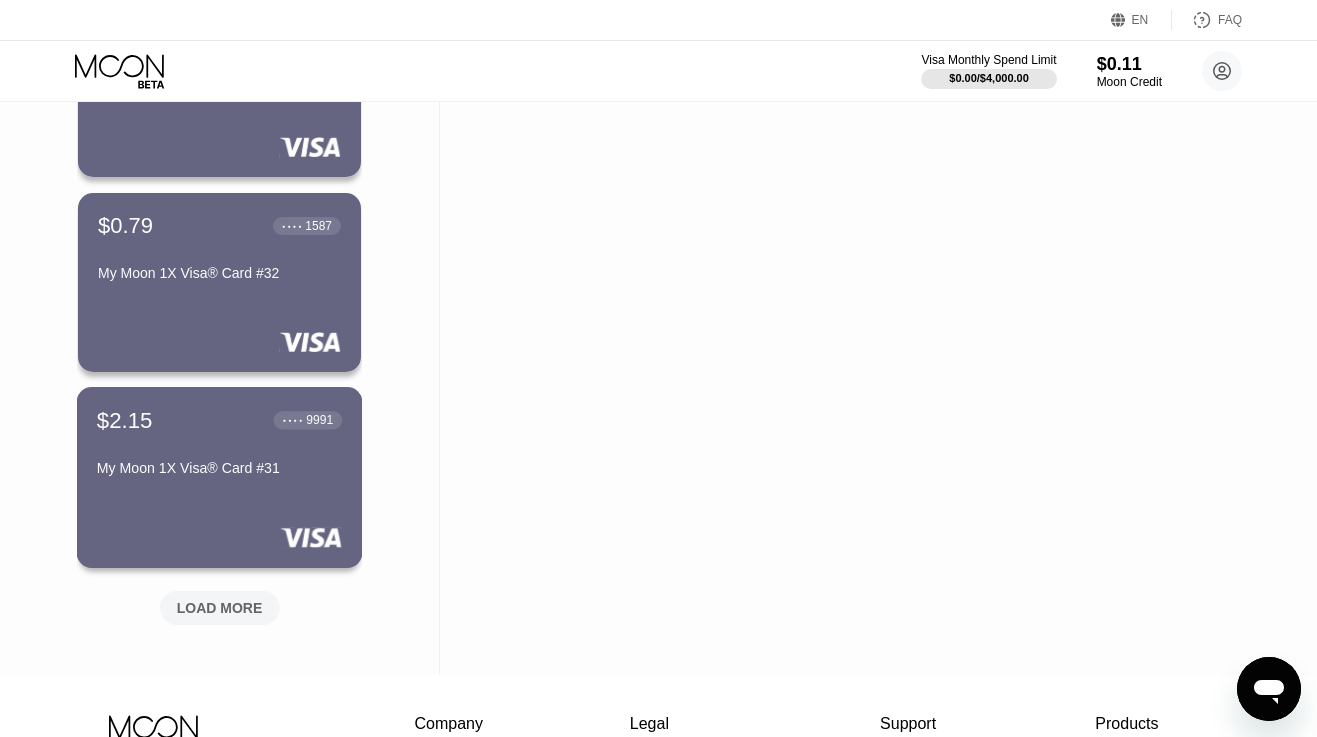 scroll, scrollTop: 3600, scrollLeft: 0, axis: vertical 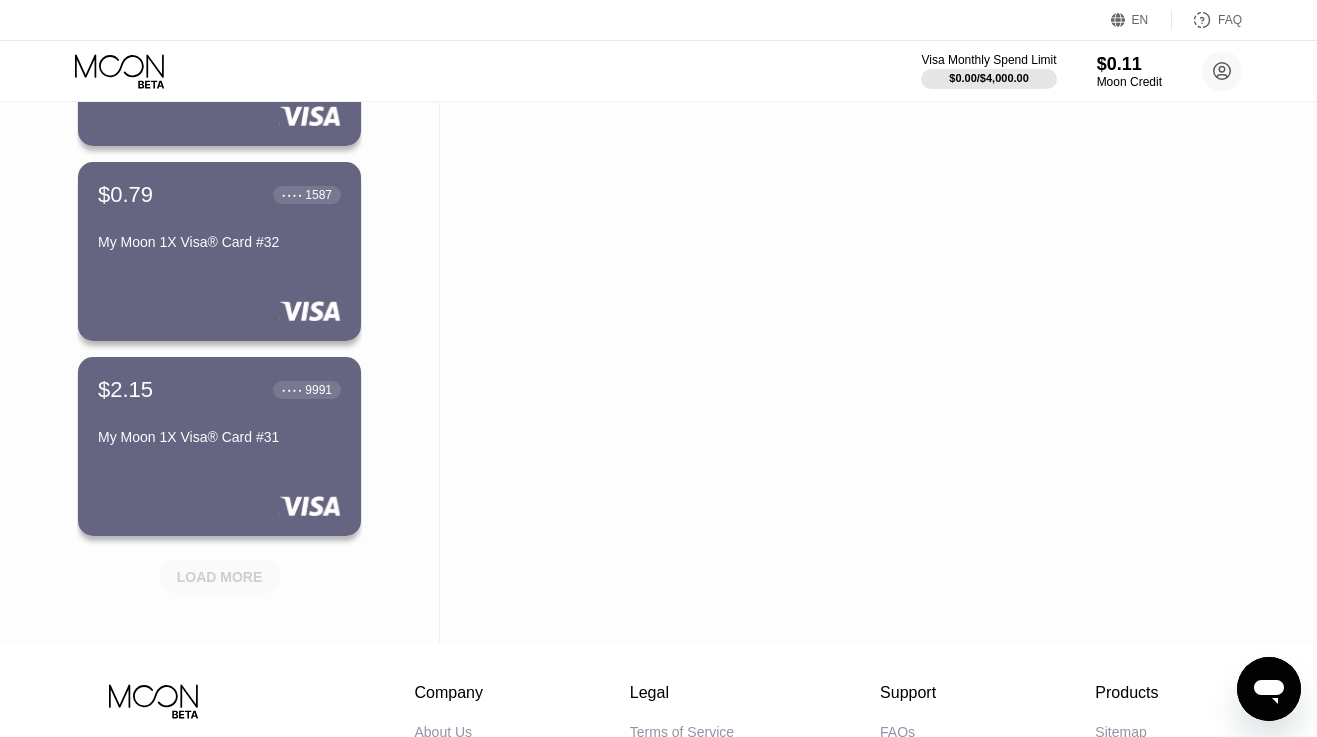 click on "LOAD MORE" at bounding box center (220, 577) 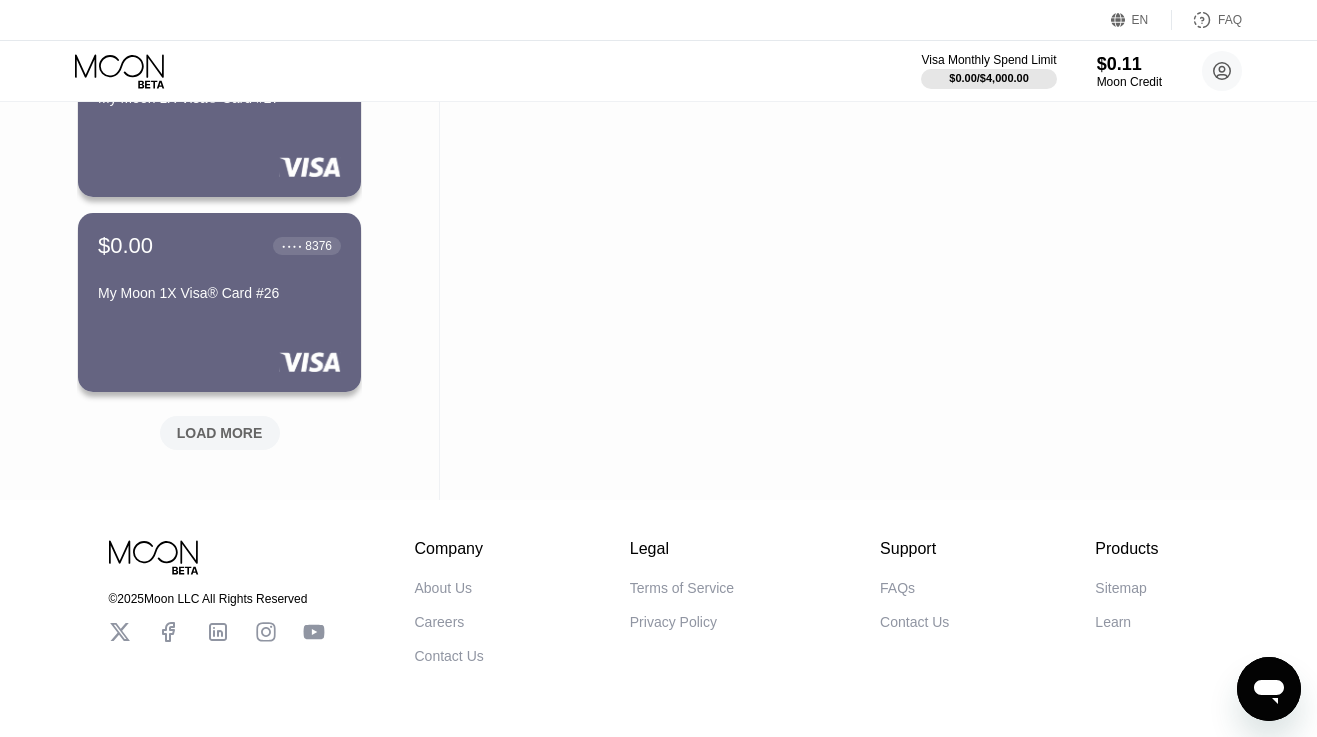 scroll, scrollTop: 4743, scrollLeft: 0, axis: vertical 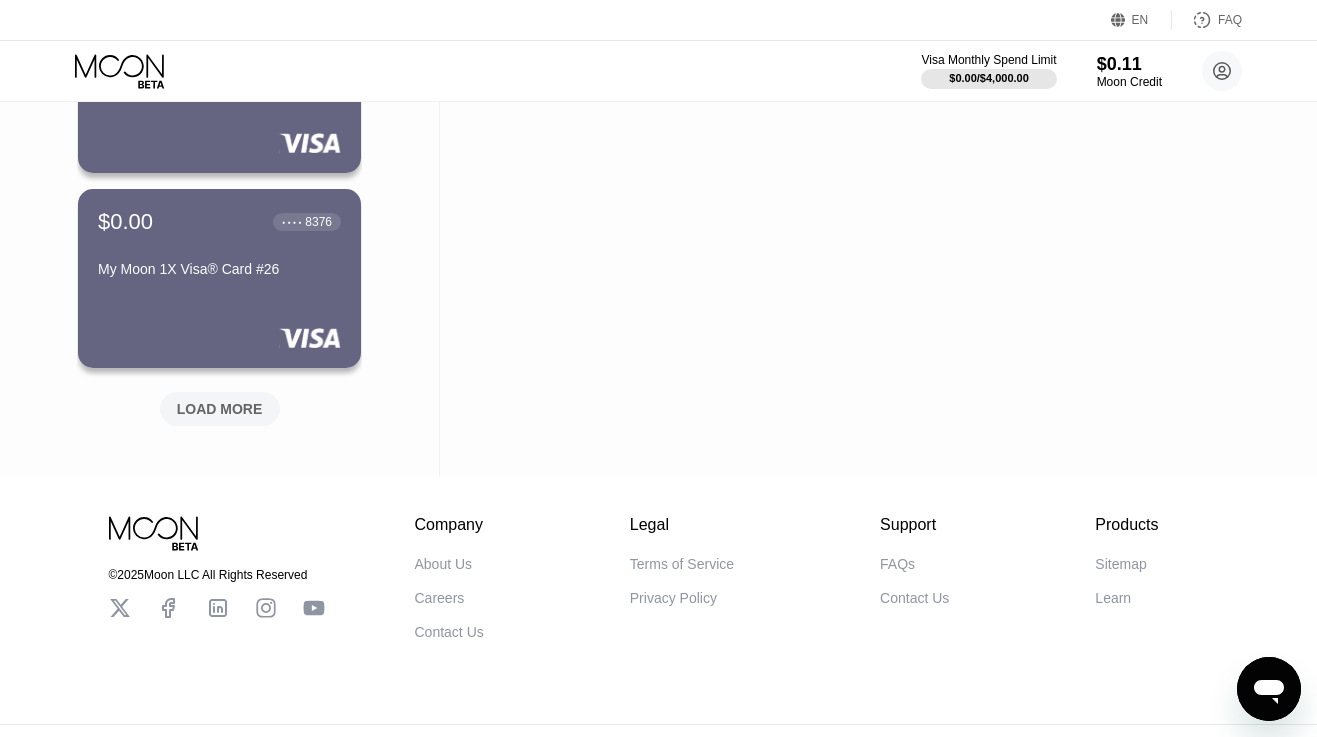 click on "LOAD MORE" at bounding box center (220, 409) 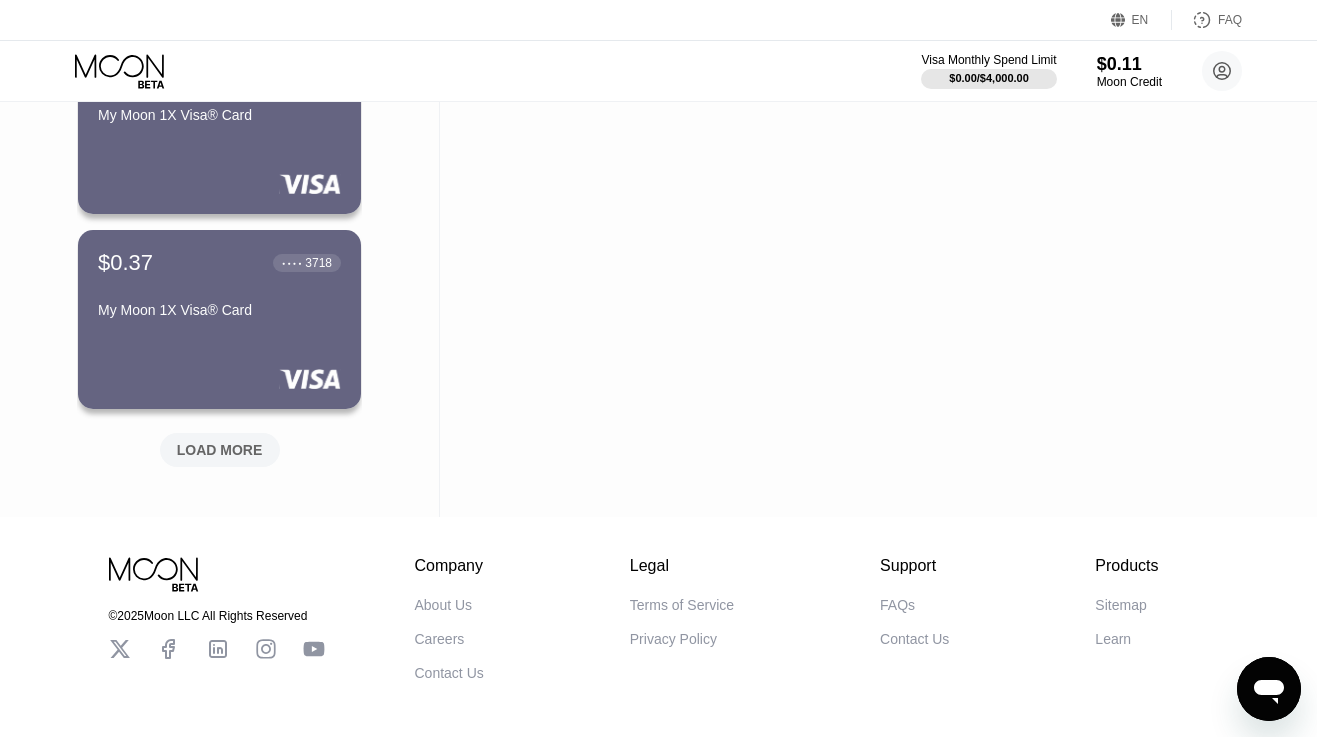 scroll, scrollTop: 5741, scrollLeft: 0, axis: vertical 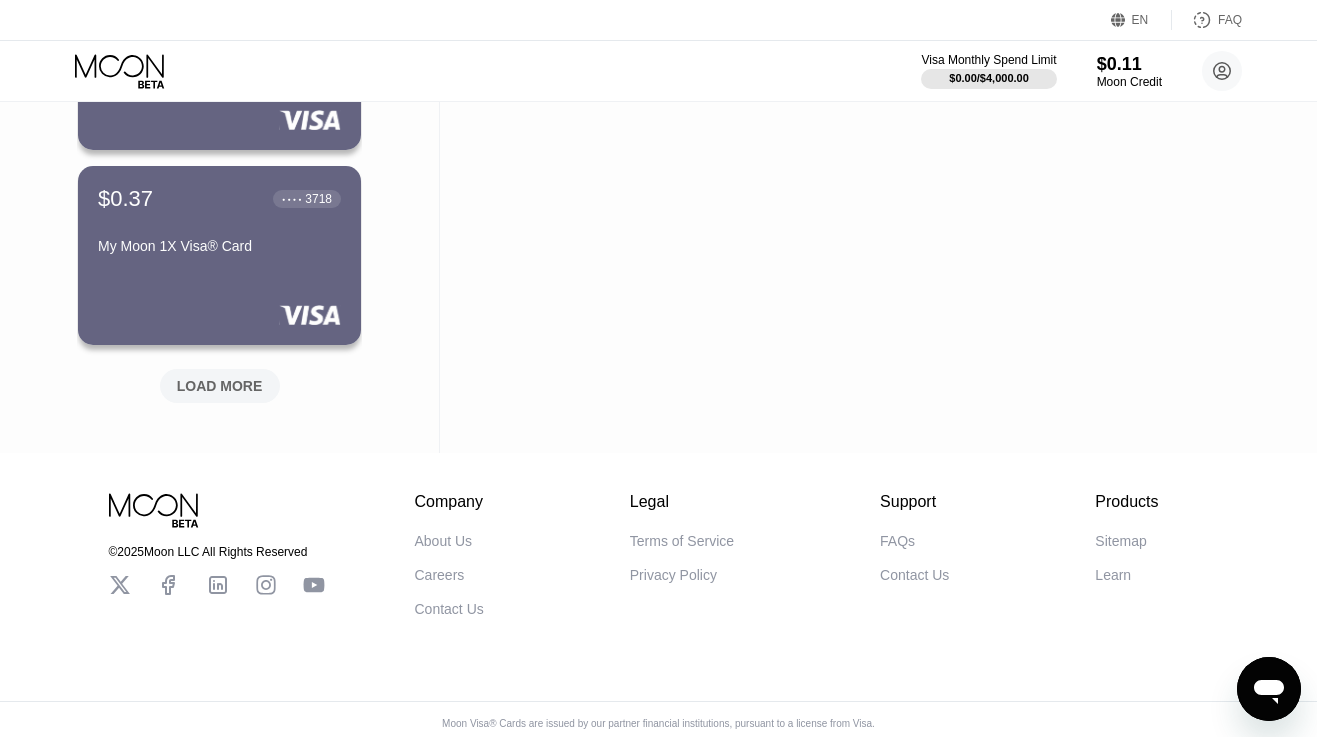 click on "LOAD MORE" at bounding box center (220, 386) 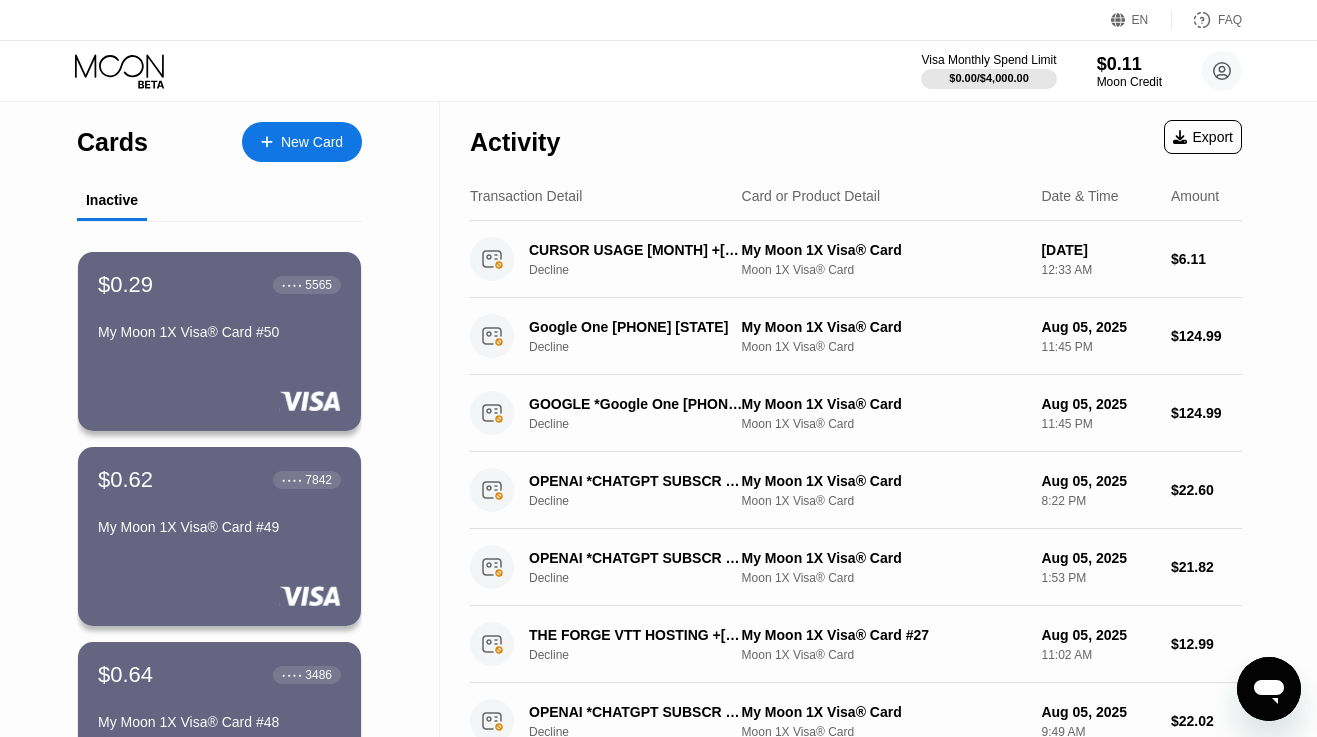 scroll, scrollTop: 0, scrollLeft: 0, axis: both 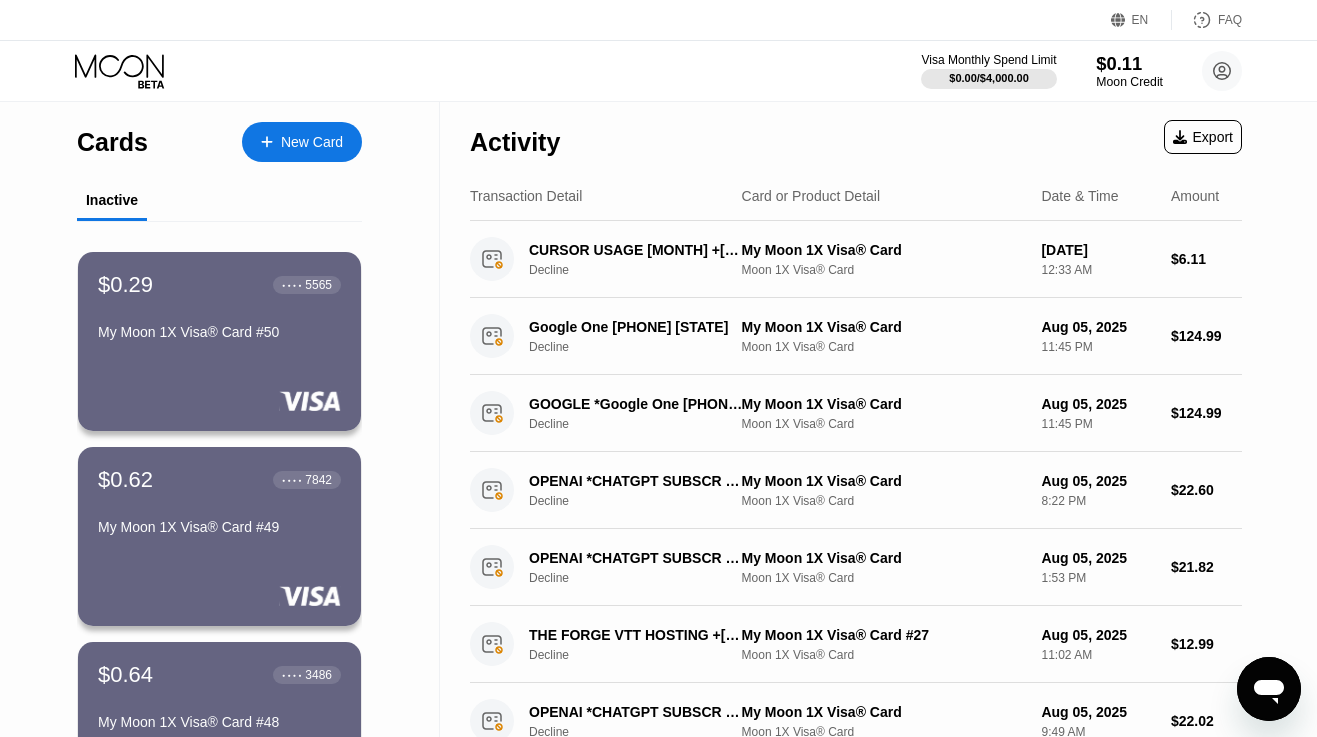 click on "$0.11" at bounding box center (1129, 63) 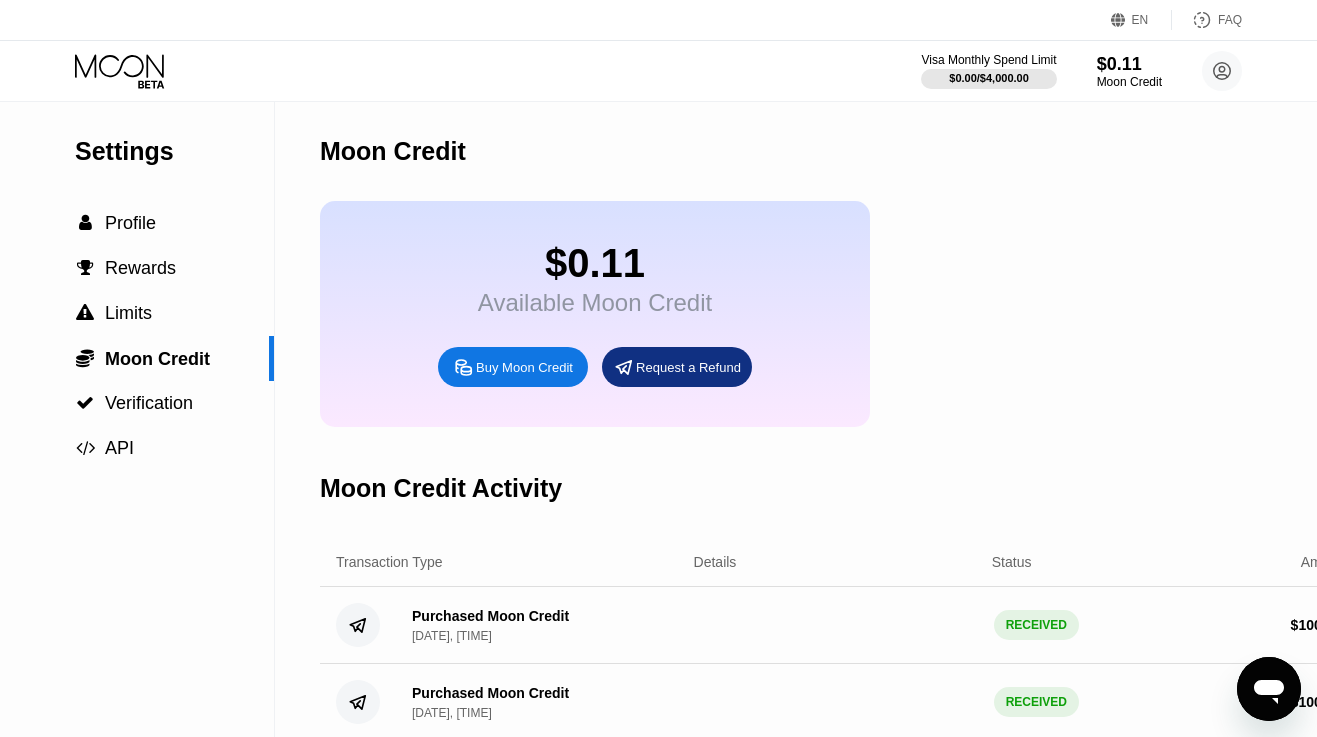scroll, scrollTop: 0, scrollLeft: 0, axis: both 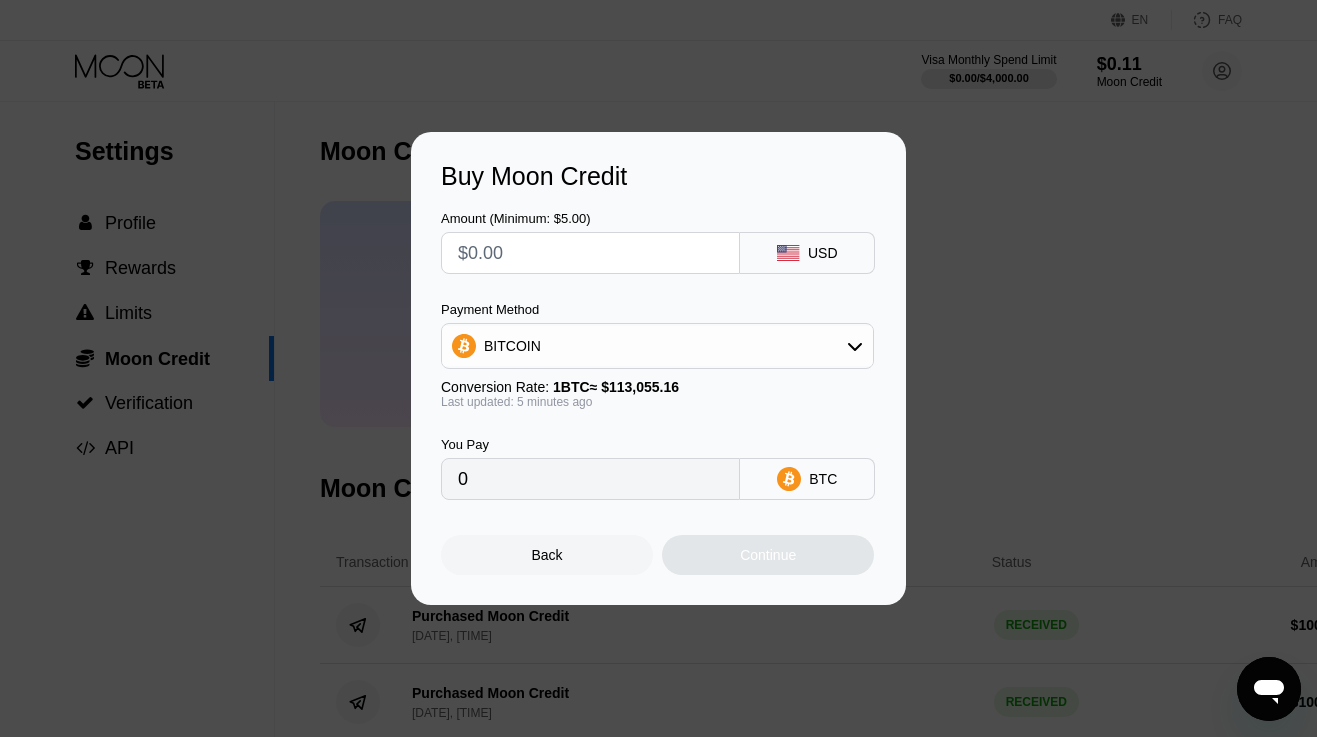 click at bounding box center (590, 253) 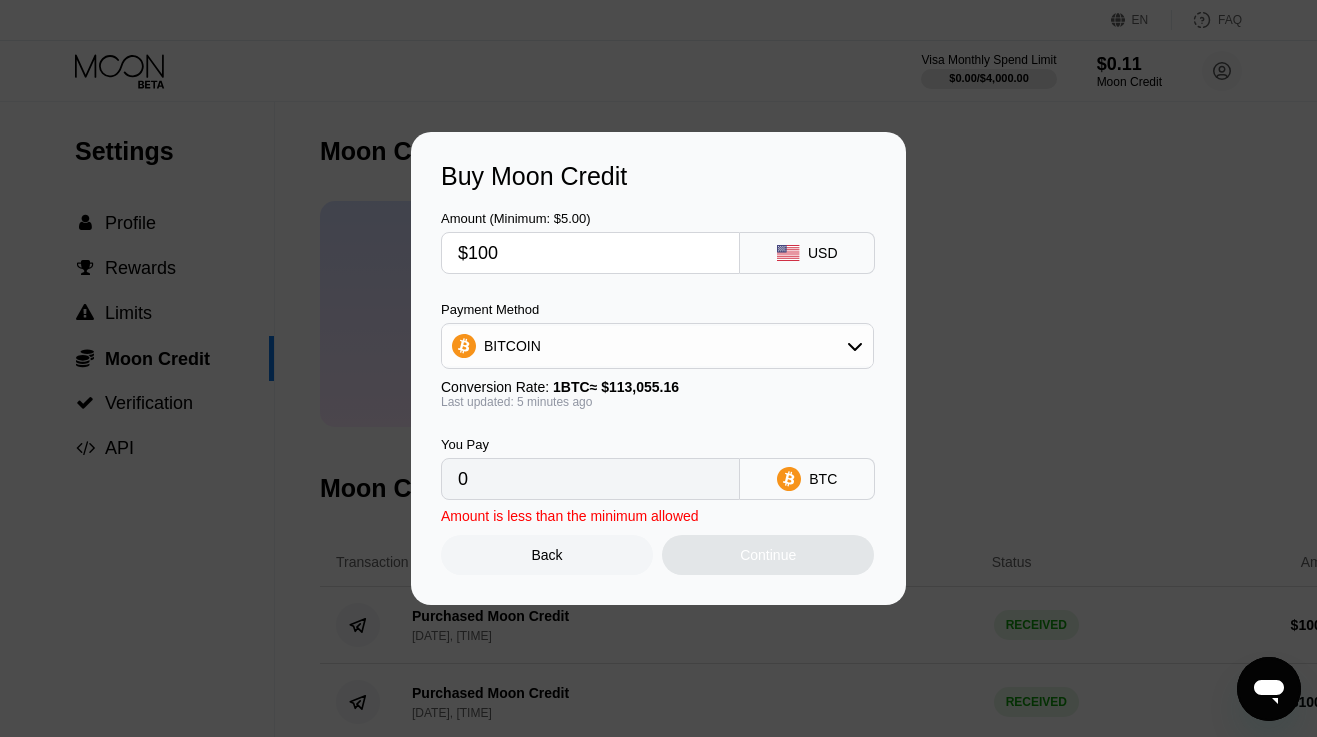 type on "$1000" 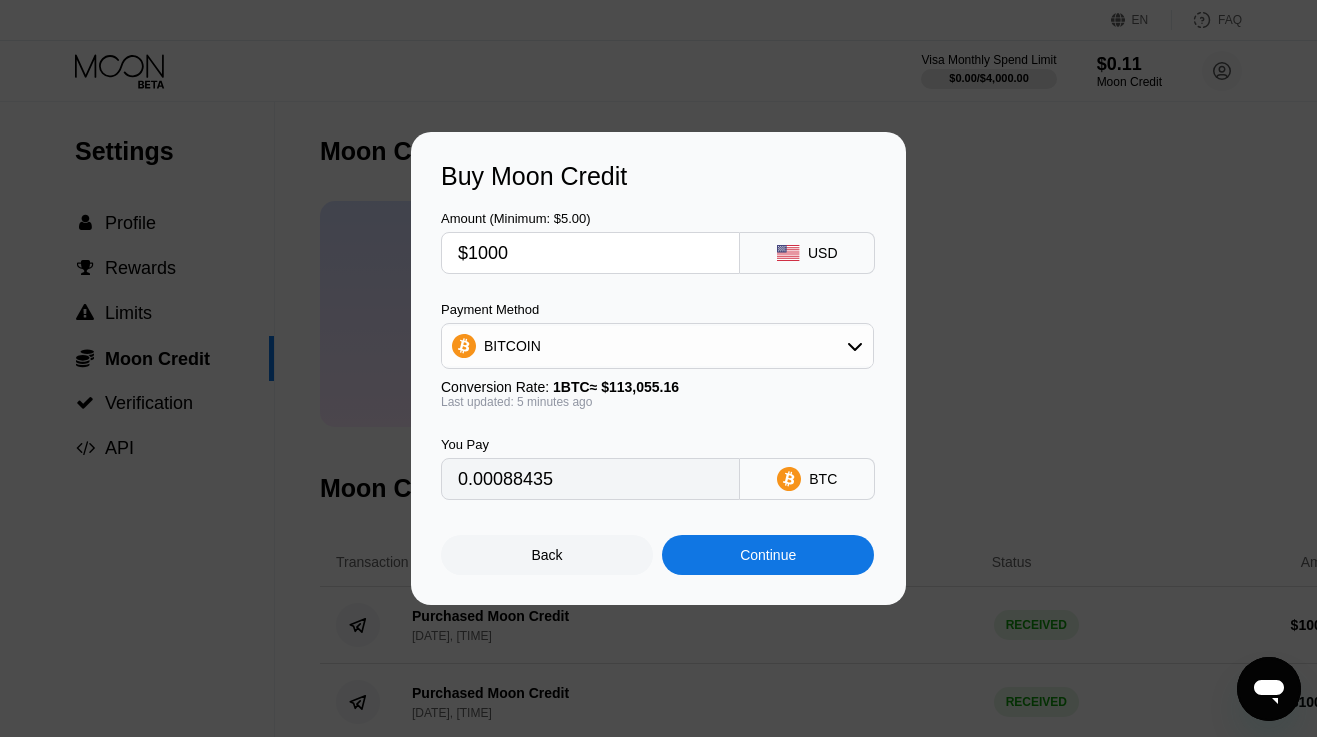 type on "0.00884347" 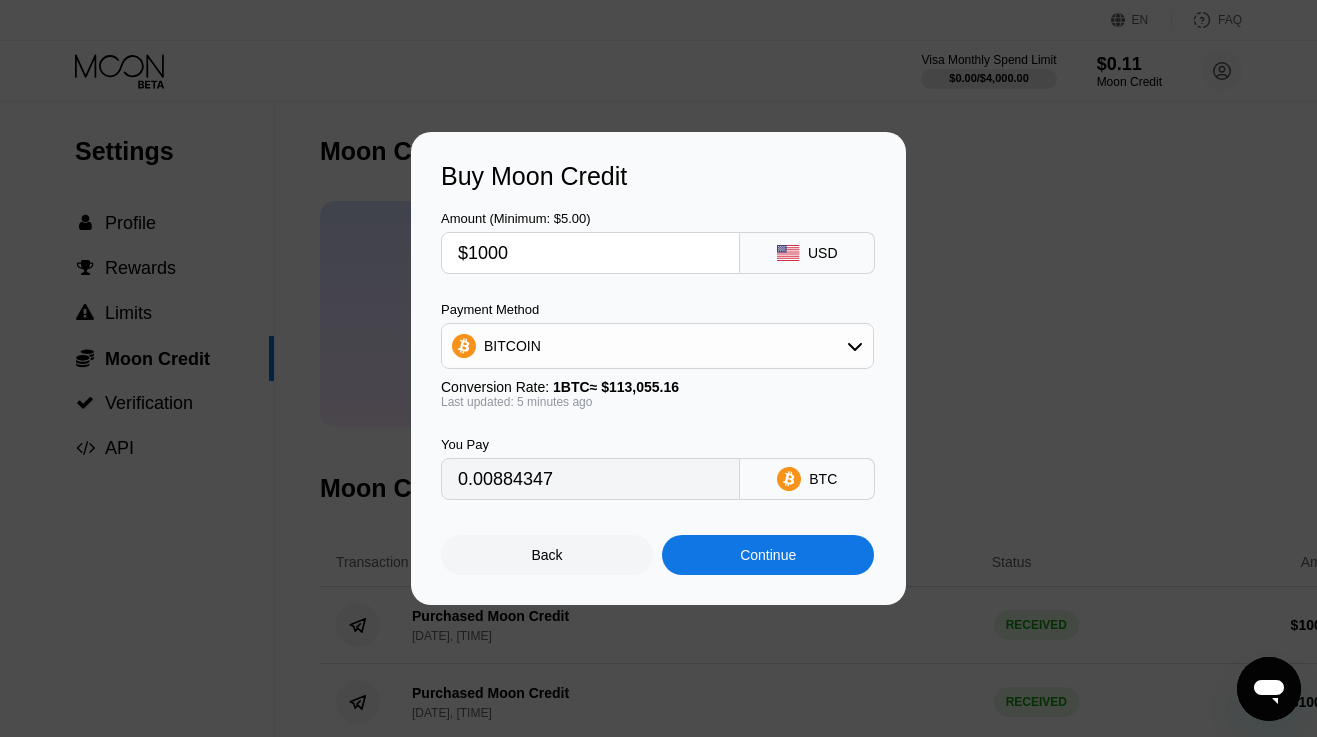 type on "$1000" 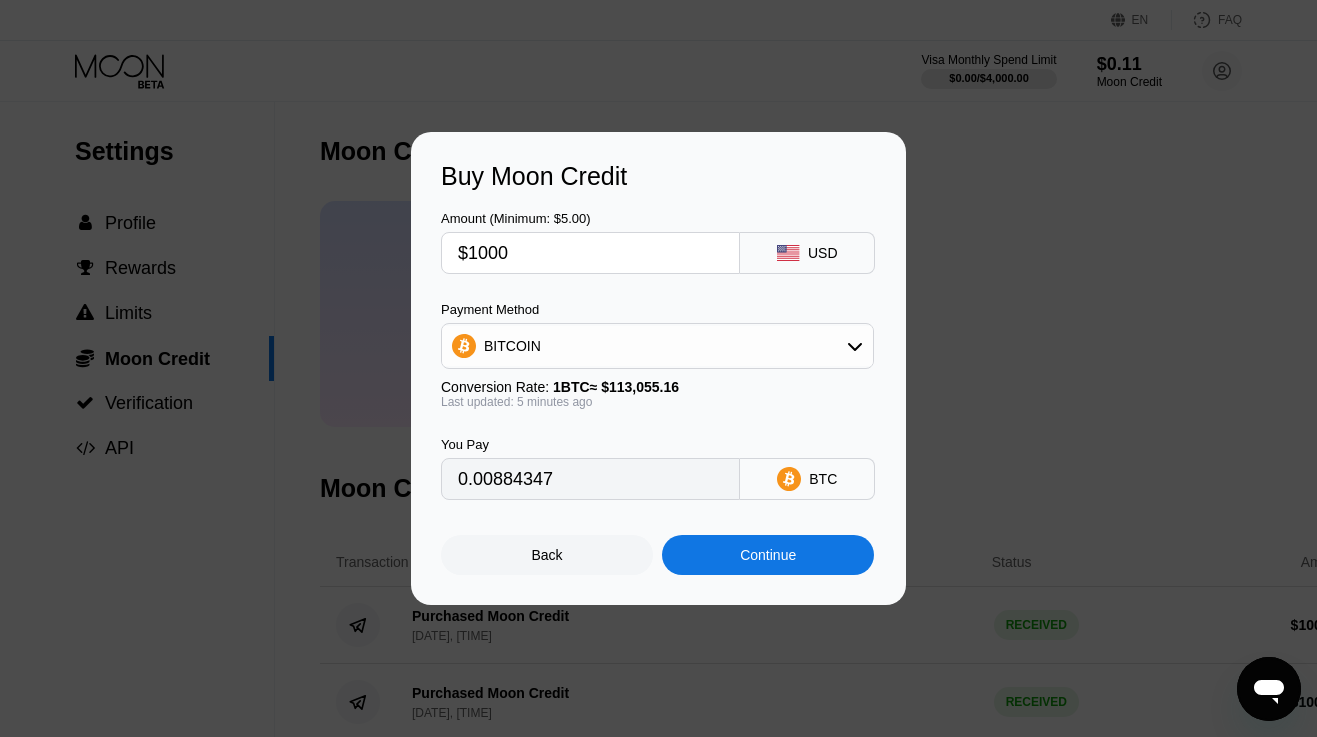 click on "BITCOIN" at bounding box center [657, 346] 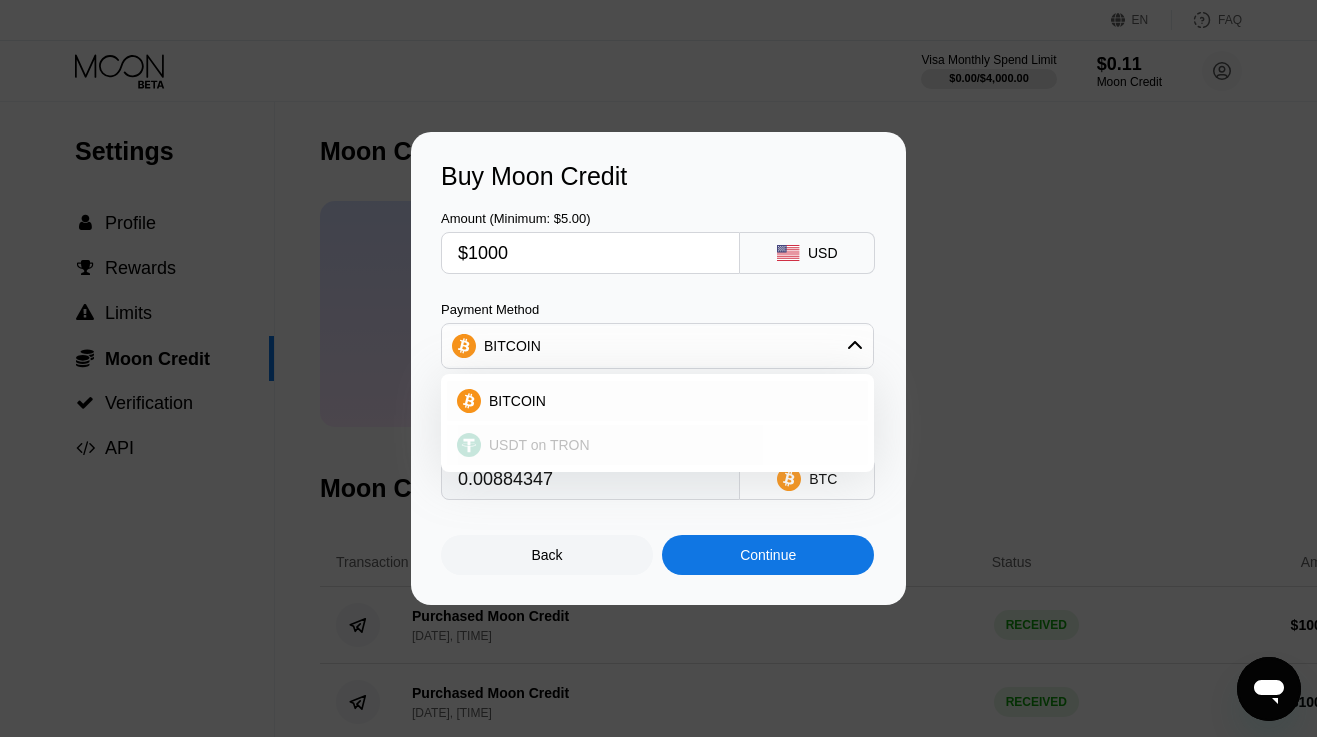 click on "USDT on TRON" at bounding box center (539, 445) 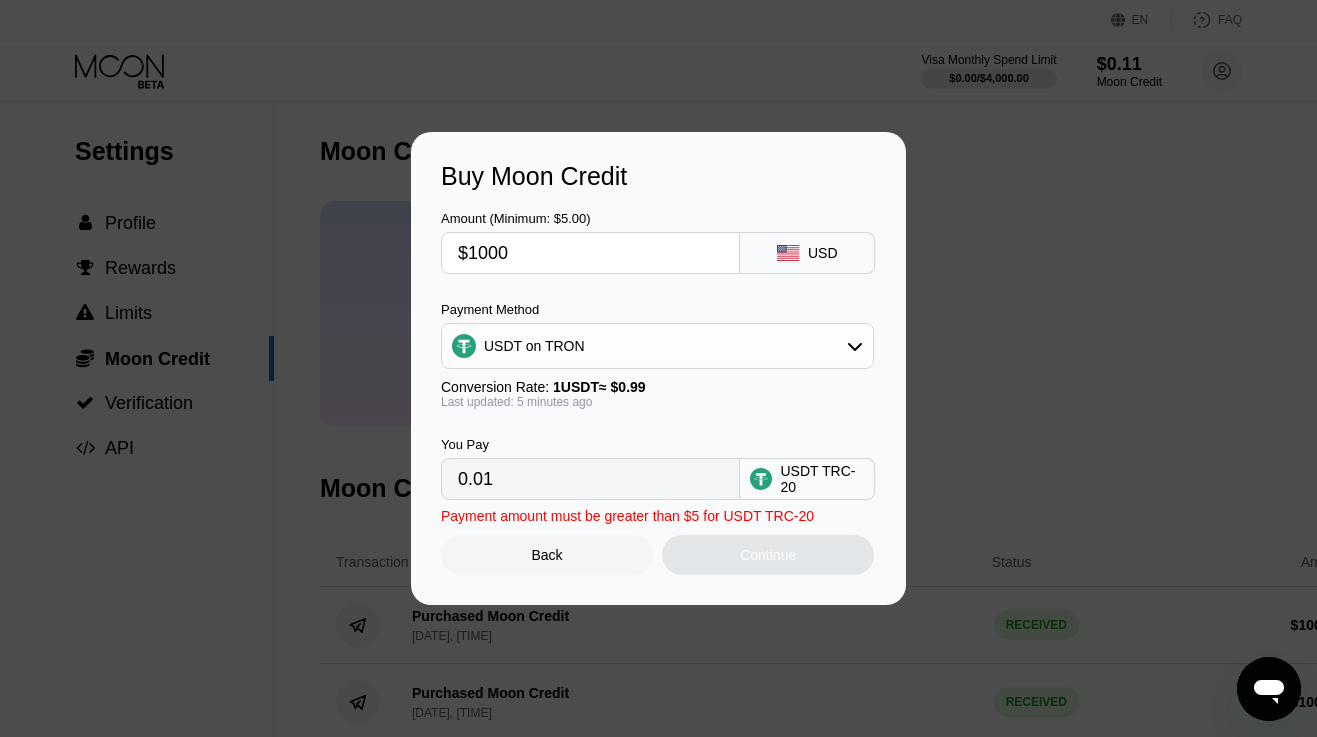 type on "1010.10" 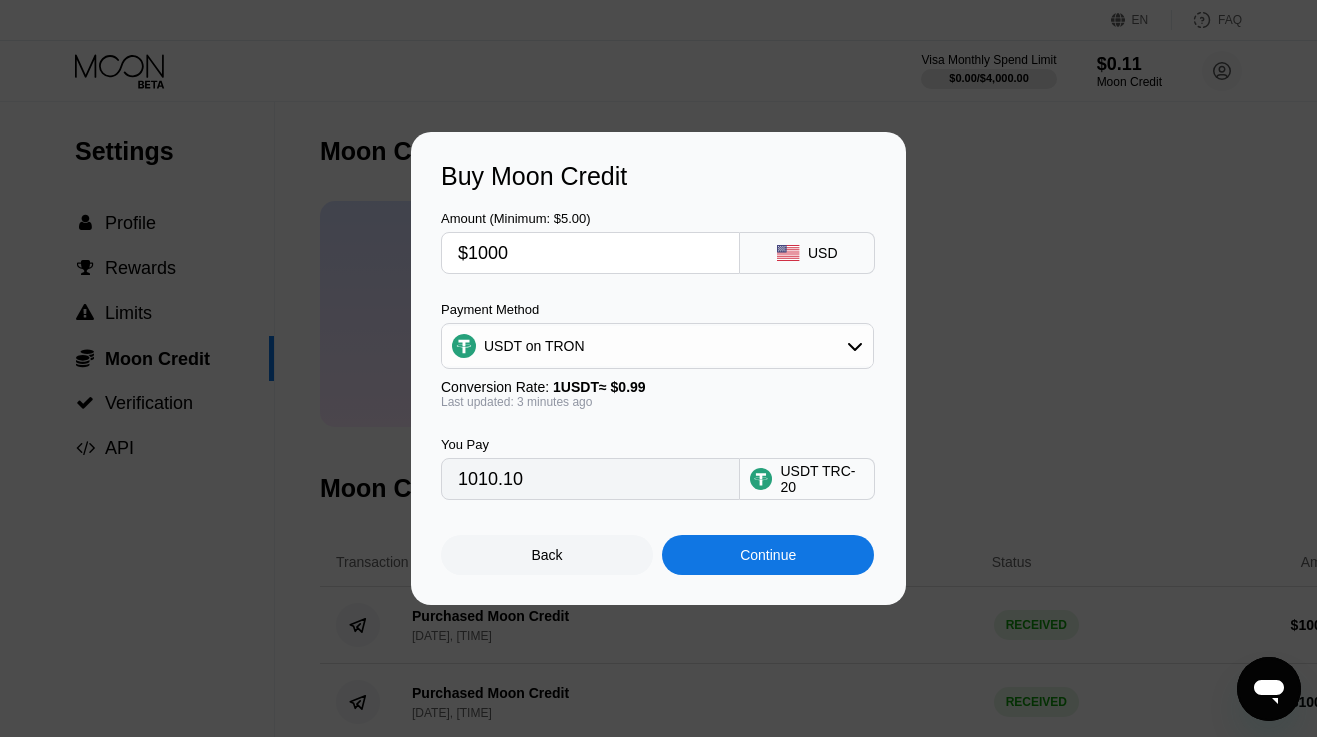 click on "Continue" at bounding box center (768, 555) 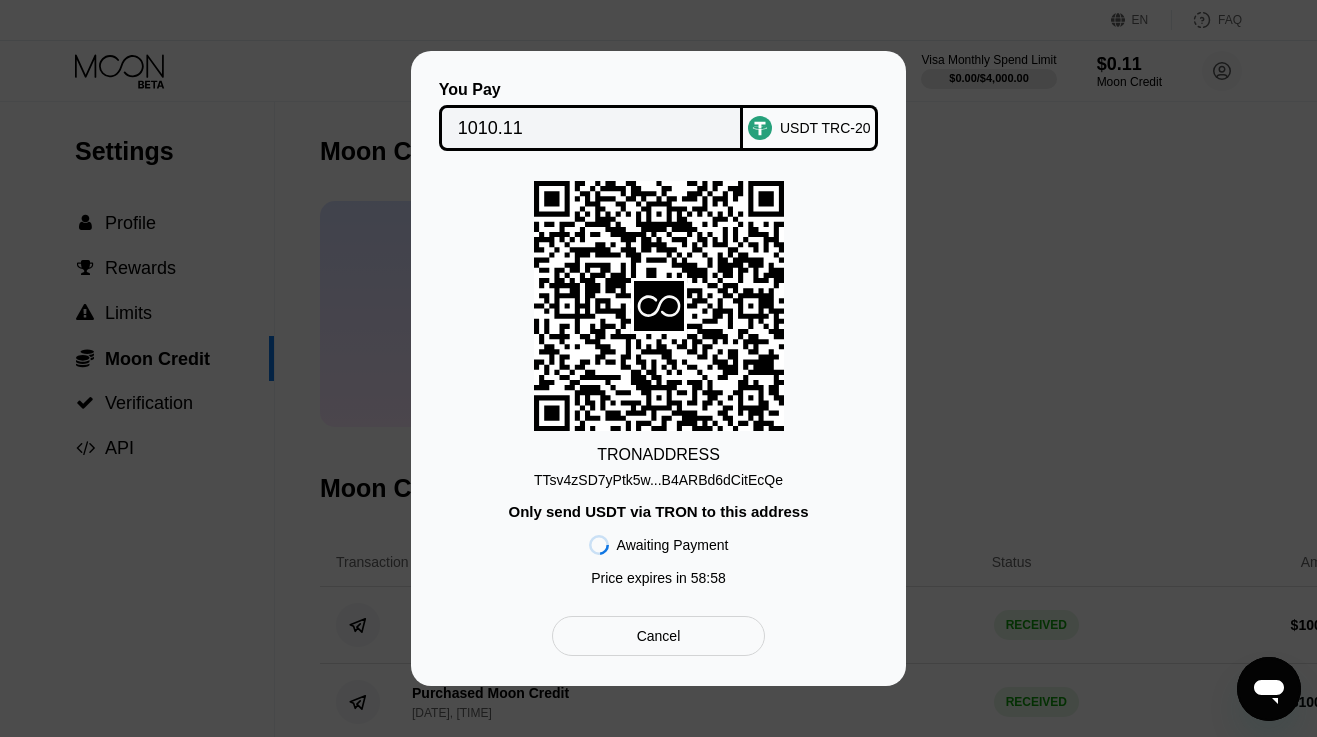 click on "TTsv4zSD7yPtk5w...B4ARBd6dCitEcQe" at bounding box center (658, 480) 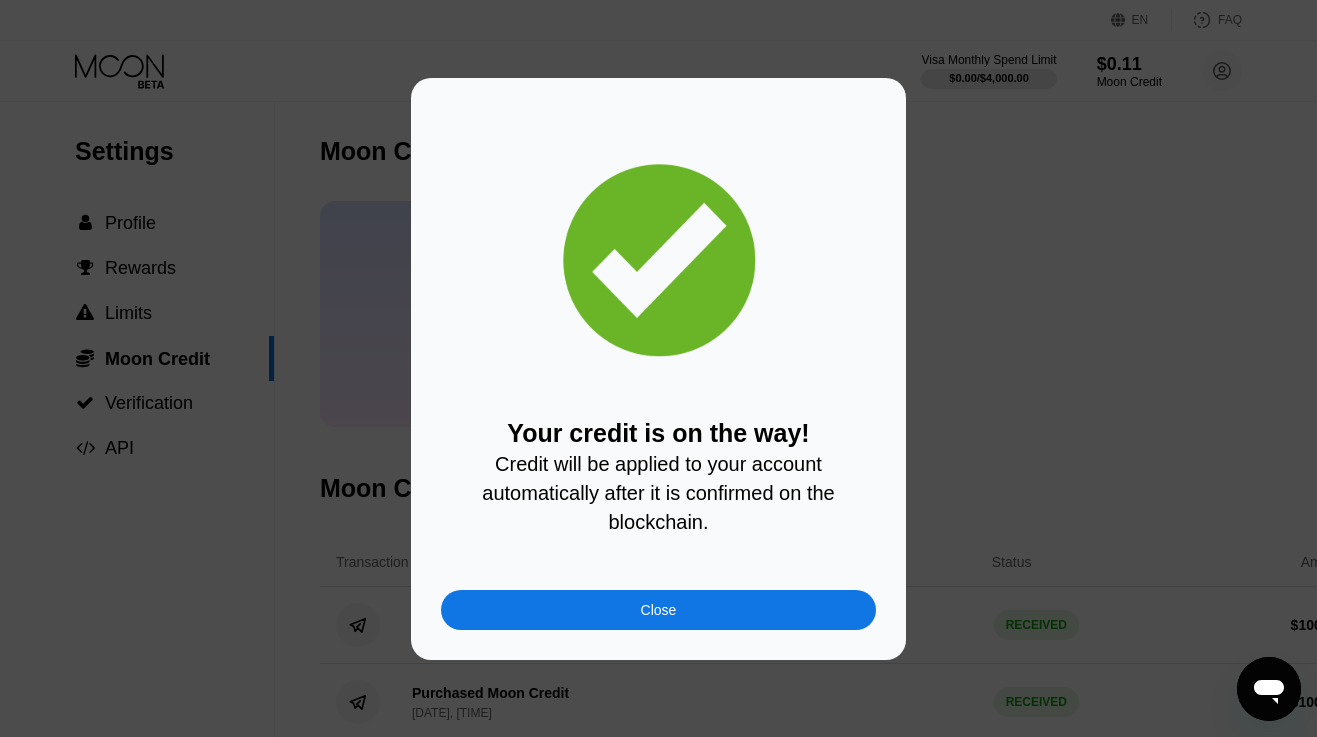 click on "Close" at bounding box center [658, 610] 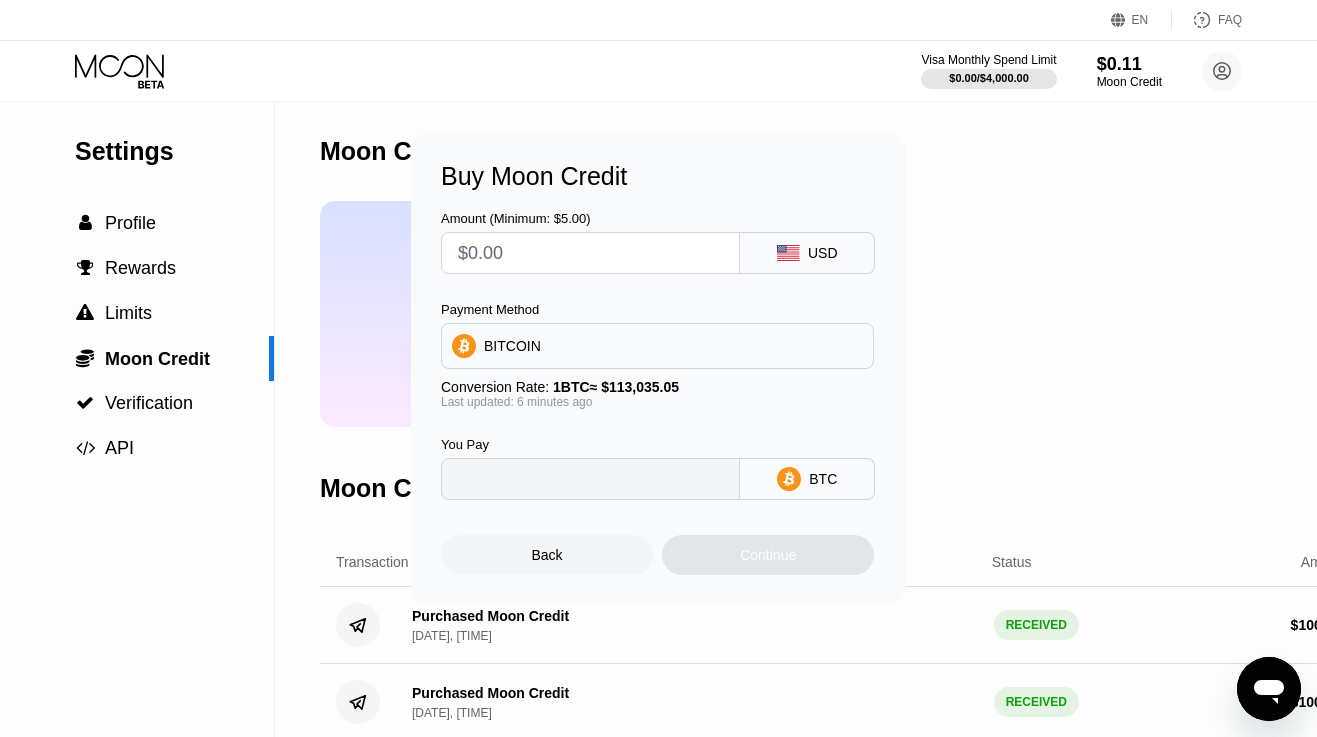 type on "0" 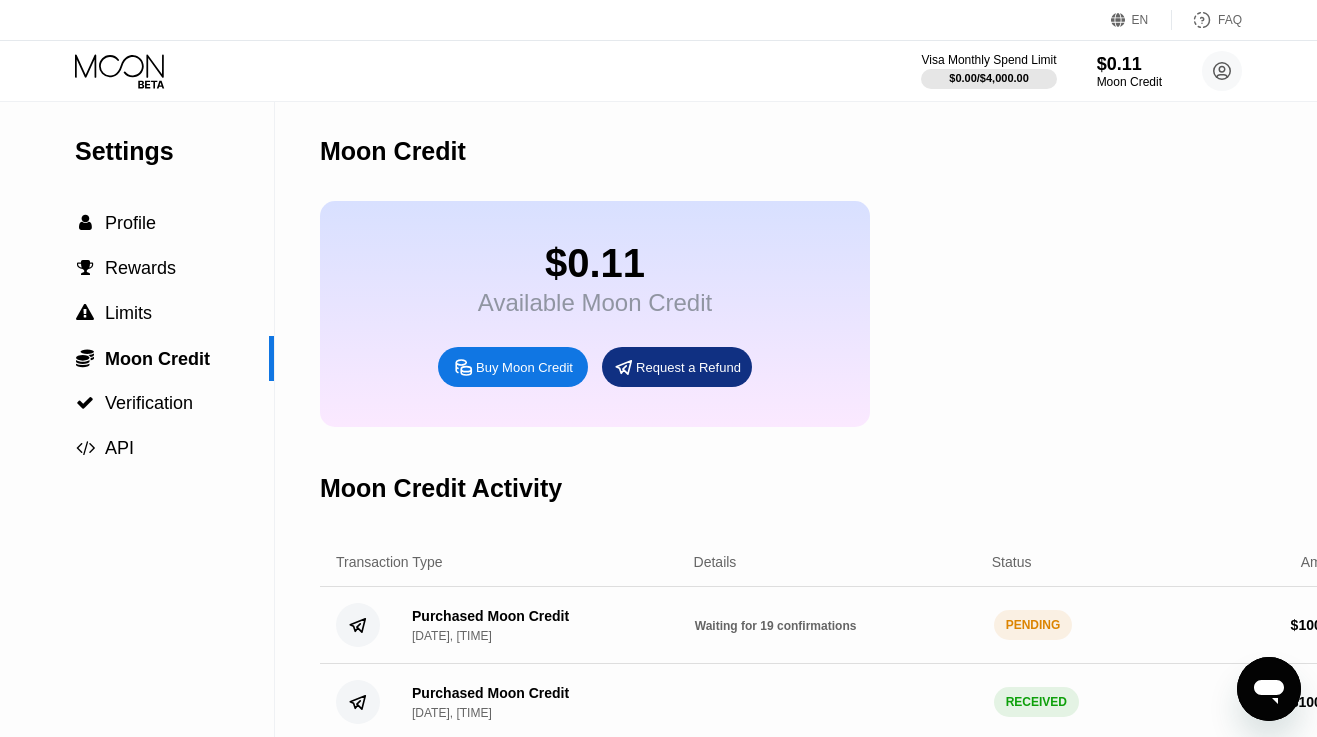 click 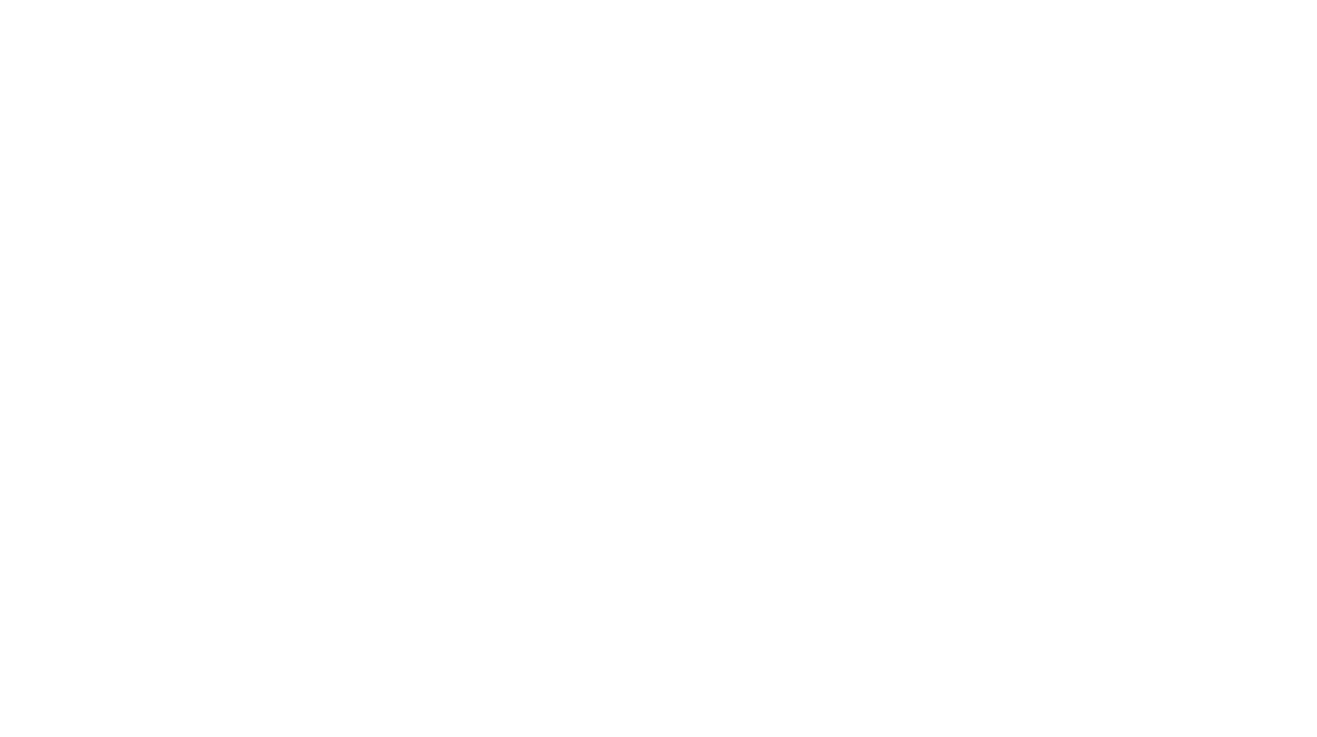 scroll, scrollTop: 0, scrollLeft: 0, axis: both 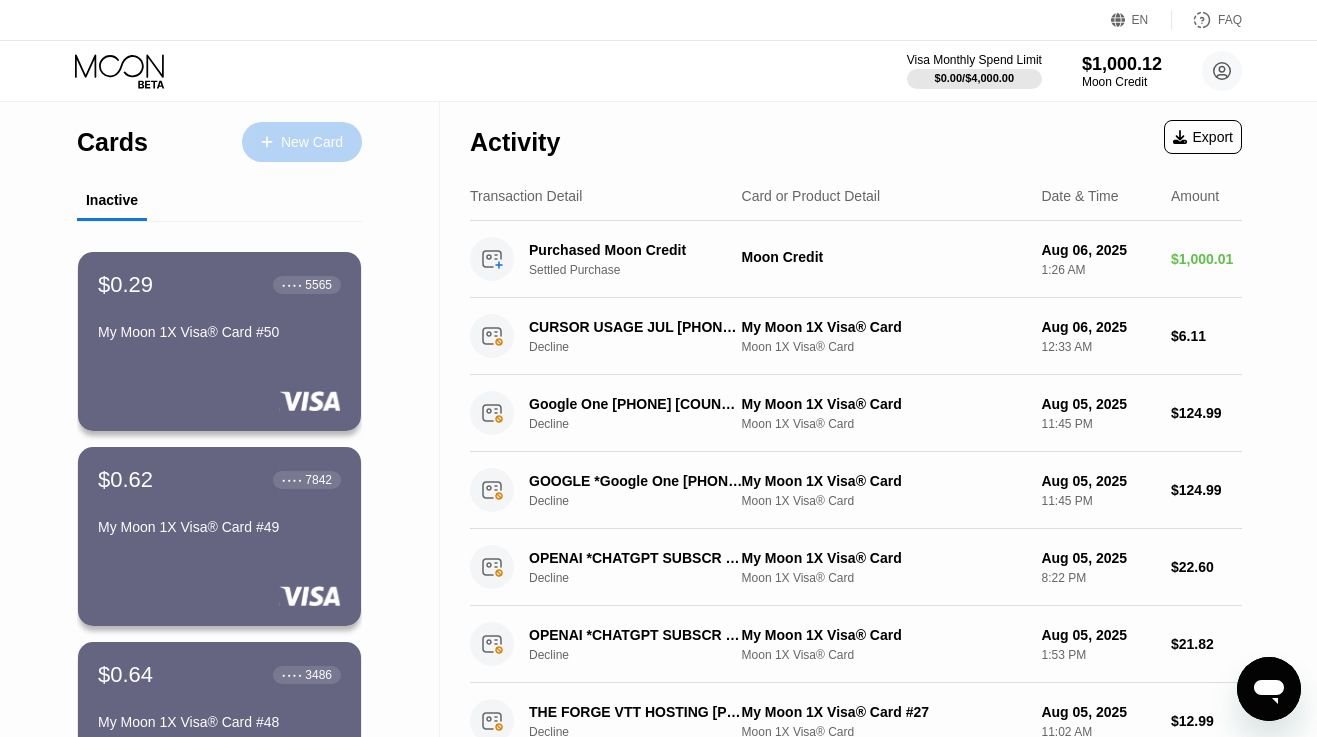 click on "New Card" at bounding box center [302, 142] 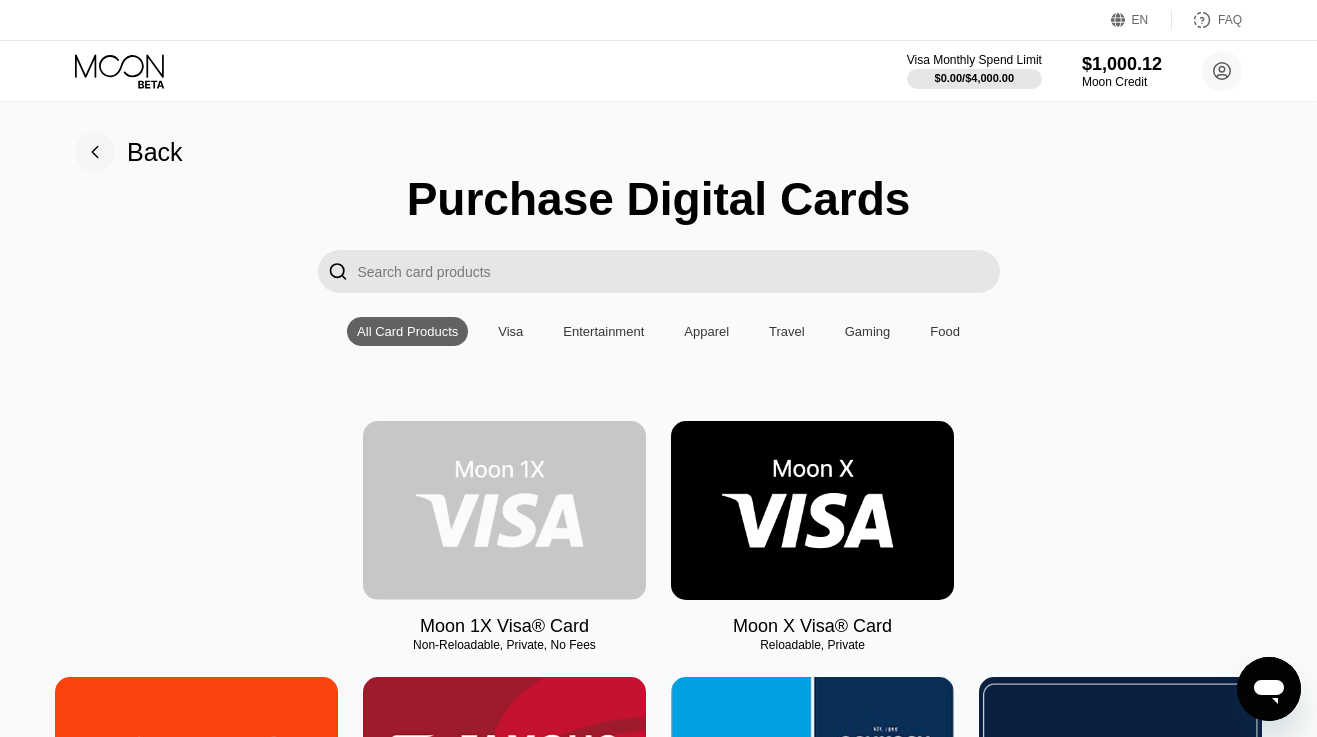 click at bounding box center (504, 510) 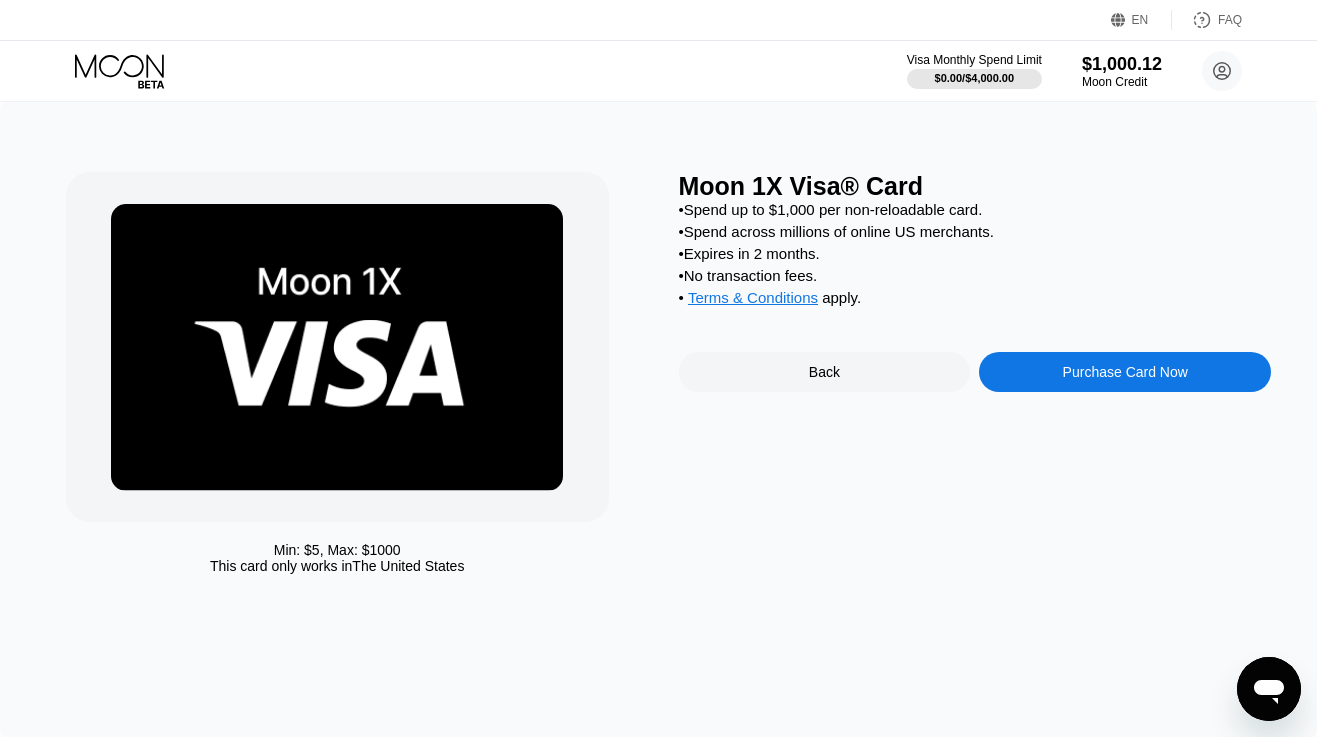 click on "Purchase Card Now" at bounding box center (1125, 372) 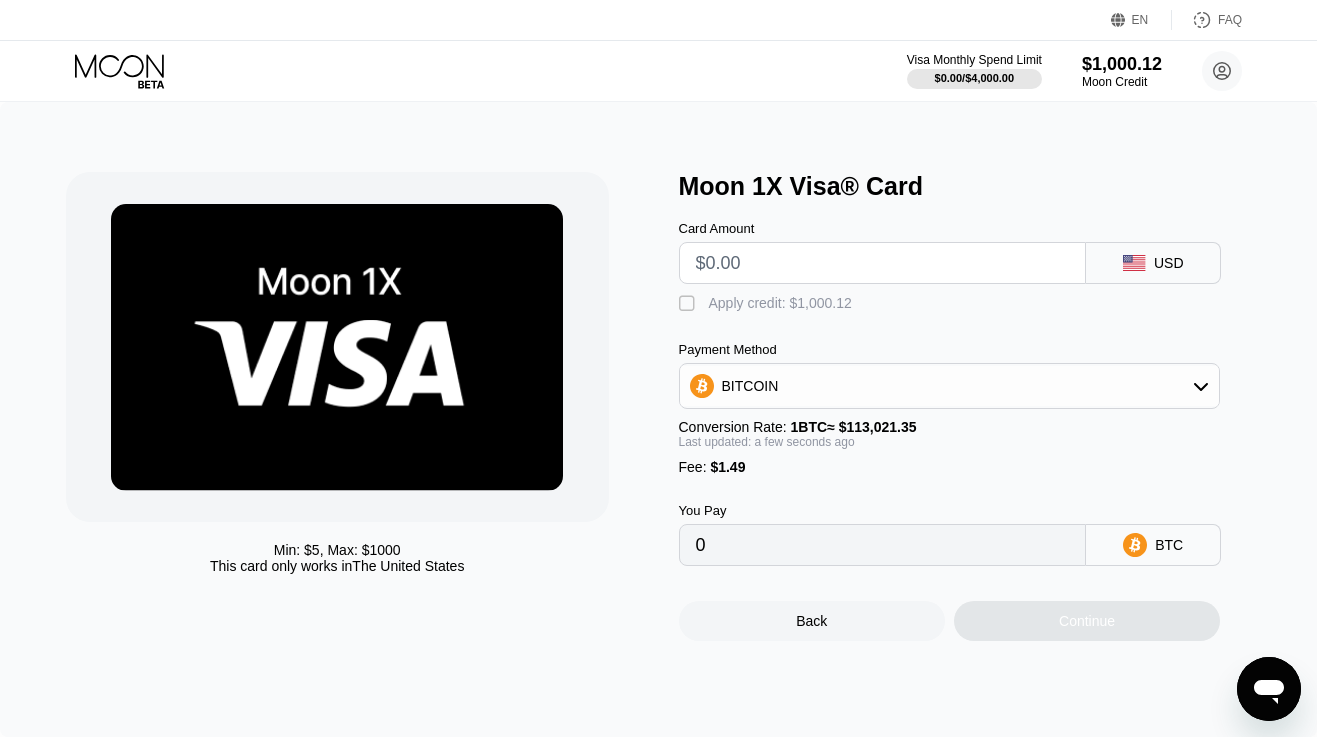 click at bounding box center (883, 263) 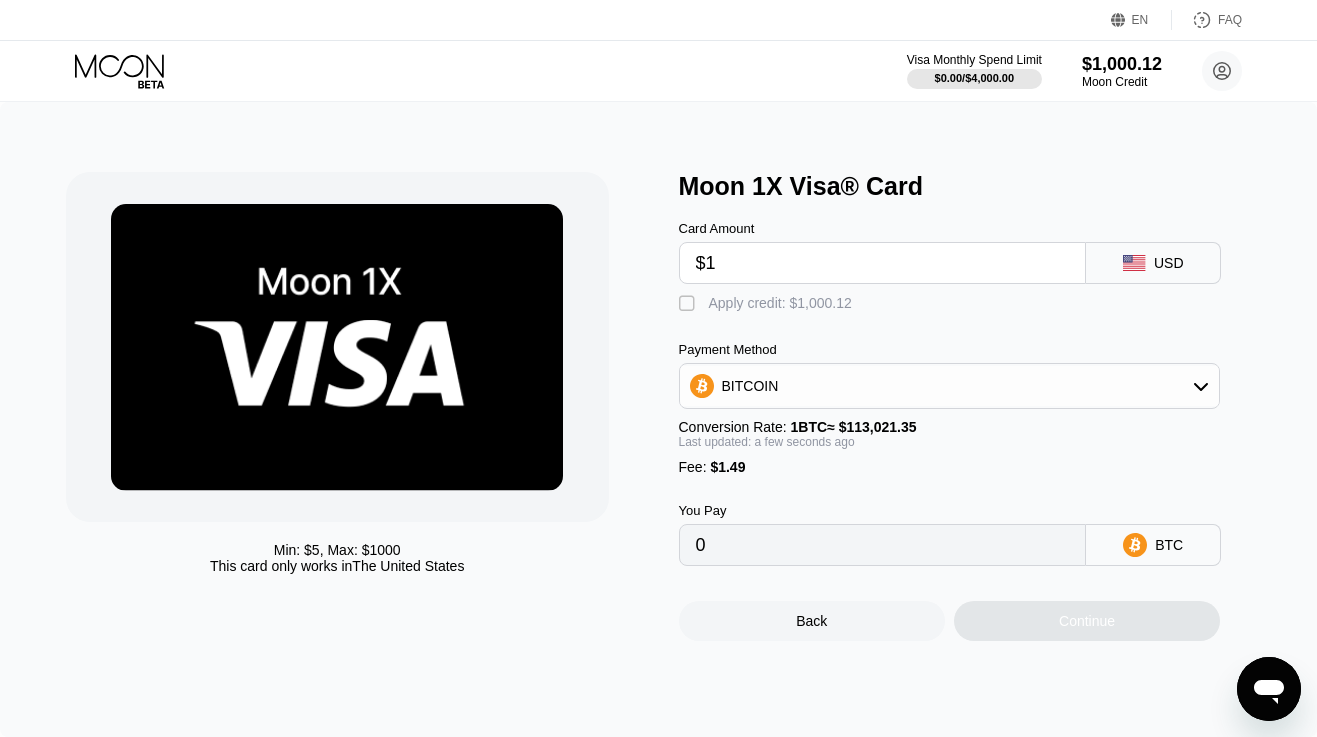 type on "0.00002204" 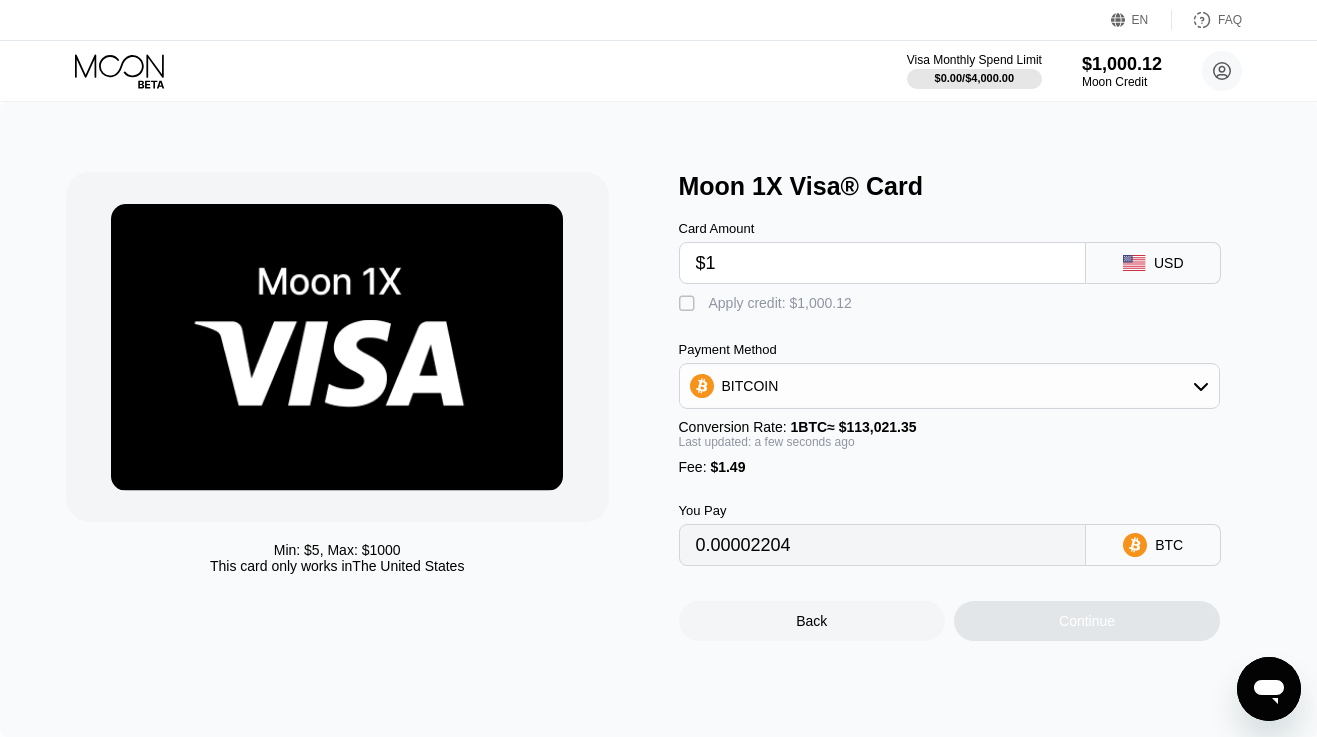 type on "$10" 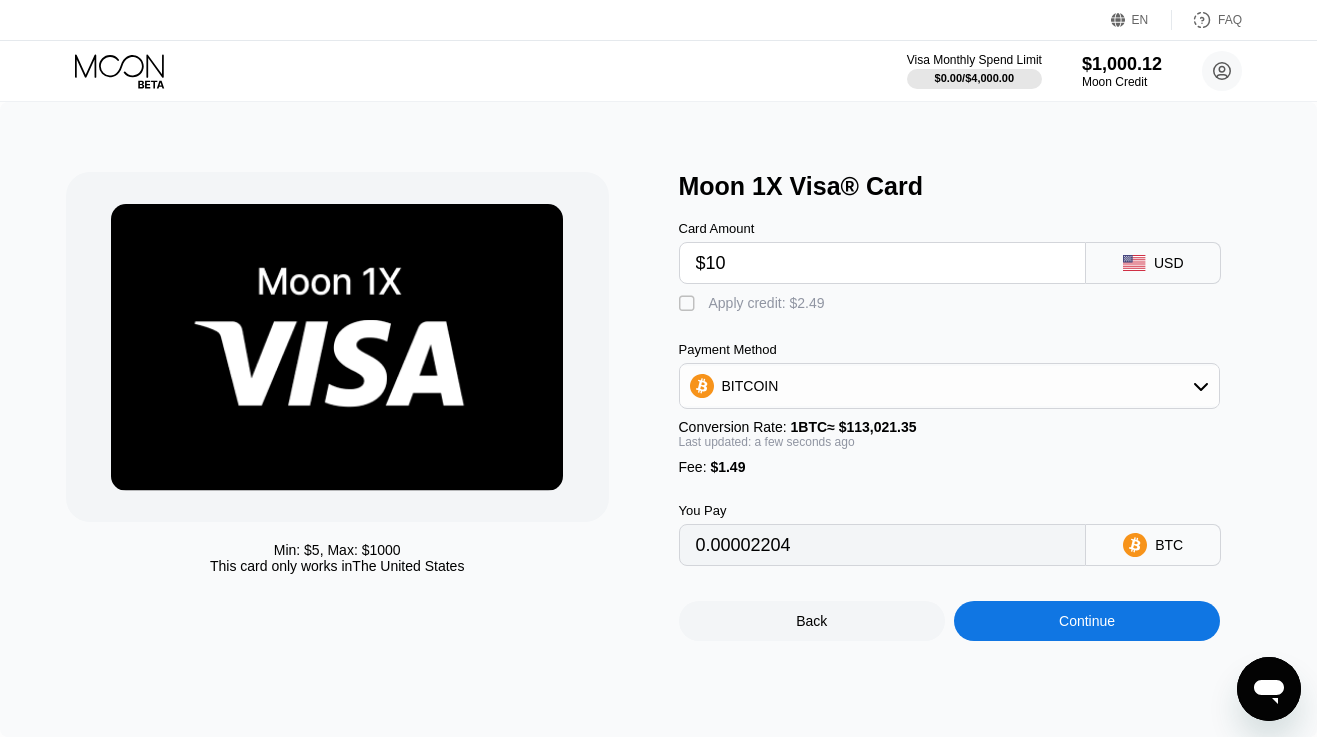 type on "0.00010167" 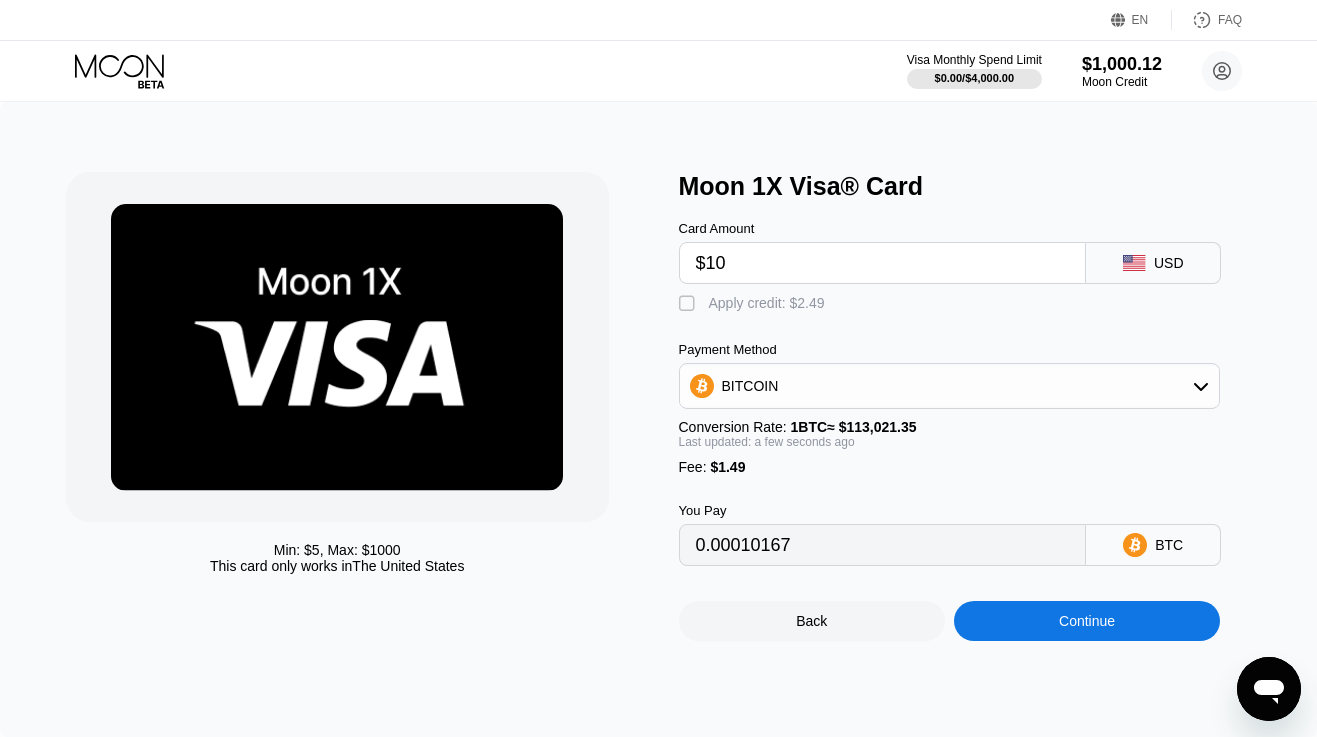 type on "$100" 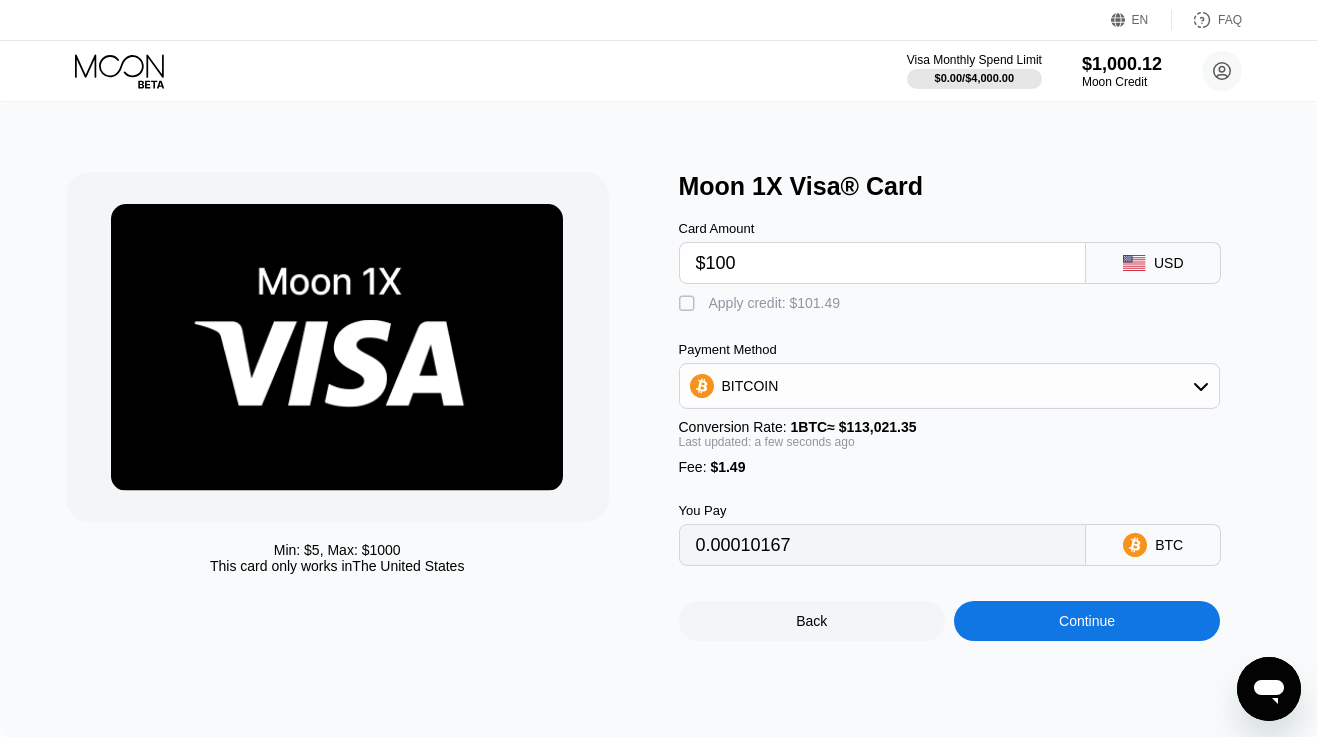 type on "0.00089798" 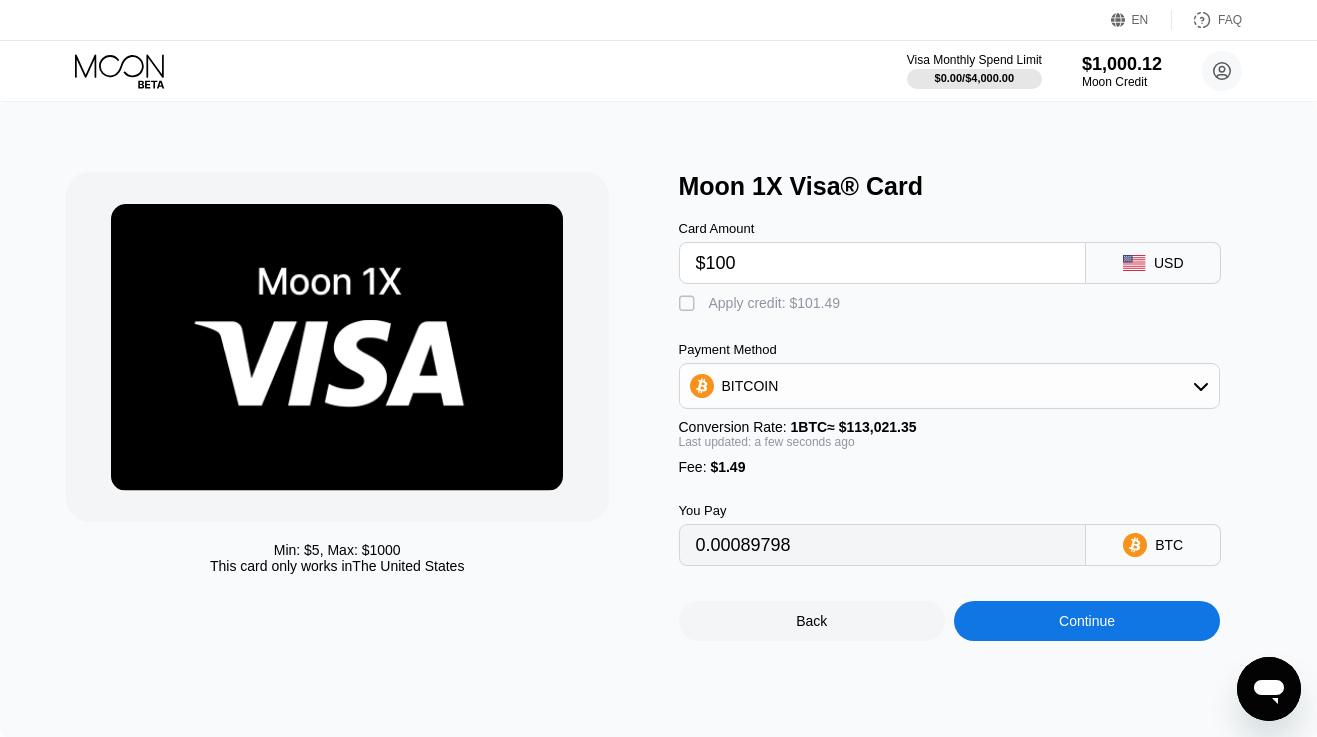 type on "$100" 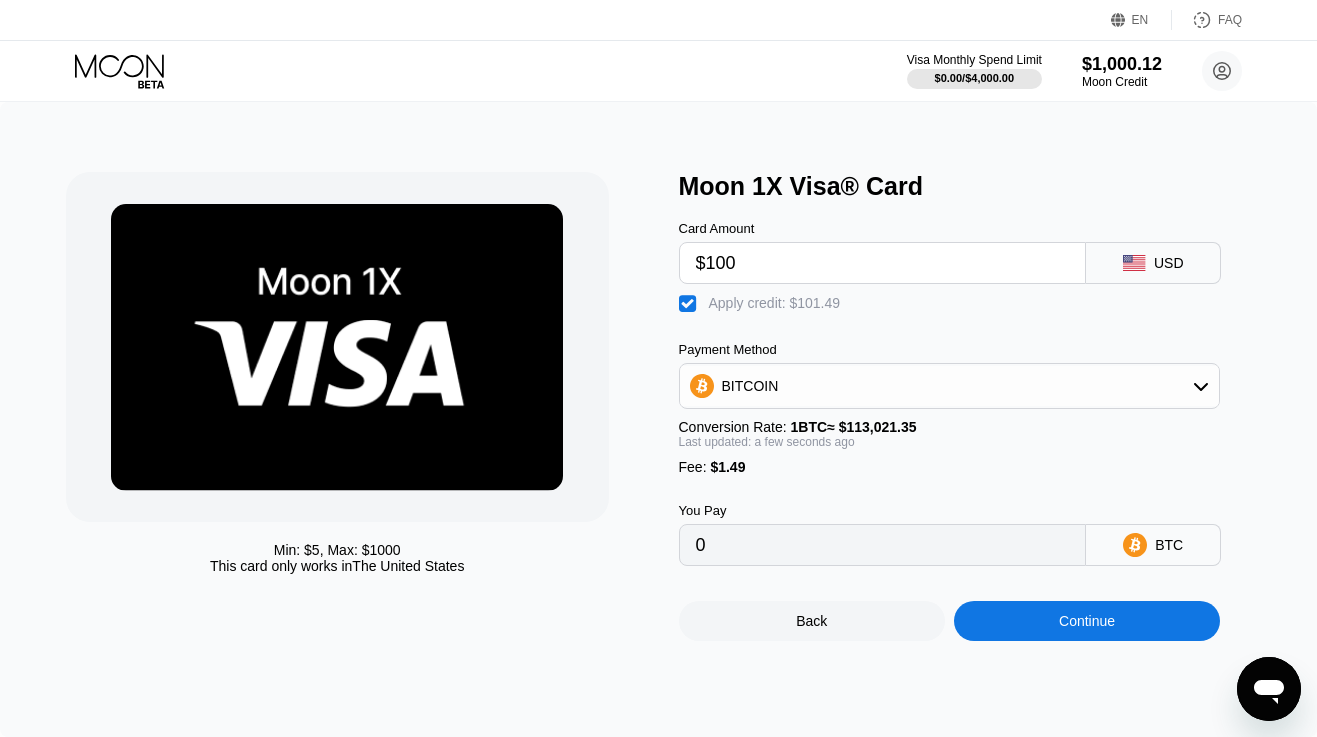 click on "Continue" at bounding box center [1087, 621] 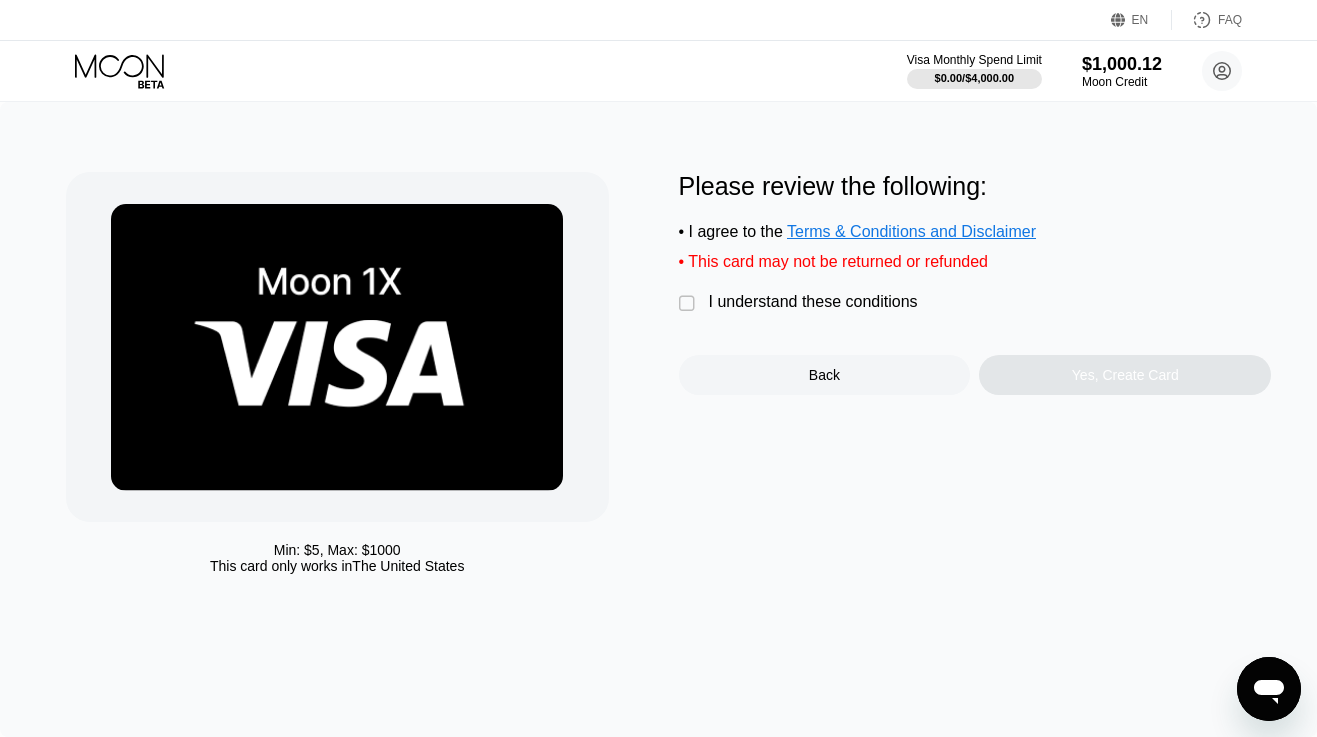 click on "I understand these conditions" at bounding box center [813, 302] 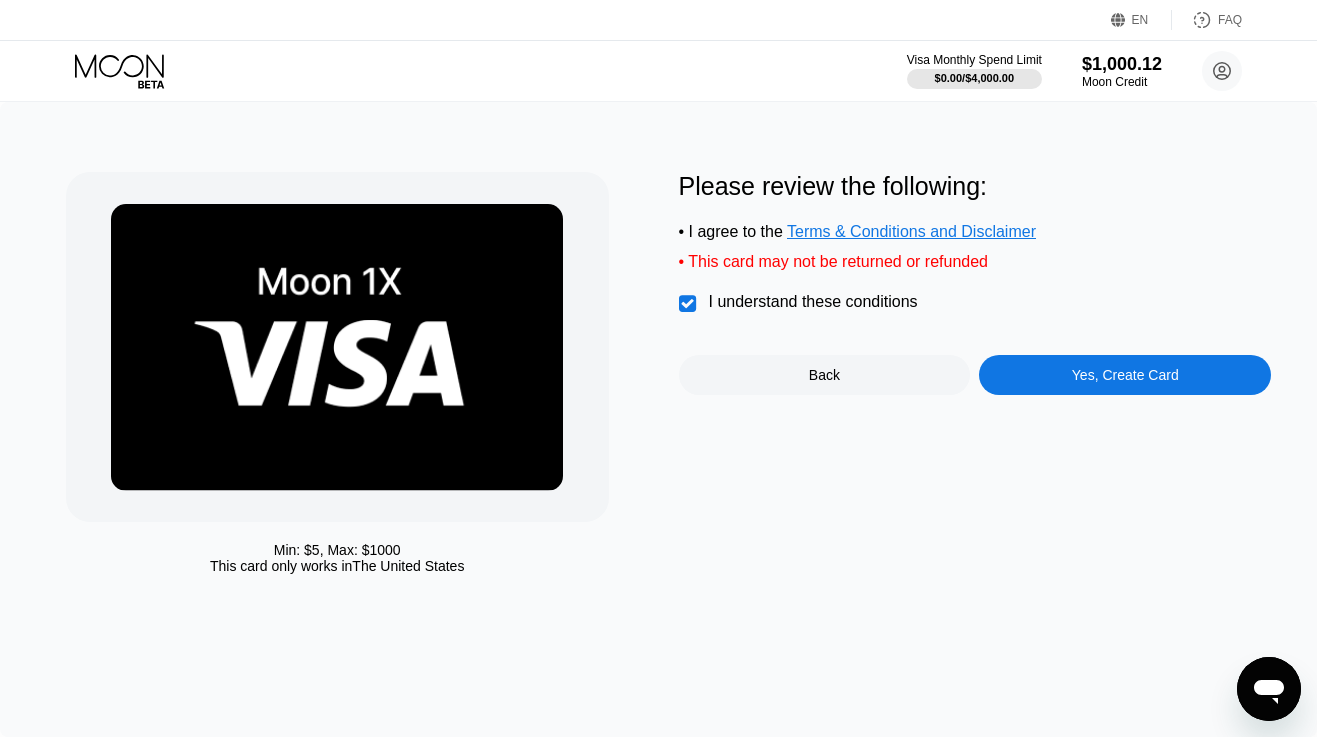 click on "Yes, Create Card" at bounding box center (1125, 375) 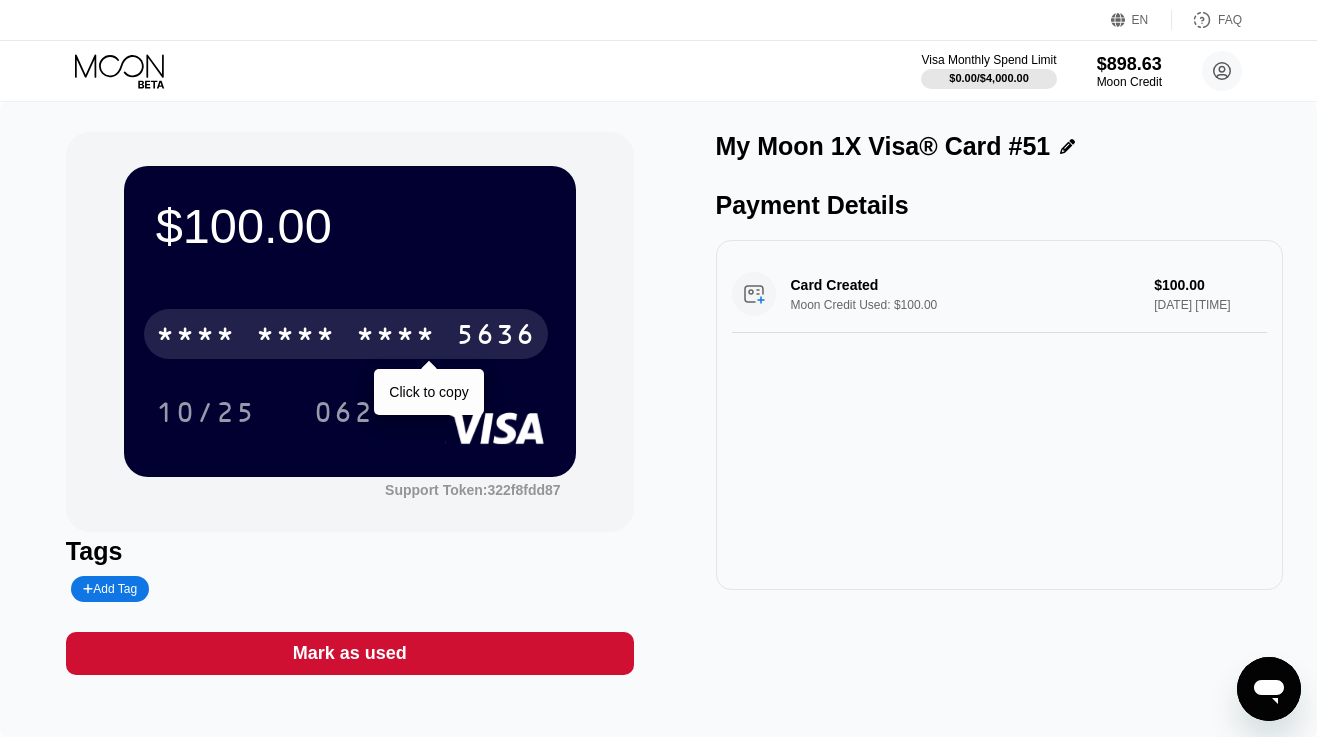 click on "* * * *" at bounding box center (396, 337) 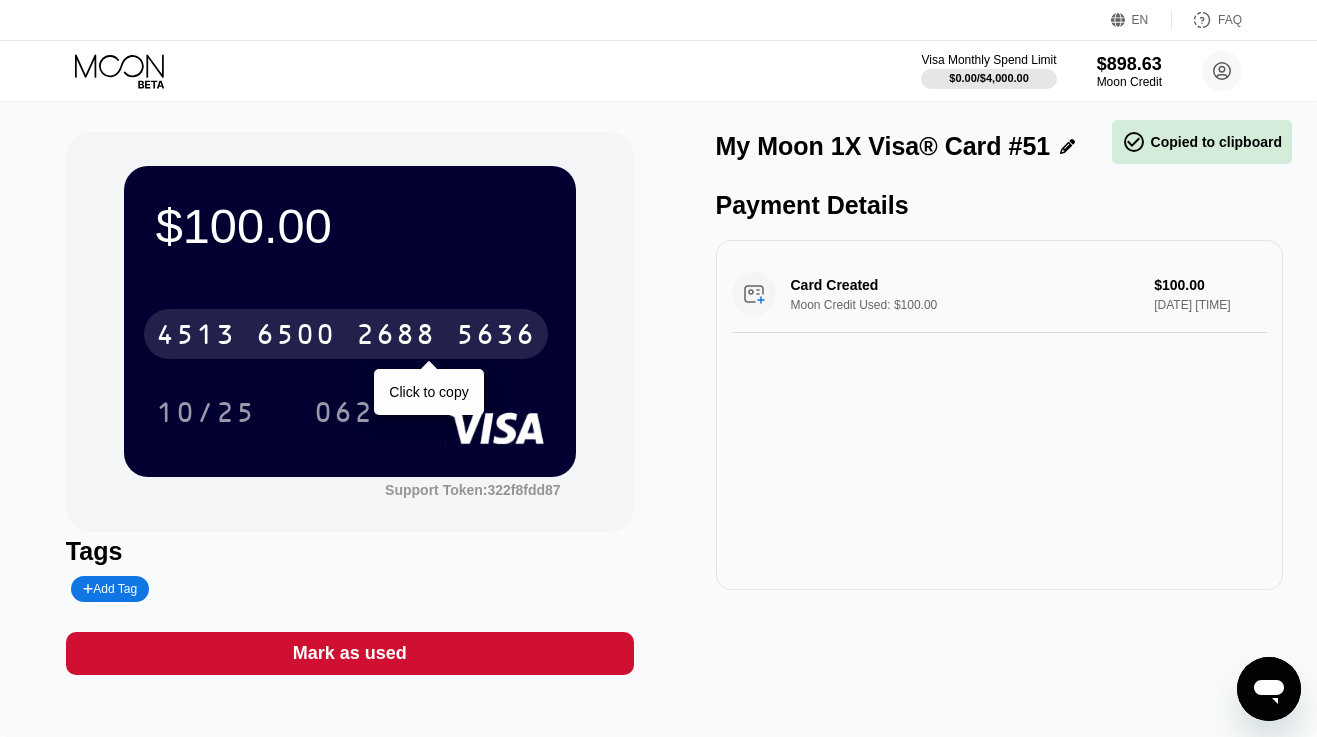 click on "2688" at bounding box center (396, 337) 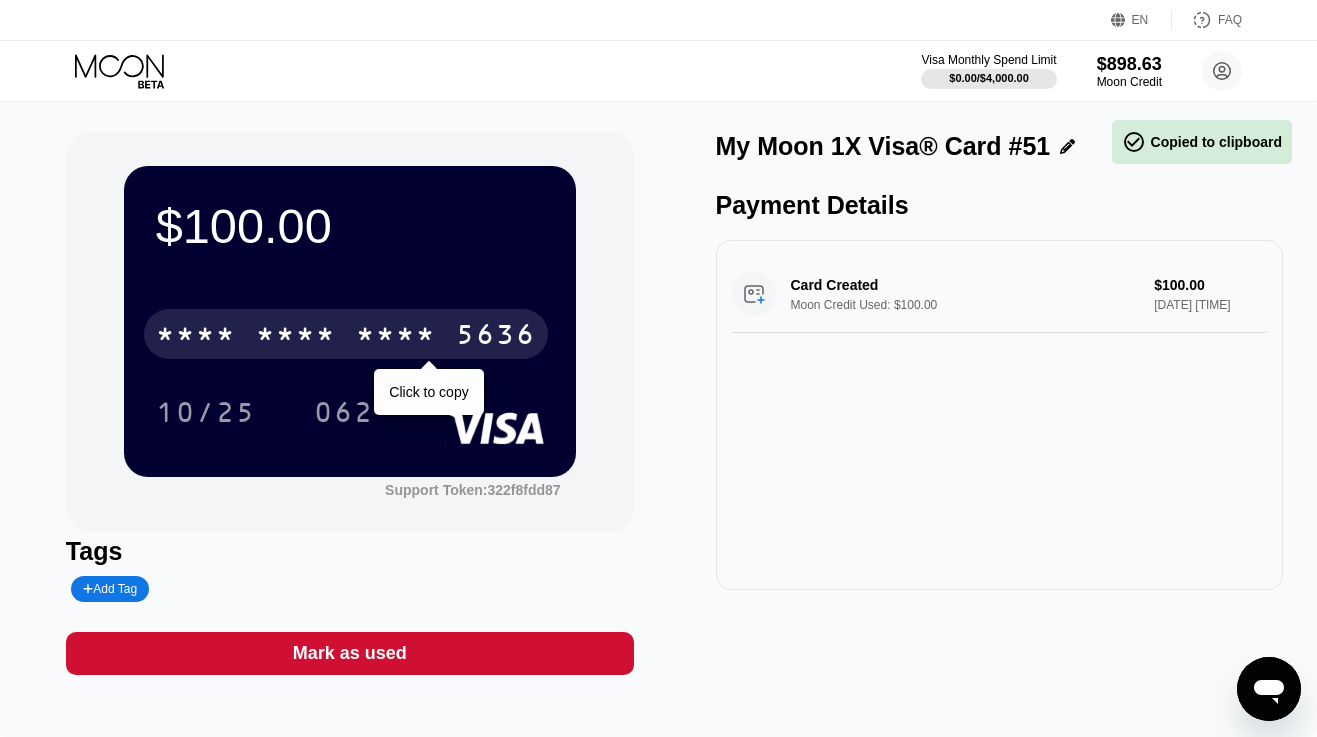 click on "* * * *" at bounding box center [396, 337] 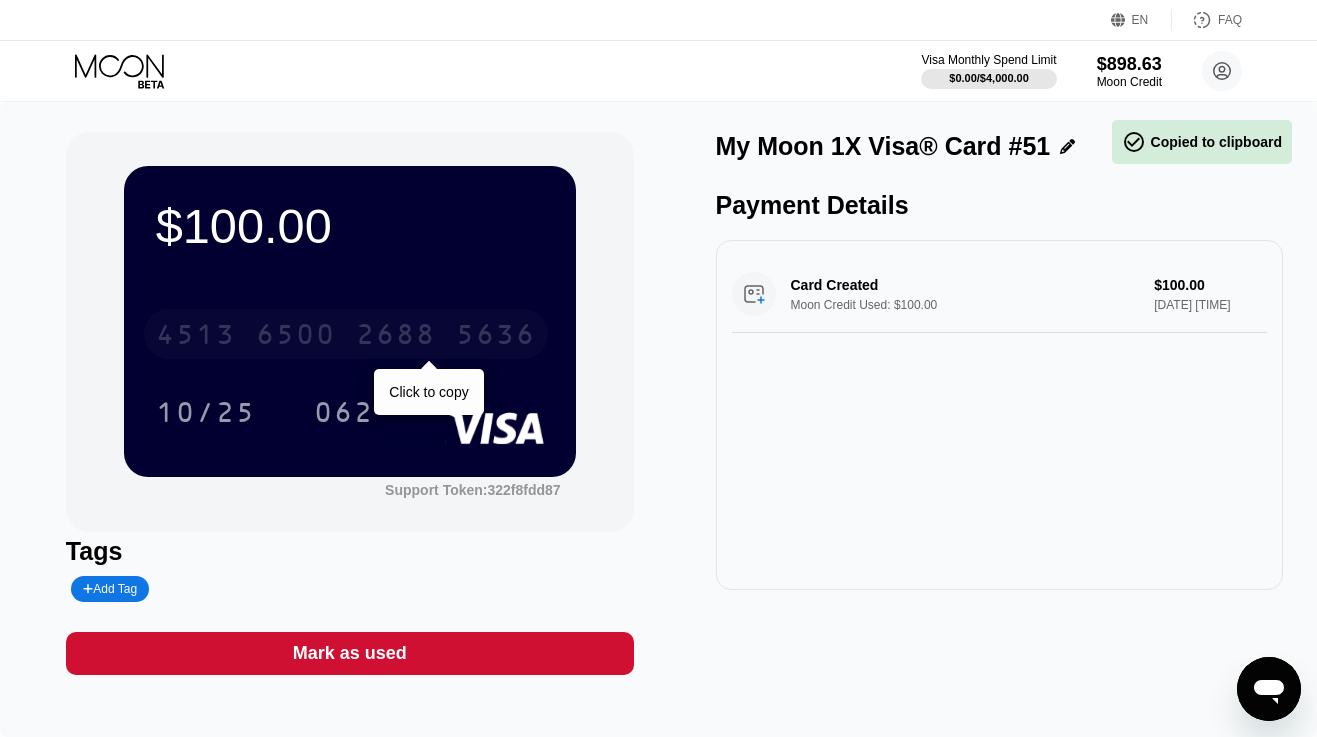 click on "2688" at bounding box center (396, 337) 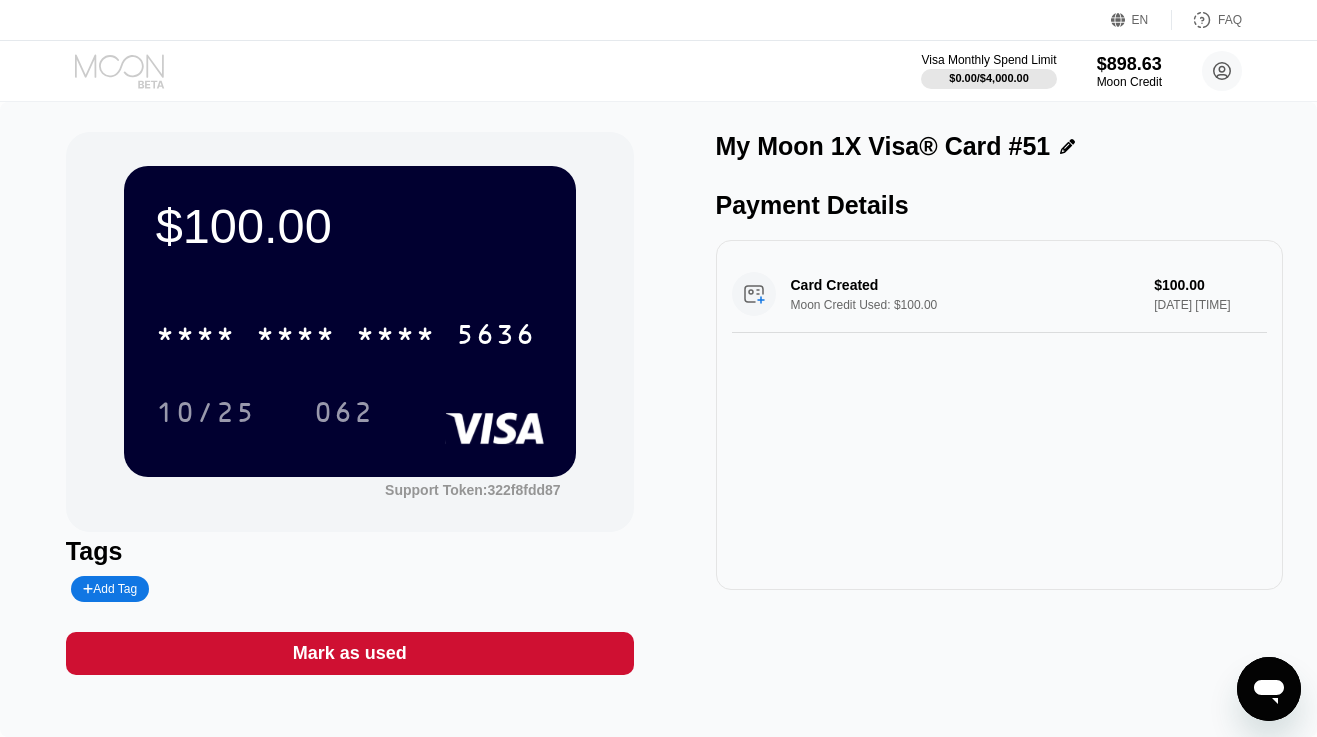 click 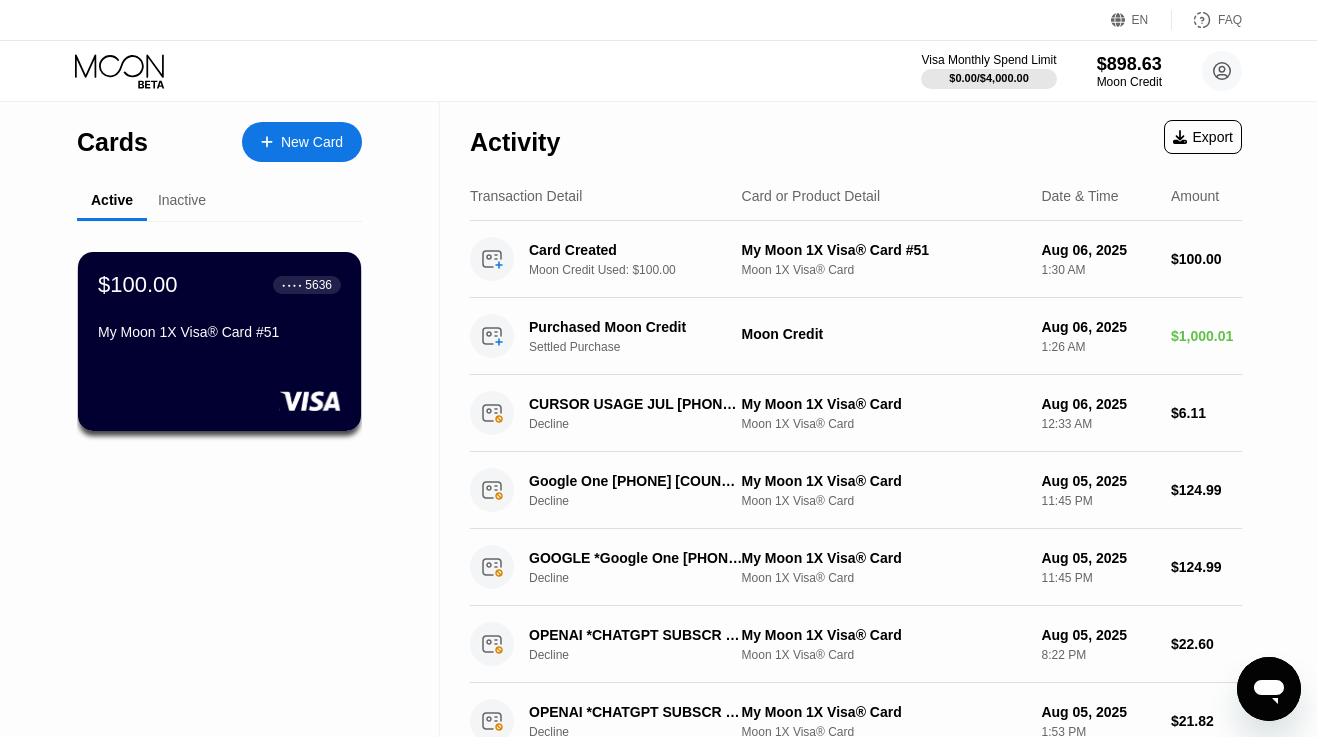 click on "Activity Export" at bounding box center (856, 137) 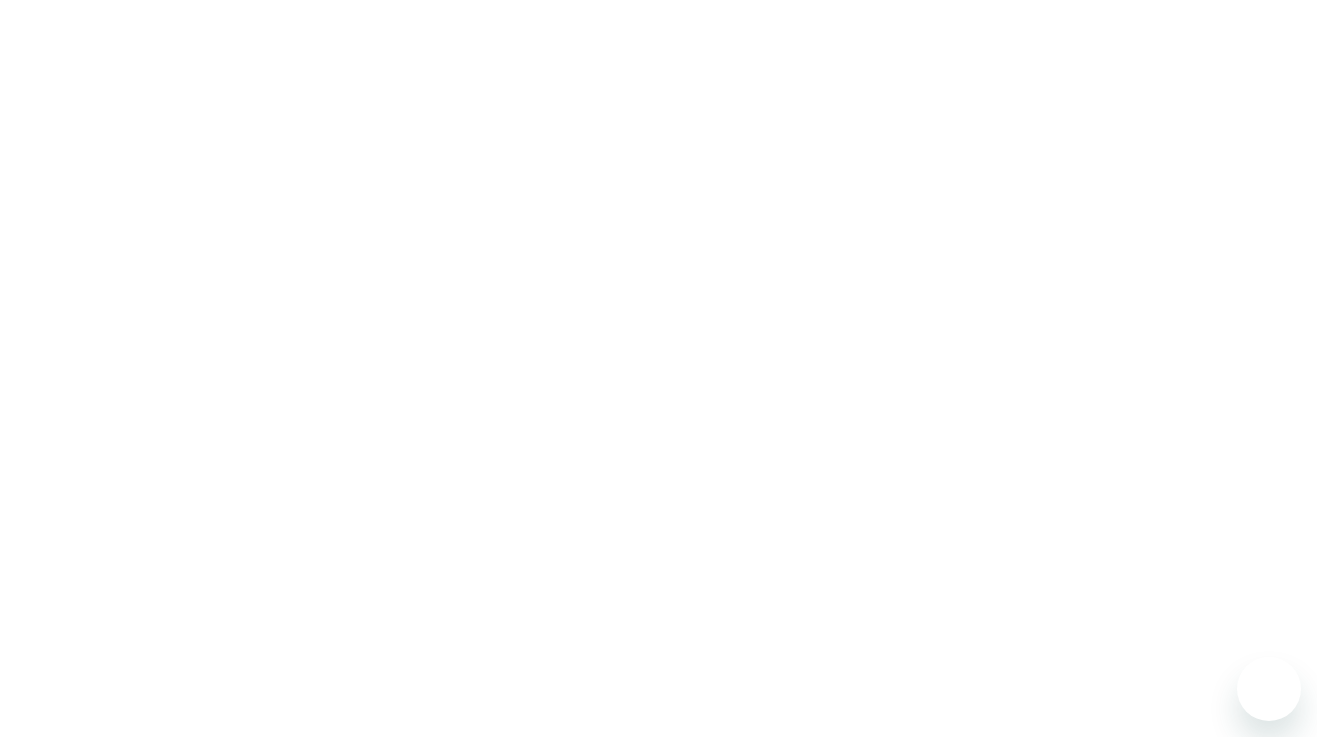 scroll, scrollTop: 0, scrollLeft: 0, axis: both 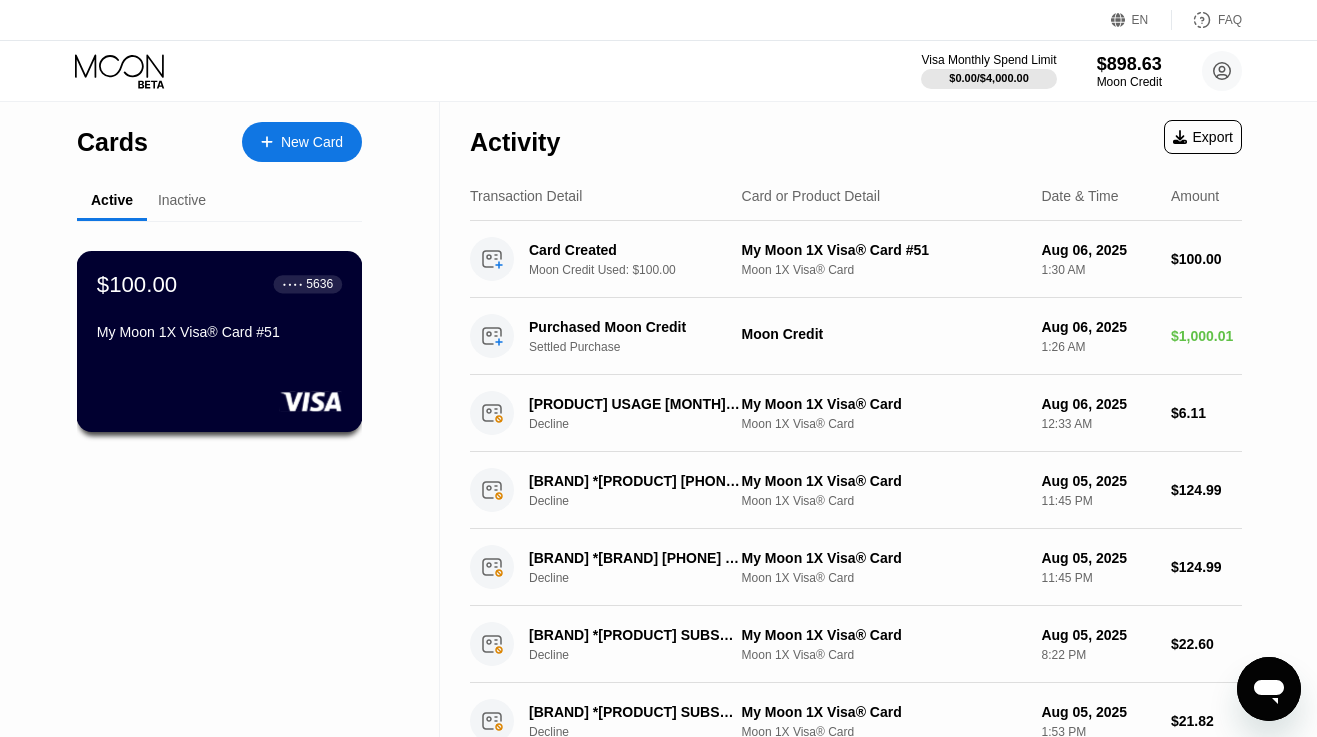 click on "My Moon 1X Visa® Card #51" at bounding box center [219, 332] 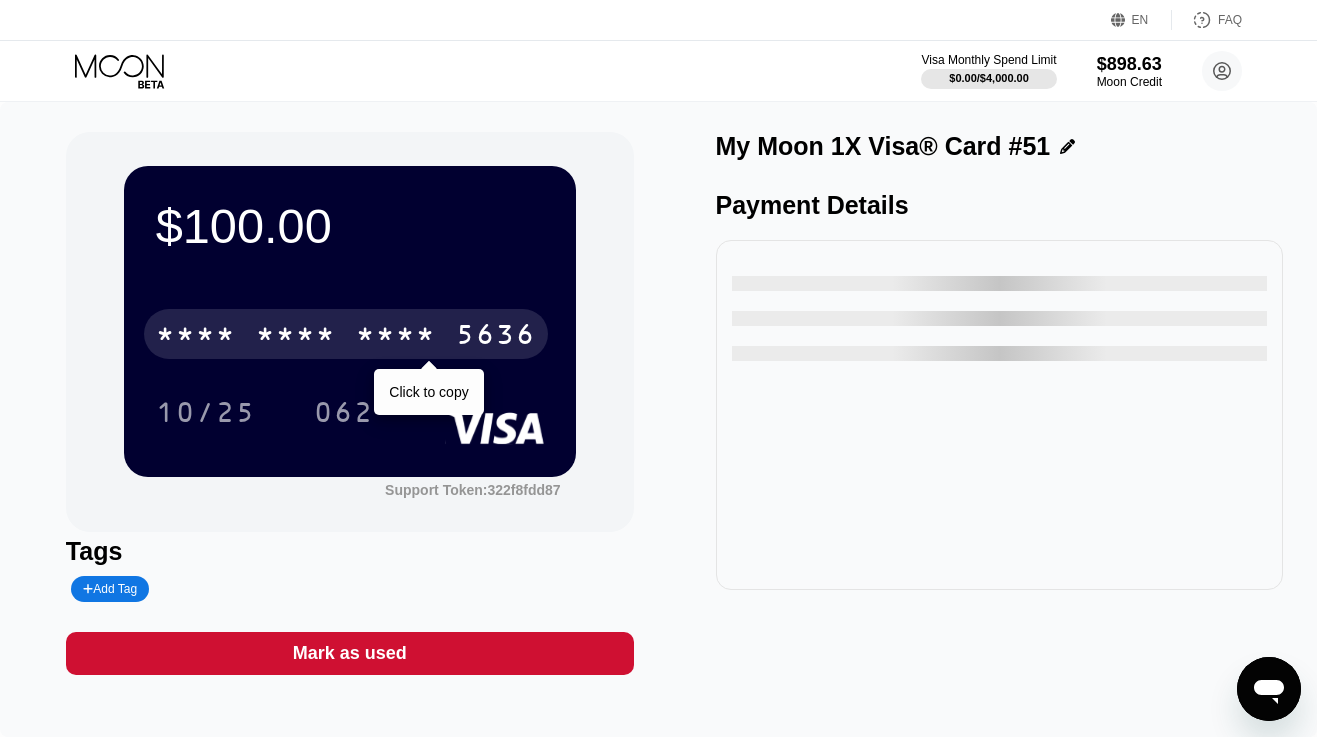 click on "* * * *" at bounding box center [296, 337] 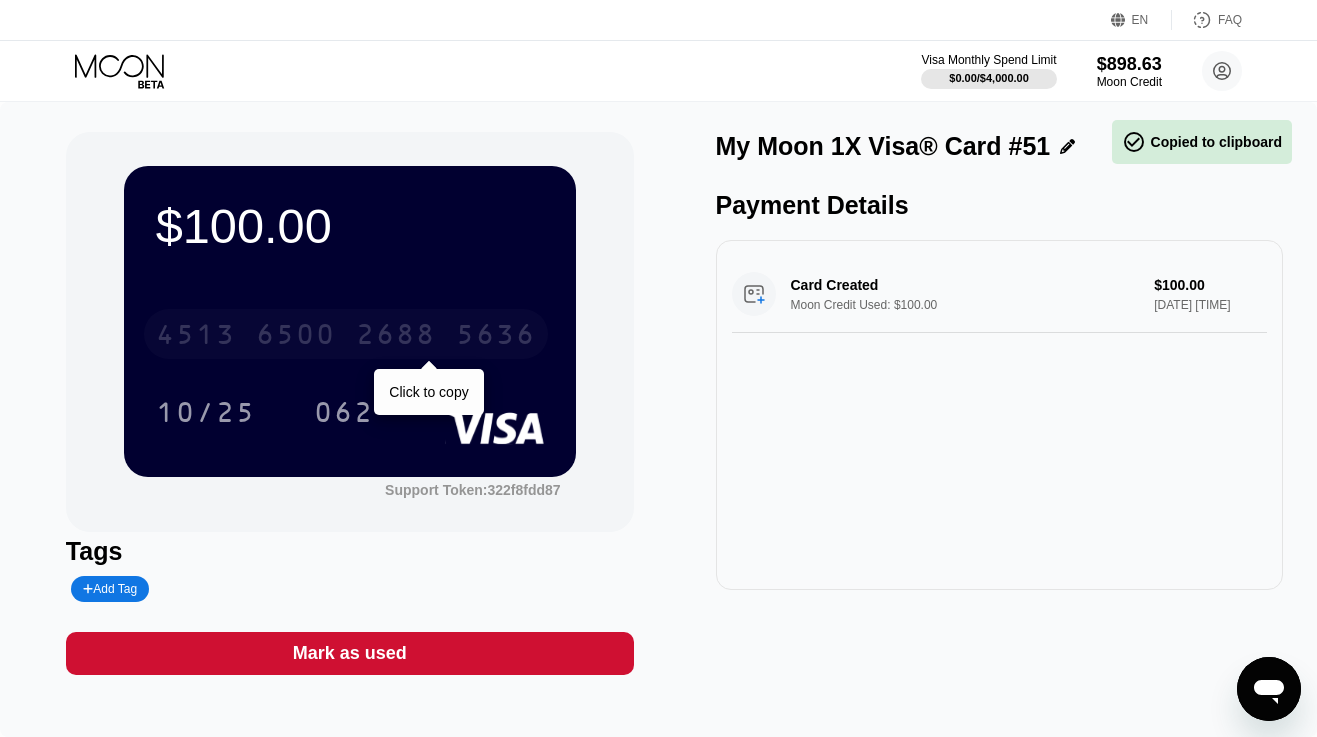 click on "6500" at bounding box center [296, 337] 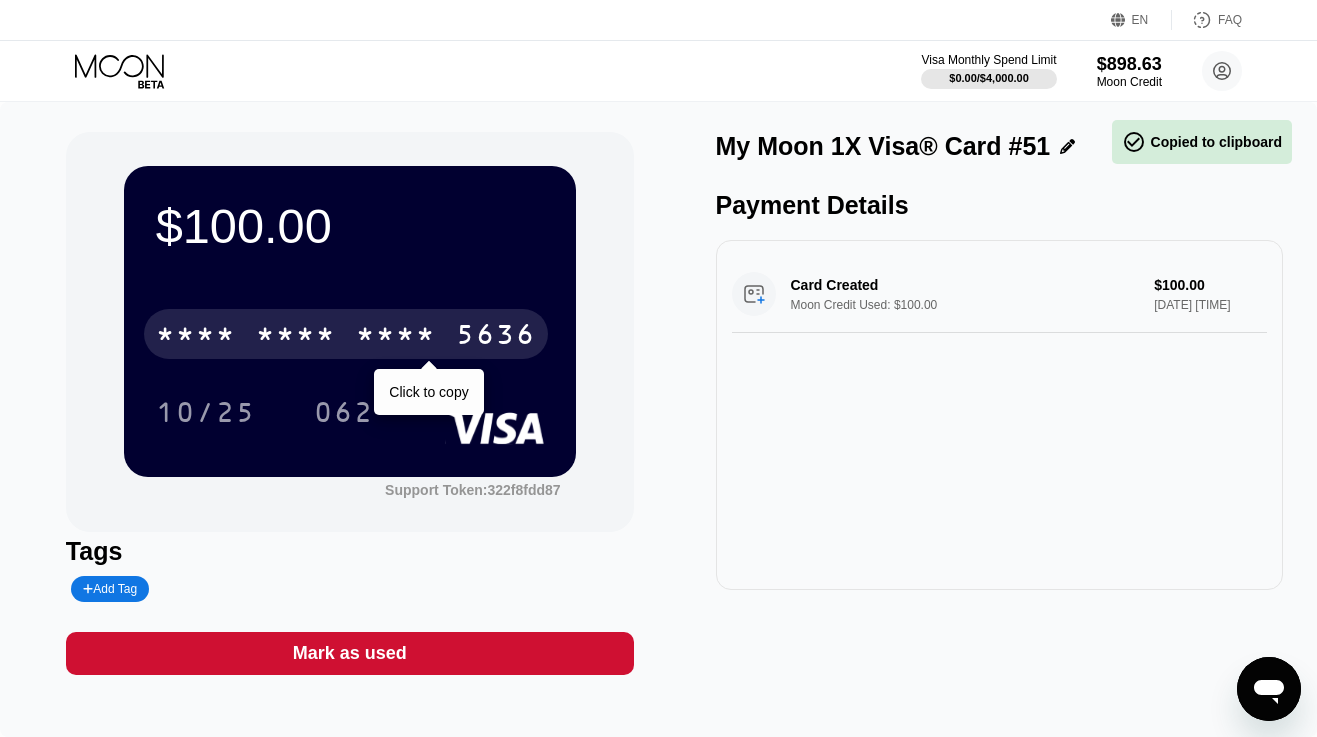 click on "* * * *" at bounding box center (296, 337) 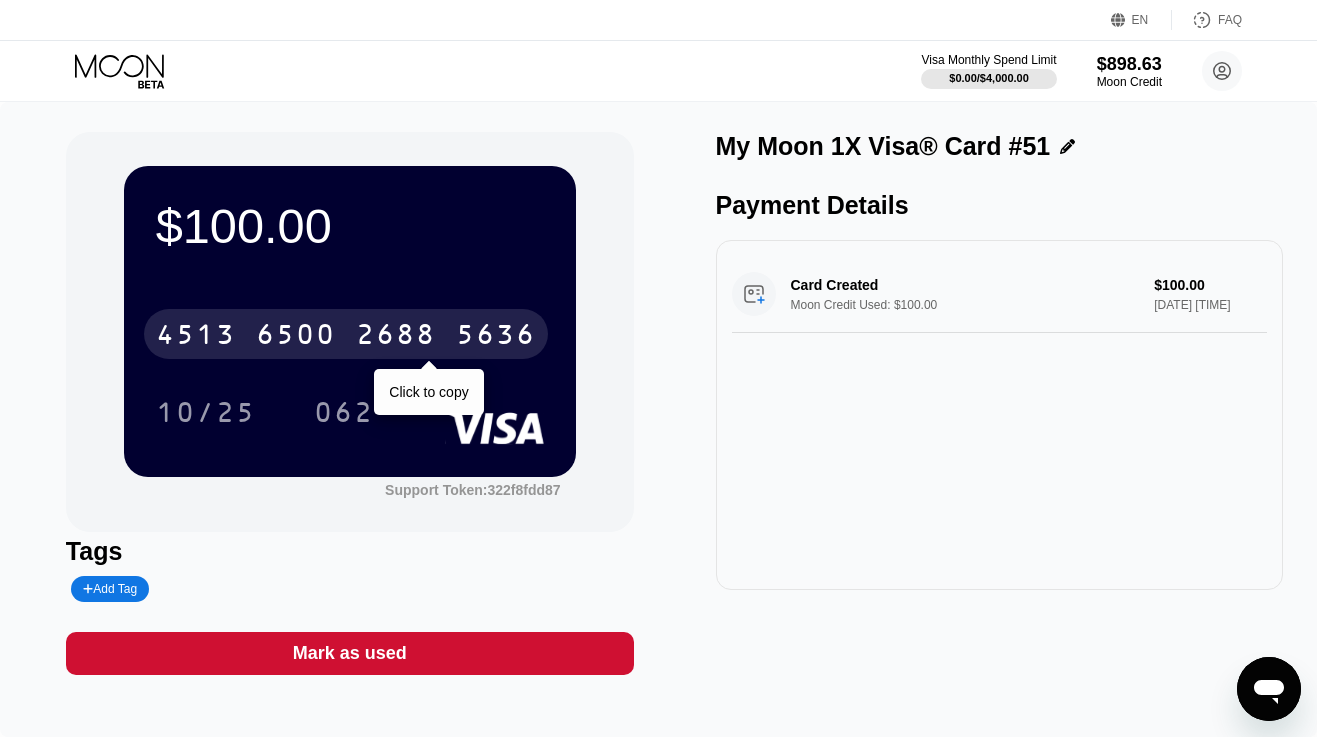 click on "[CARD]" at bounding box center (346, 334) 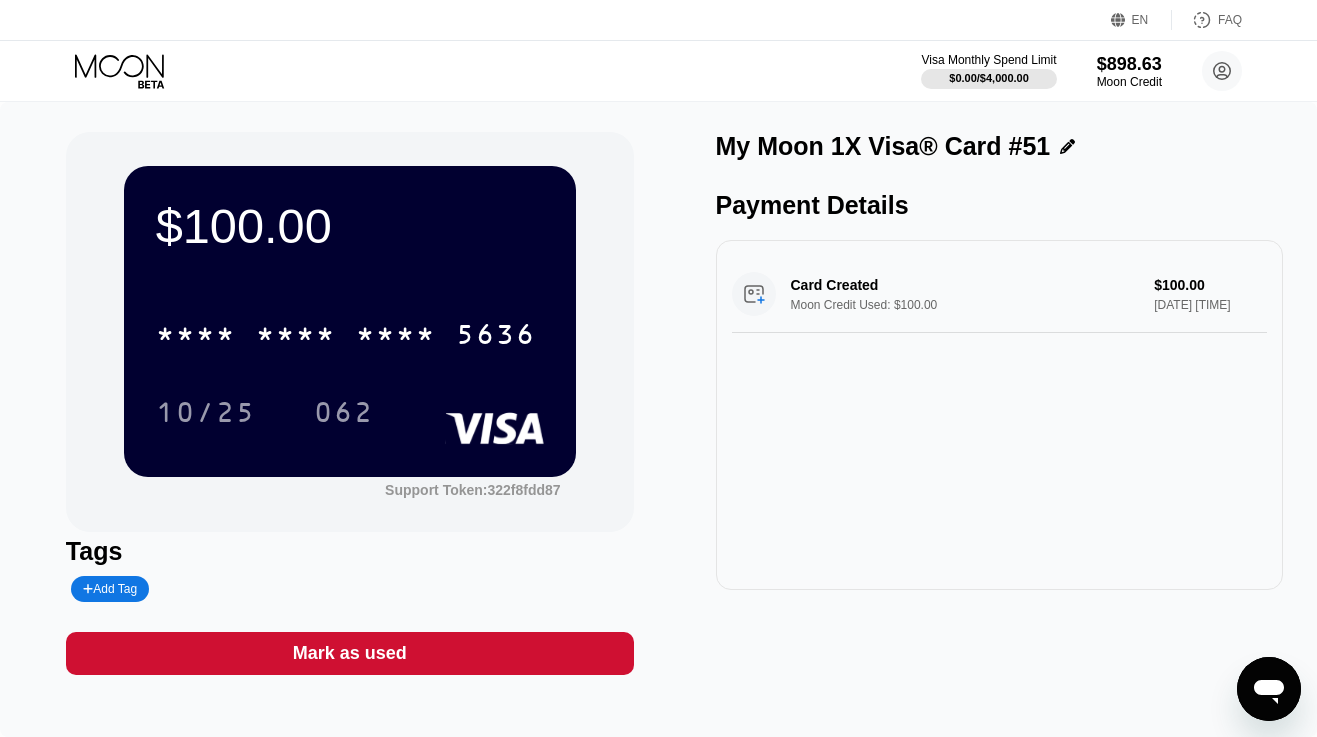 click 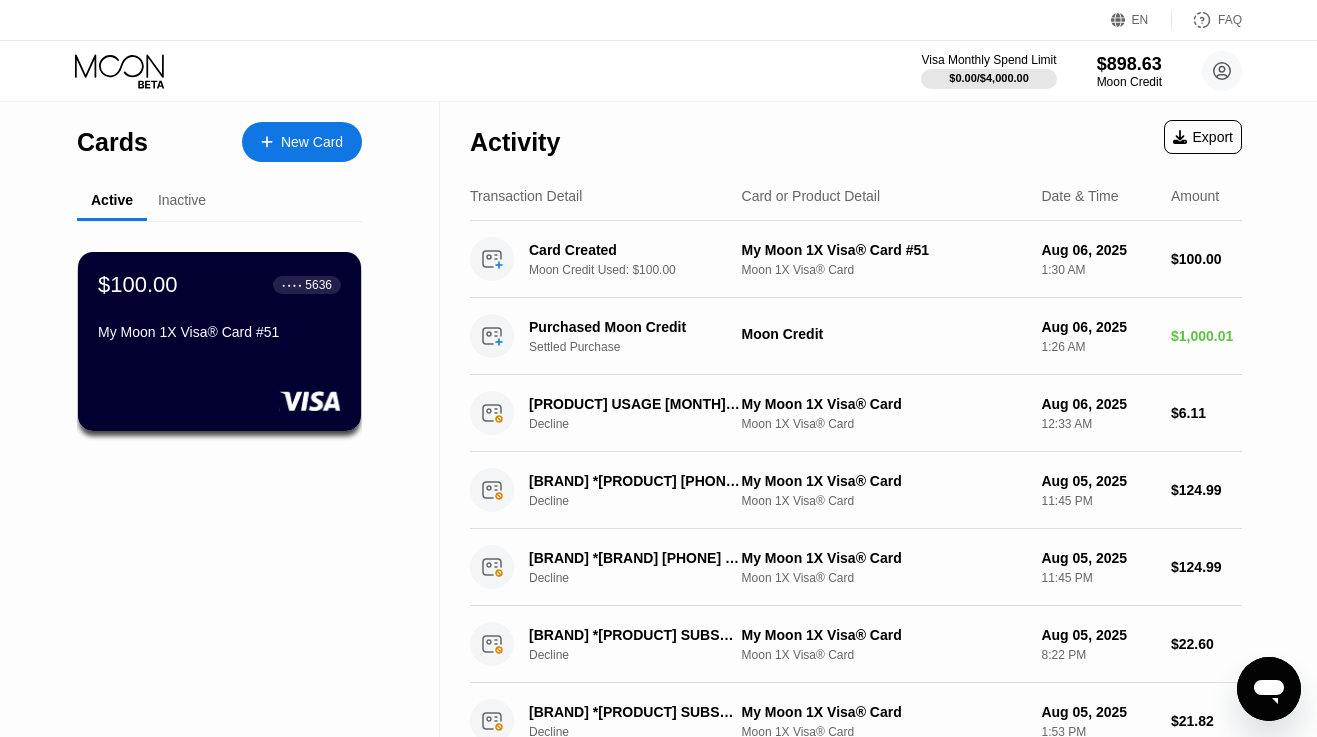 click on "New Card" at bounding box center (302, 142) 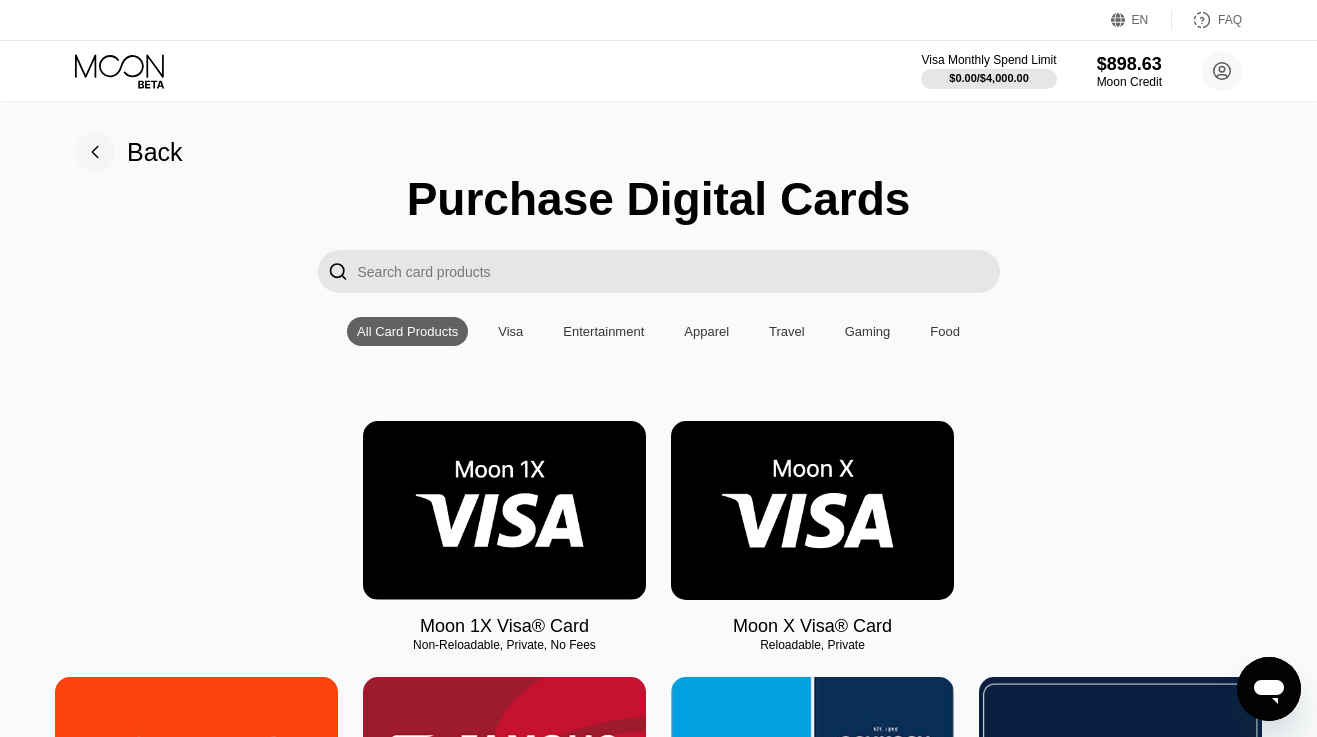 click at bounding box center [504, 510] 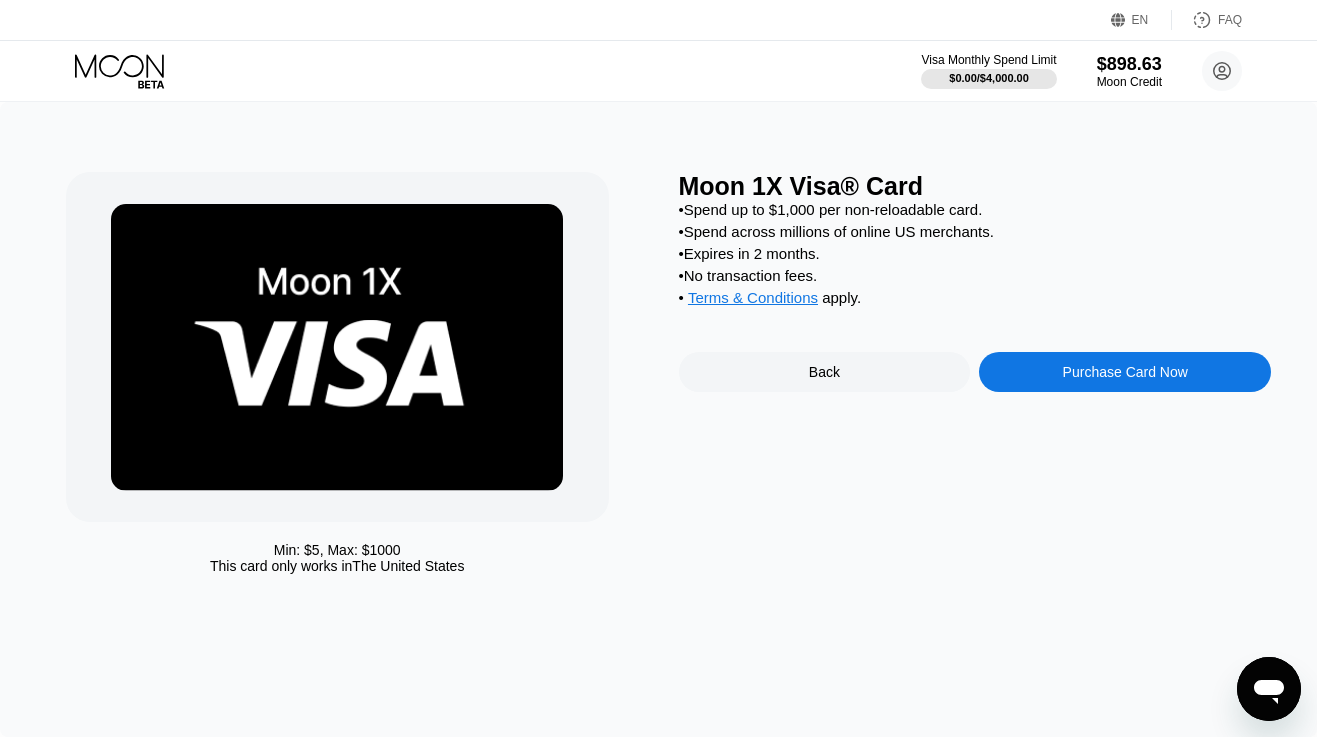 click on "Purchase Card Now" at bounding box center (1125, 372) 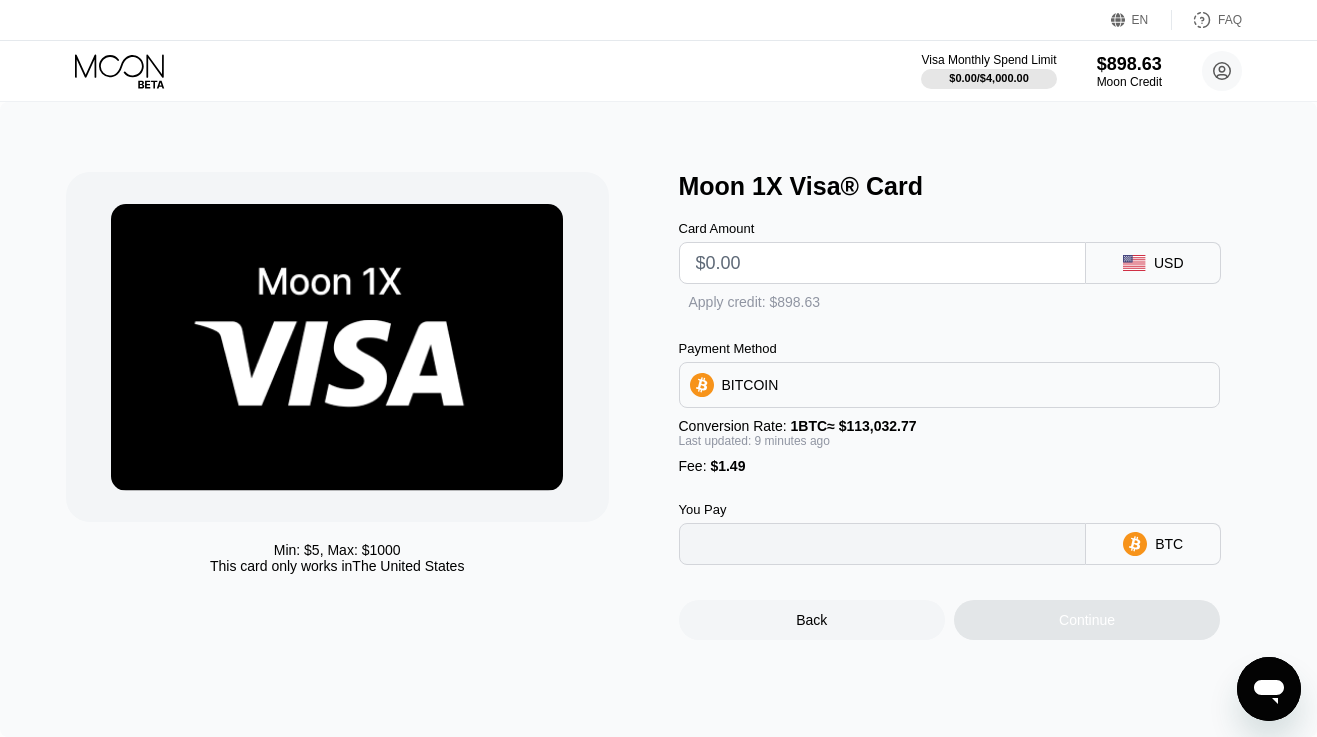 type on "0" 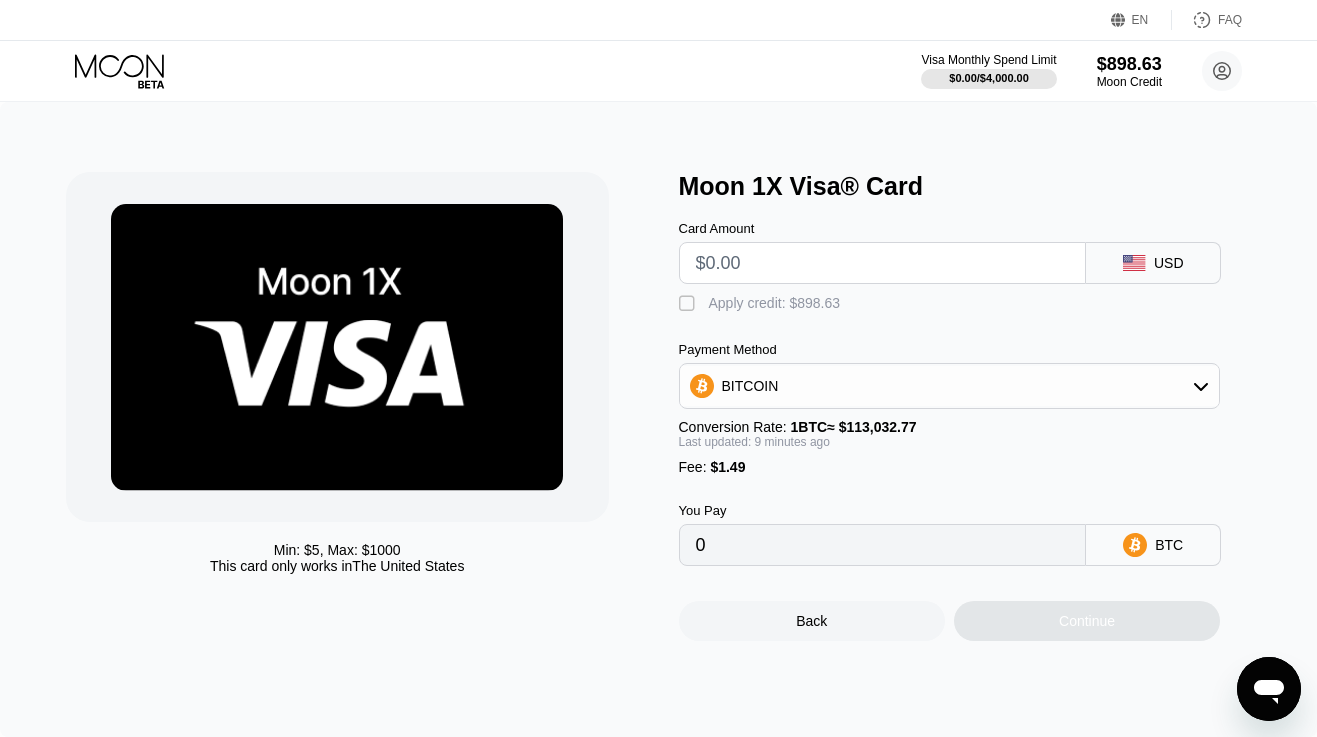 click at bounding box center [883, 263] 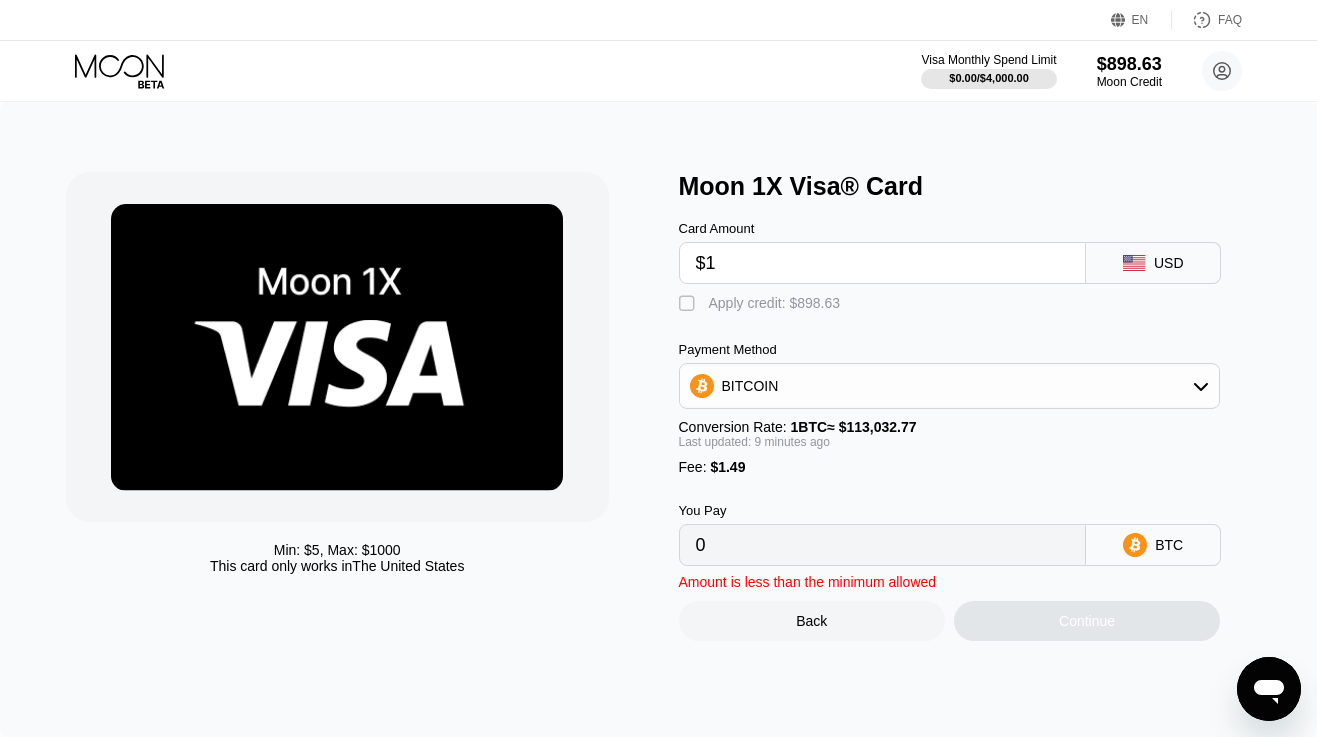 type on "0.00002201" 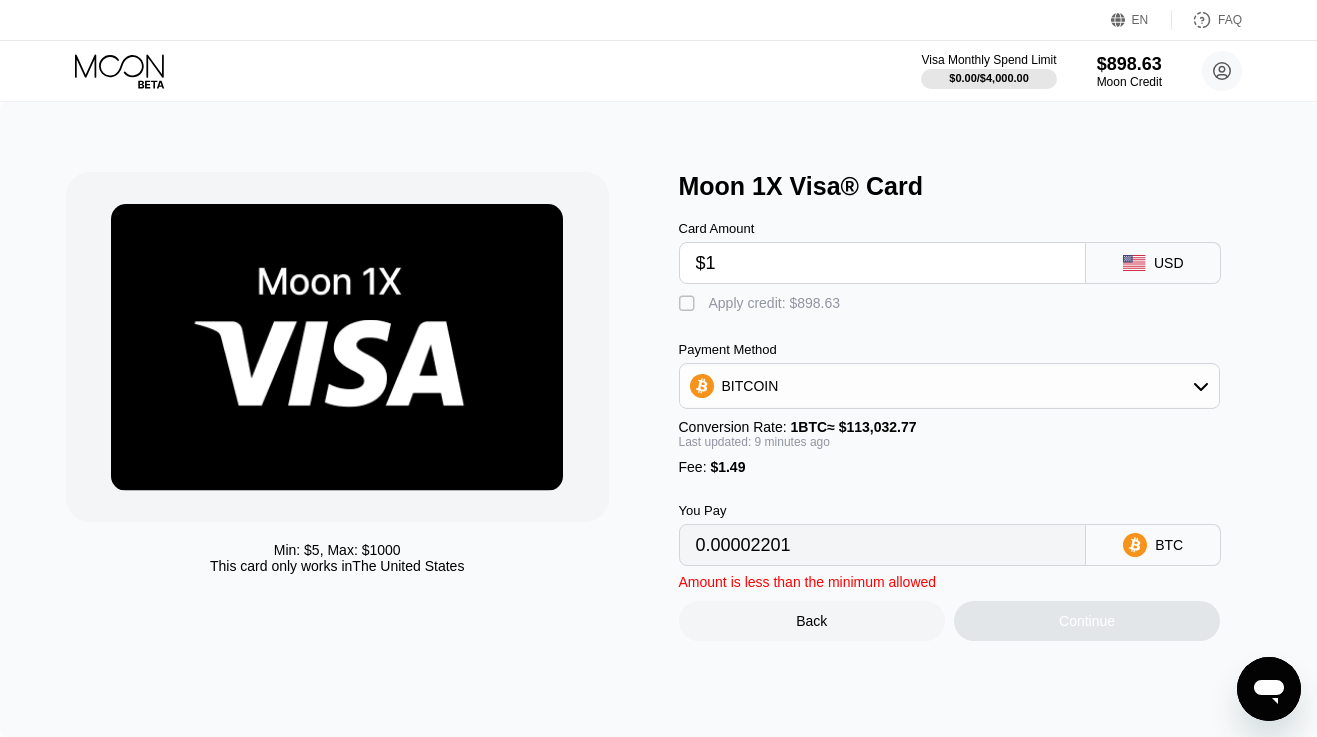 type on "$19" 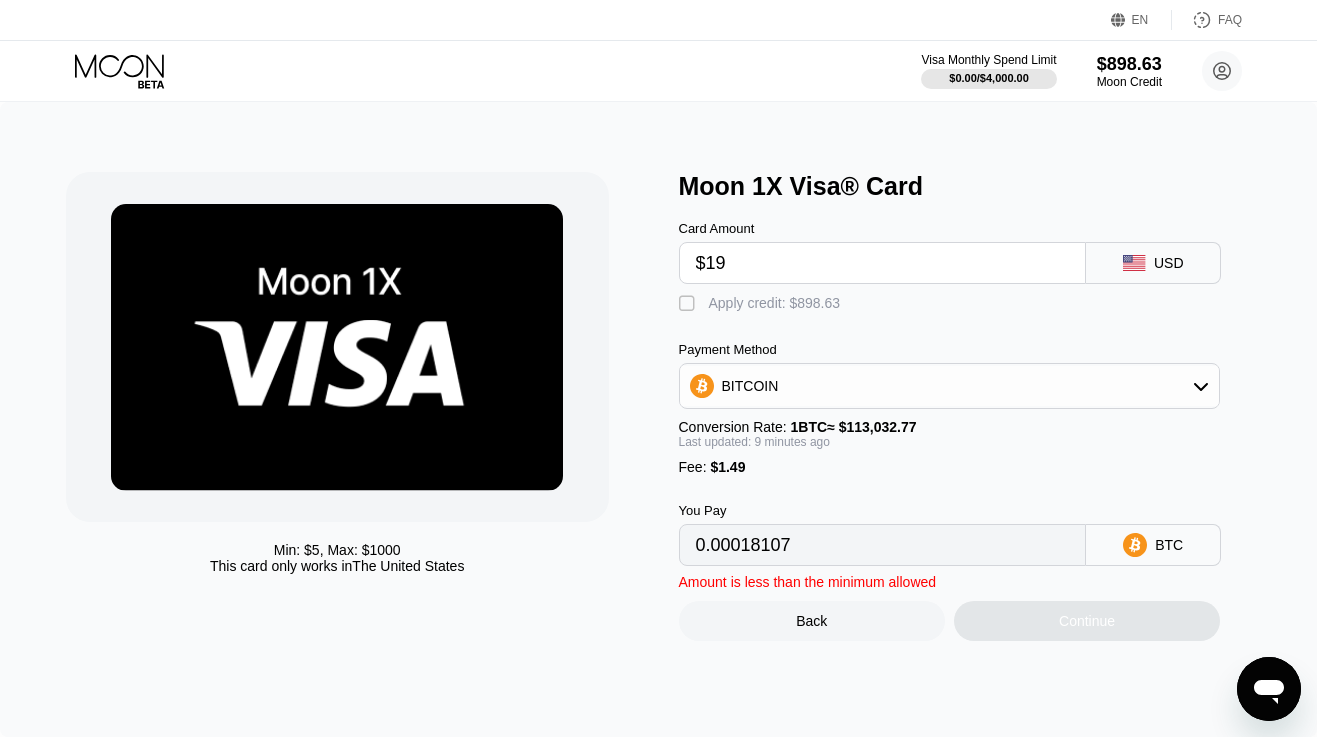 type on "$190" 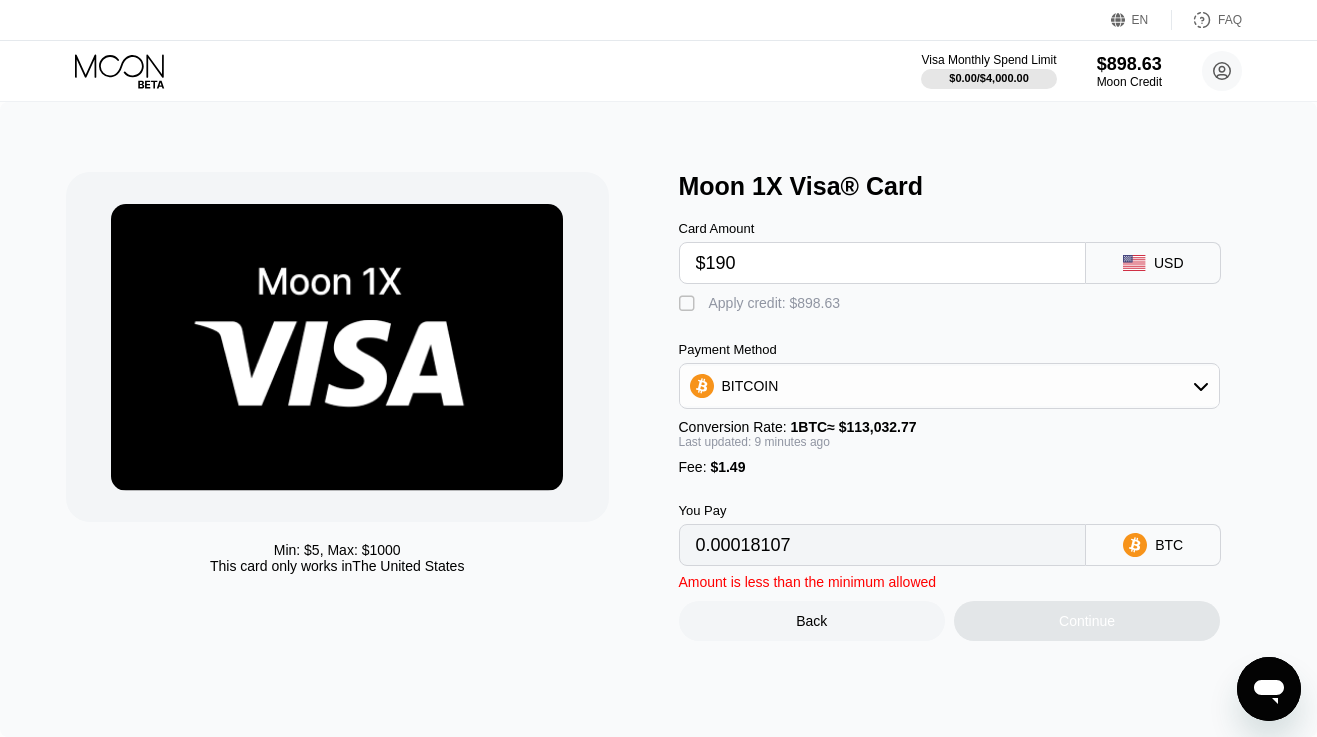 type on "0.00169216" 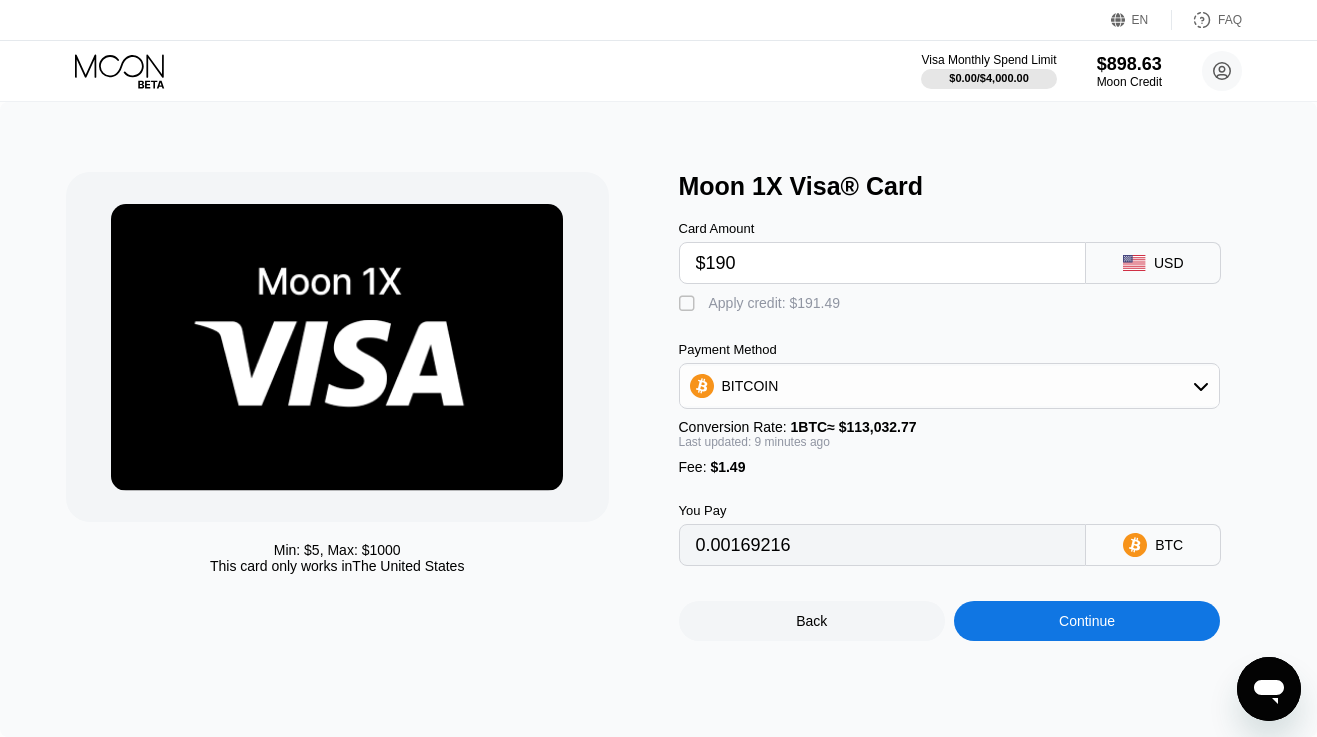 type on "$190" 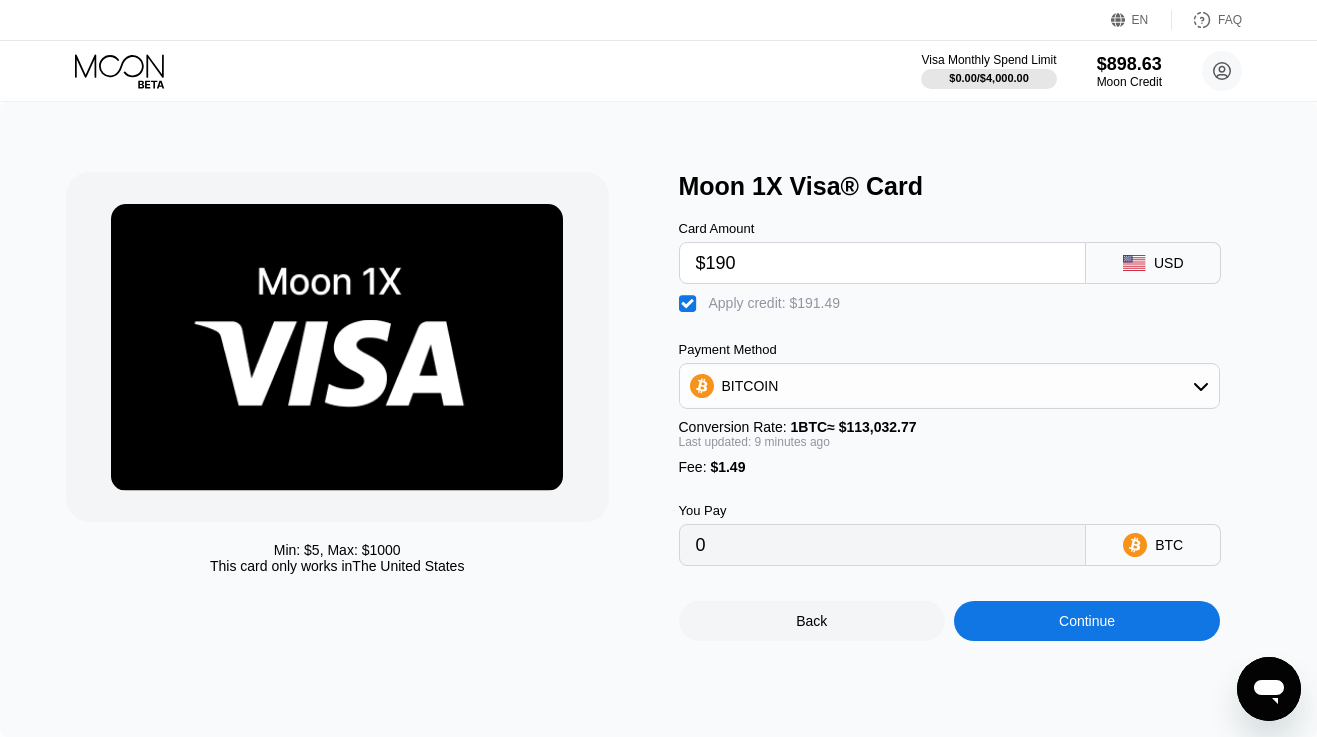 click on "Continue" at bounding box center (1087, 621) 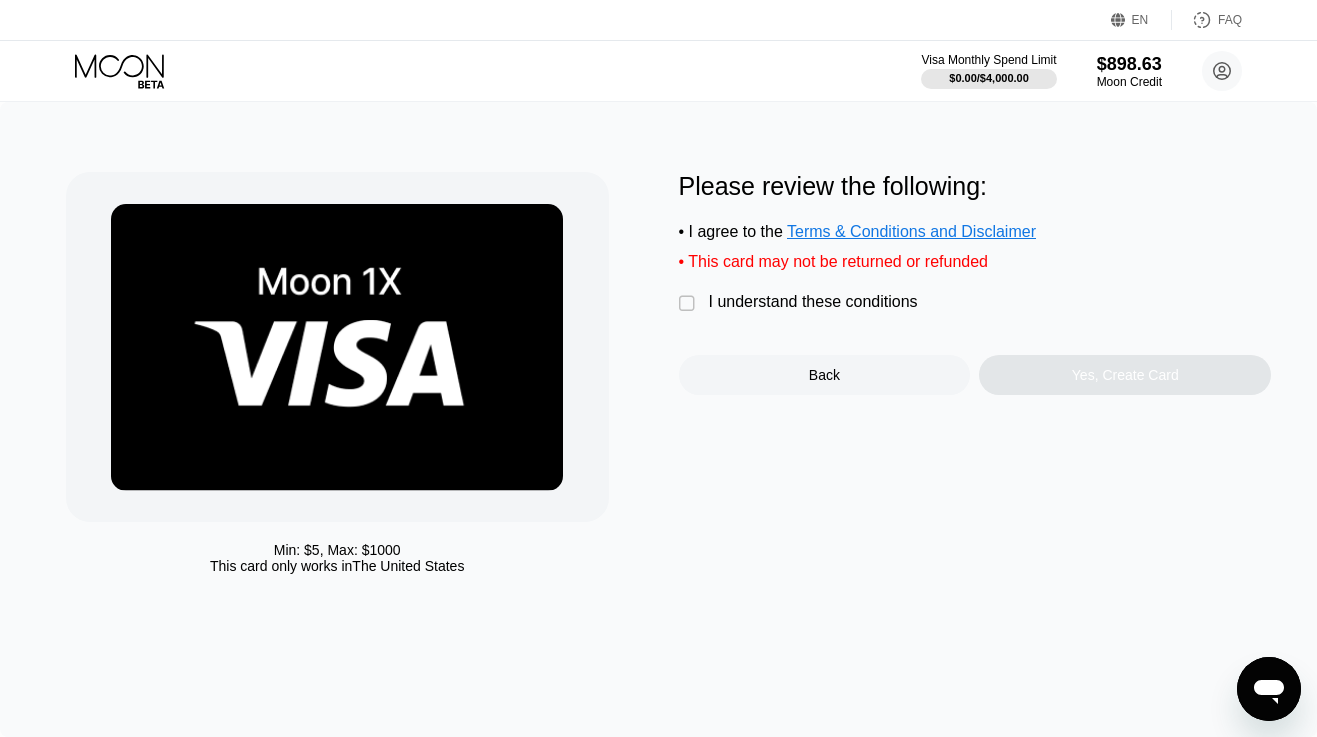 click on "I understand these conditions" at bounding box center (813, 302) 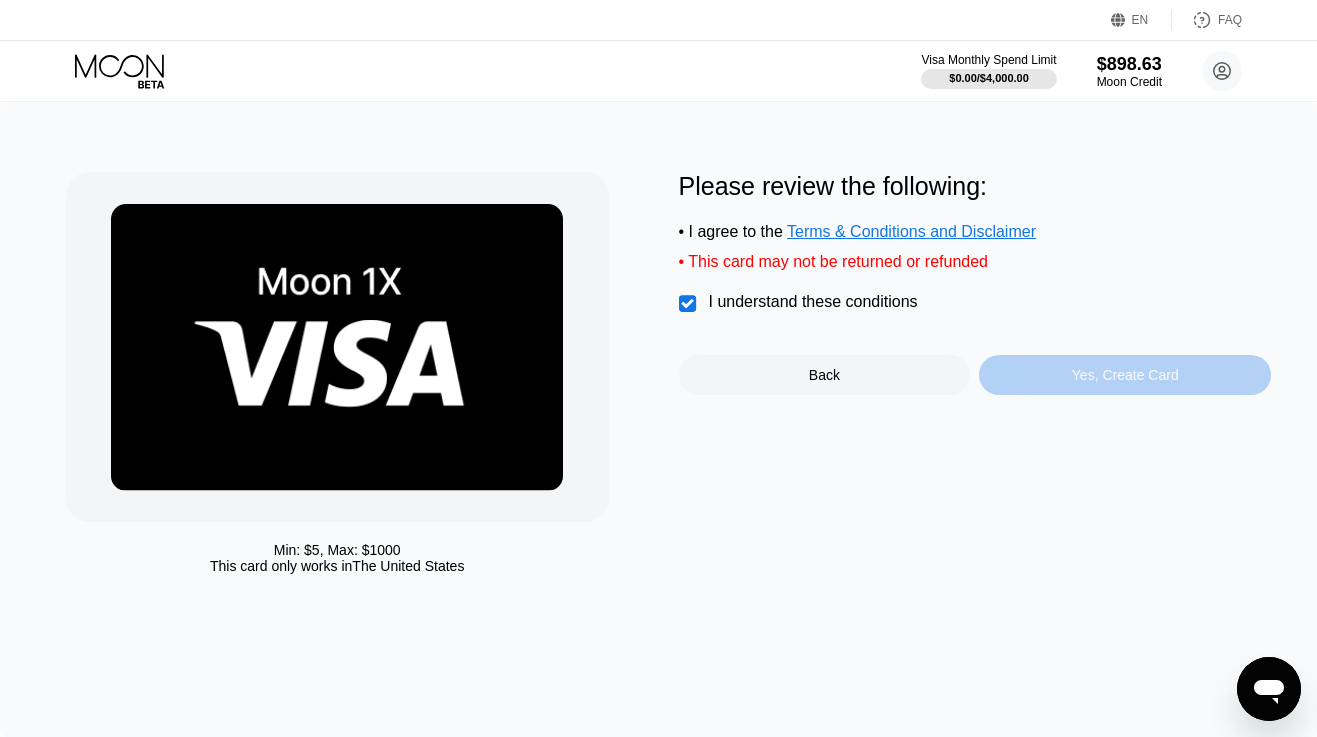 click on "Yes, Create Card" at bounding box center (1125, 375) 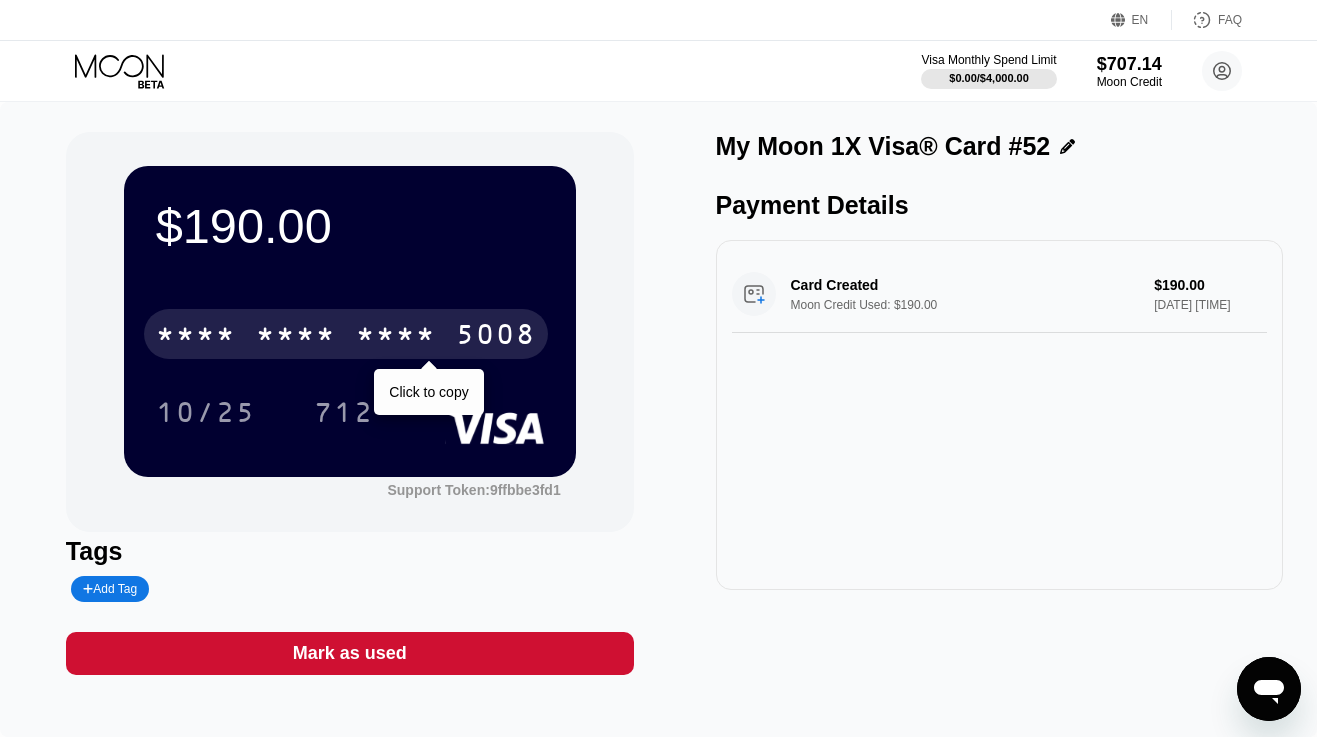 click on "* * * * * * * * * * * * 5008" at bounding box center (346, 334) 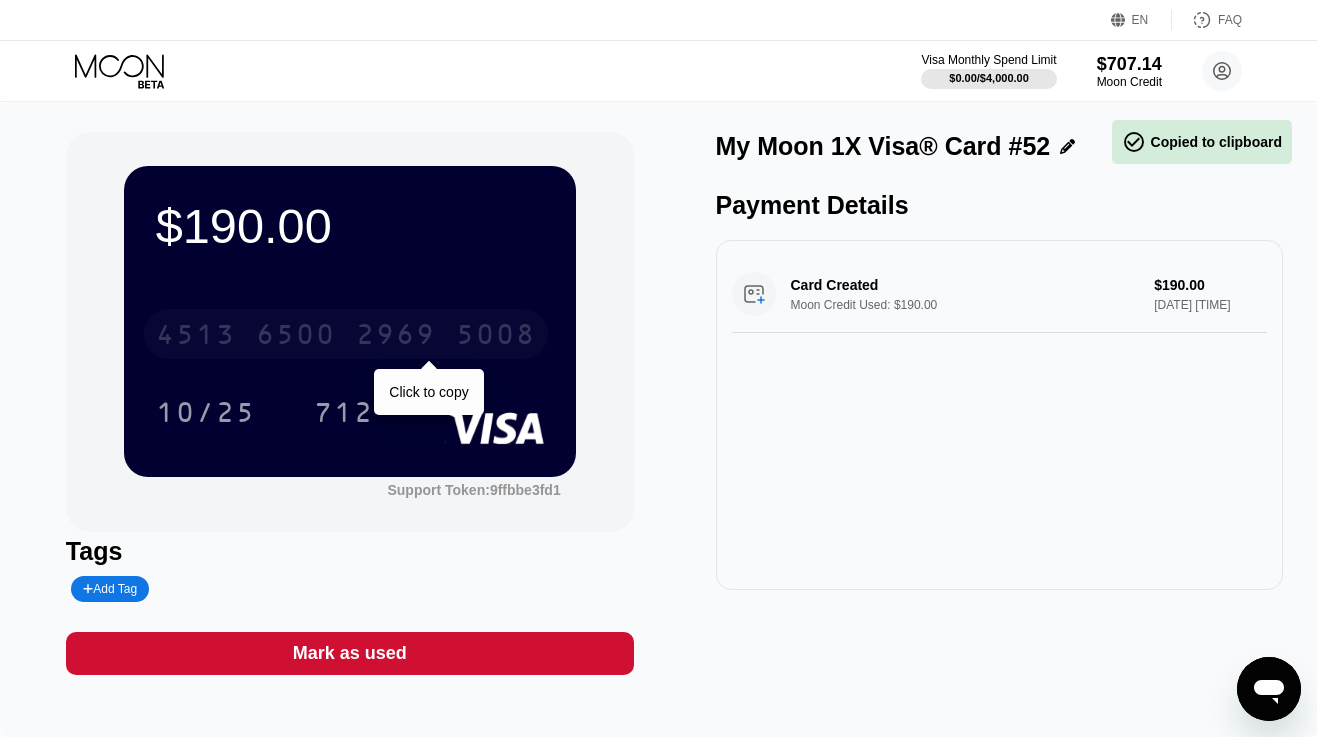 click on "4513 6500 2969 5008" at bounding box center [346, 334] 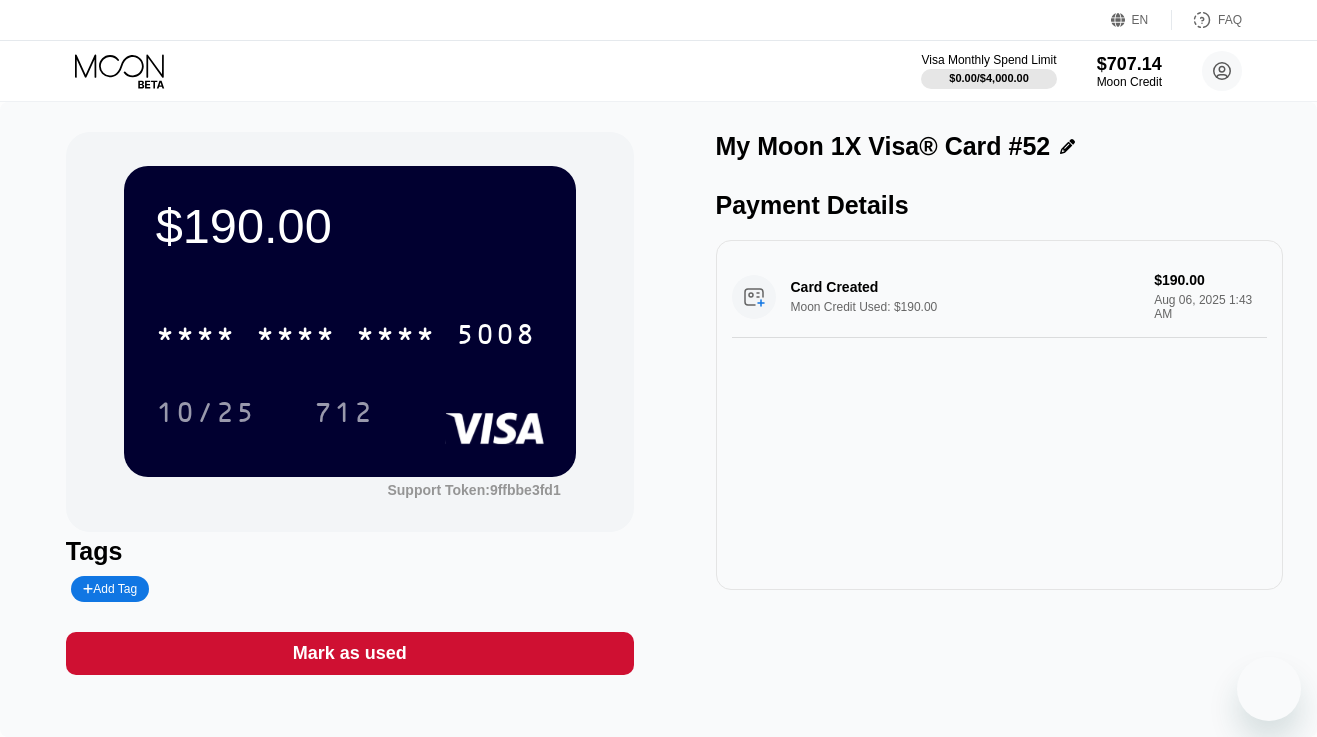 scroll, scrollTop: 0, scrollLeft: 0, axis: both 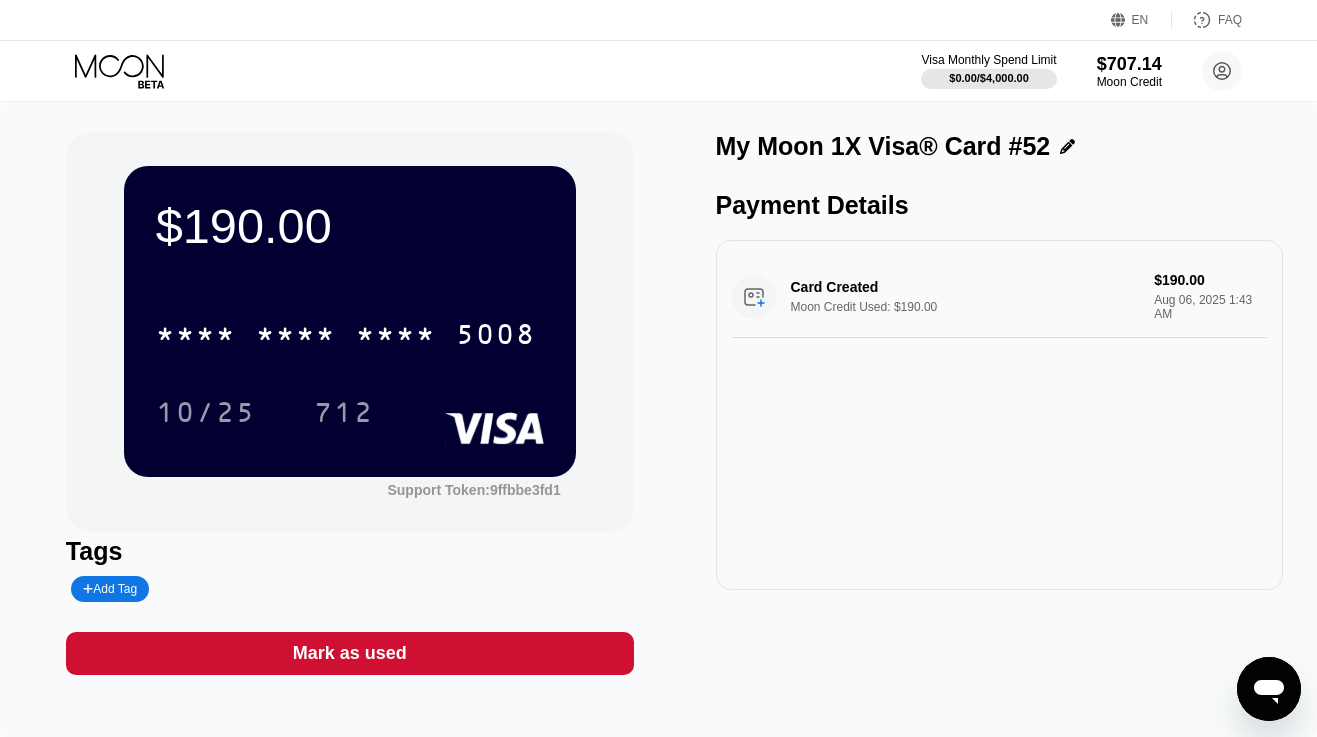 click on "Visa Monthly Spend Limit $0.00 / $4,000.00 $707.14 Moon Credit [EMAIL]  Home Settings Support Careers About Us Log out Privacy policy Terms" at bounding box center [658, 71] 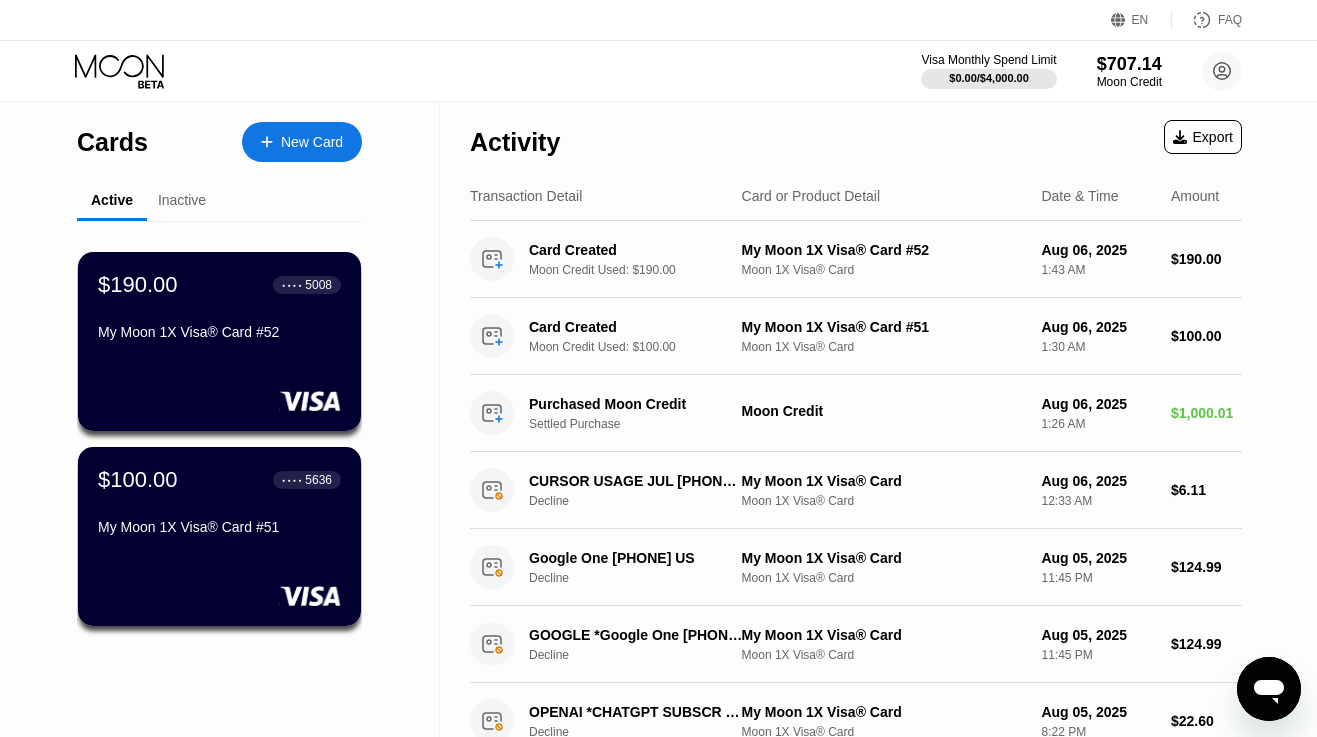 click 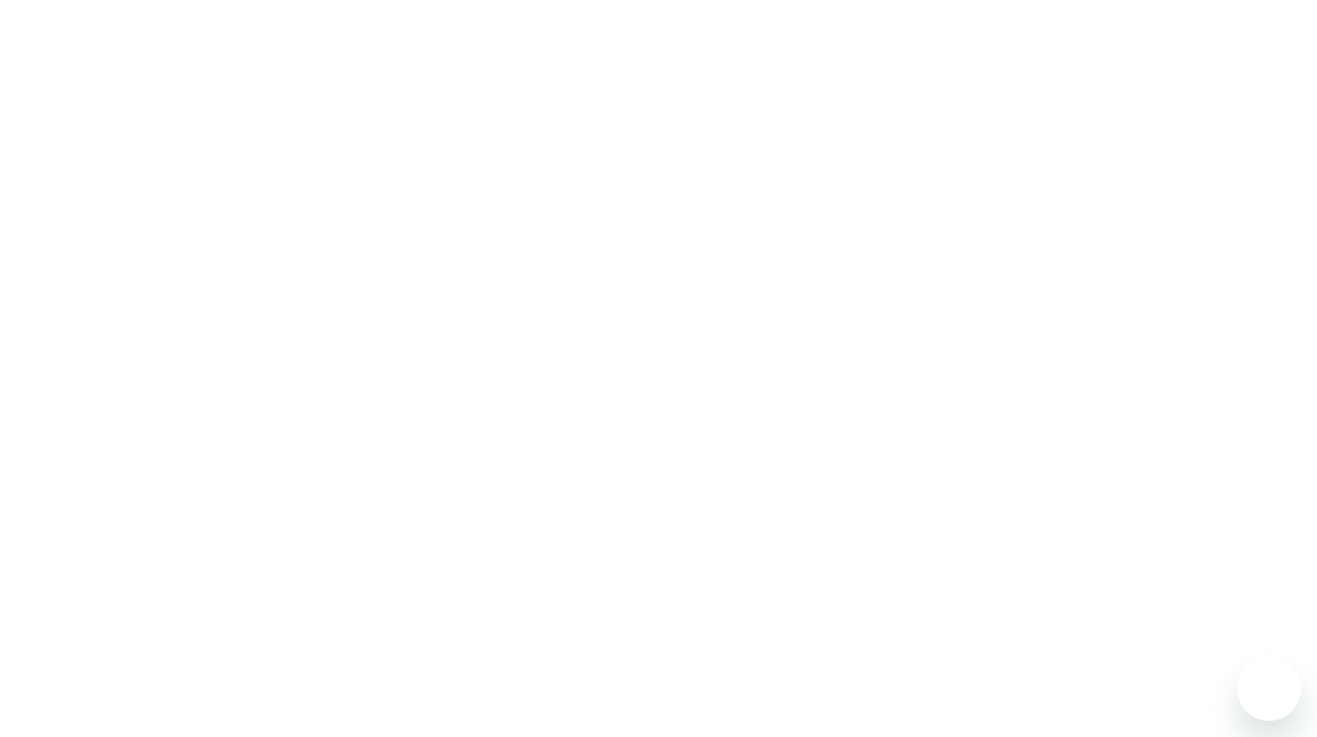 scroll, scrollTop: 0, scrollLeft: 0, axis: both 